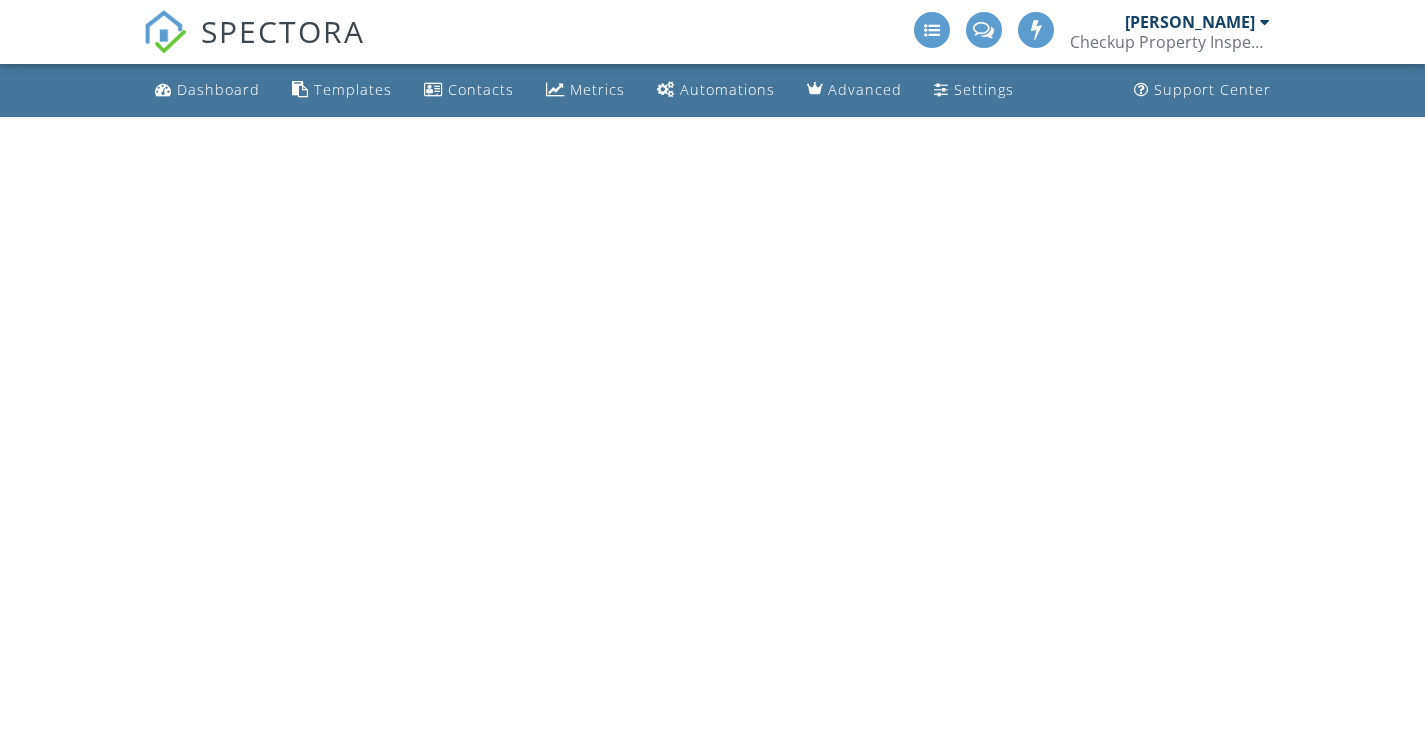 scroll, scrollTop: 0, scrollLeft: 0, axis: both 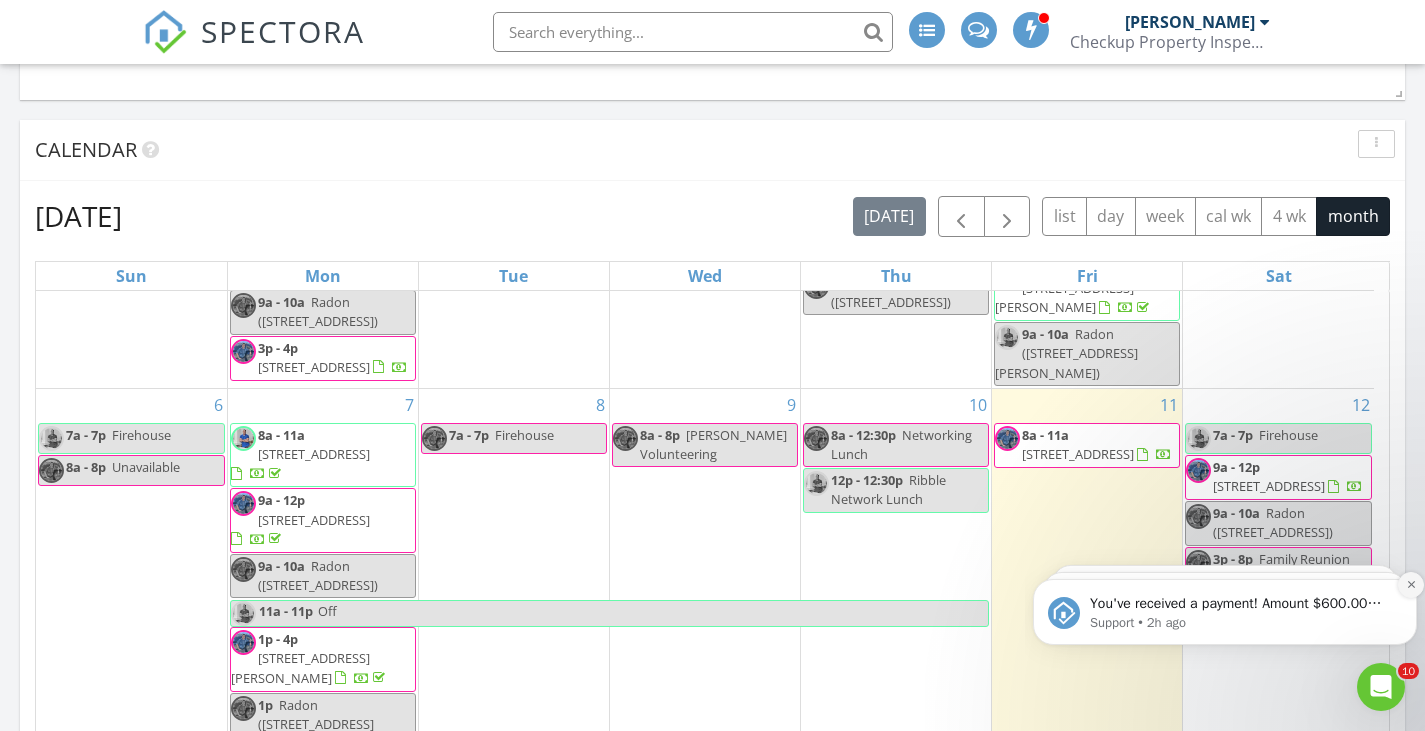 click 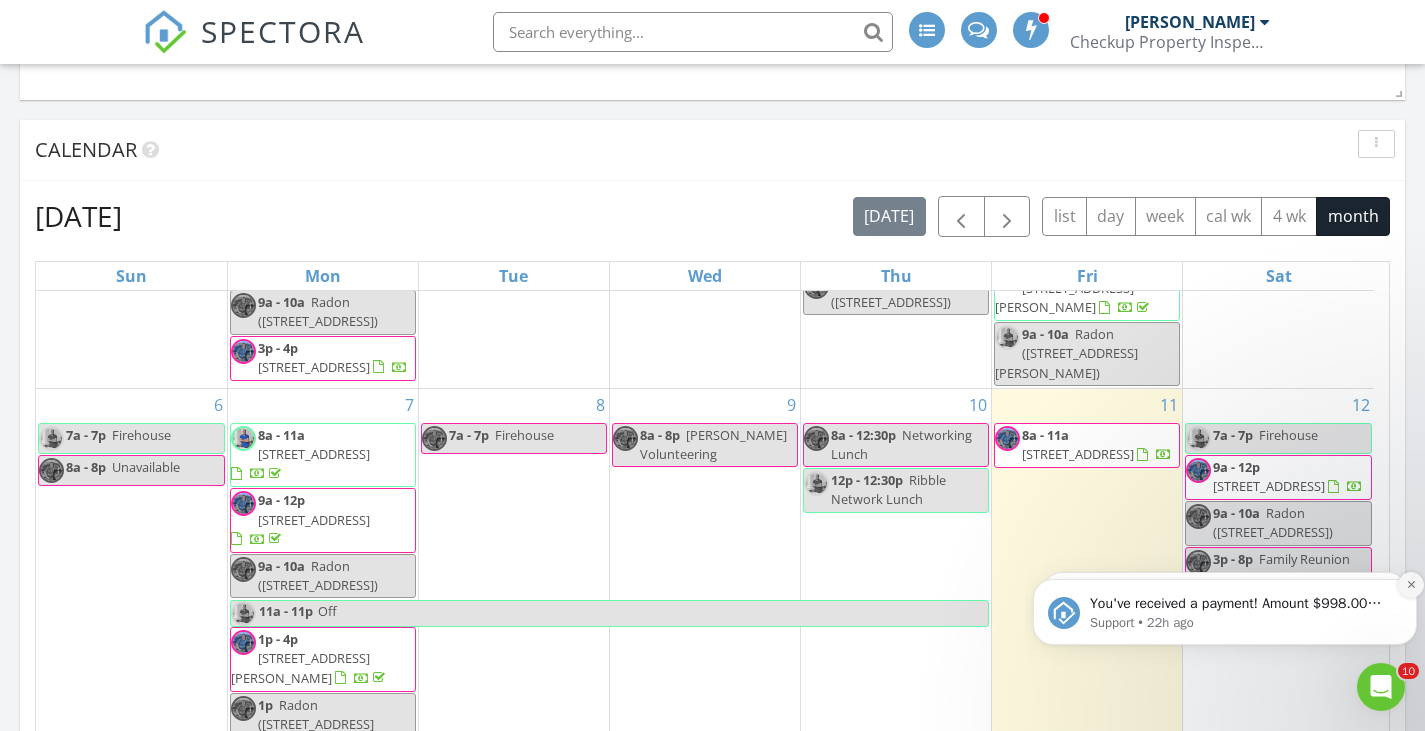 click 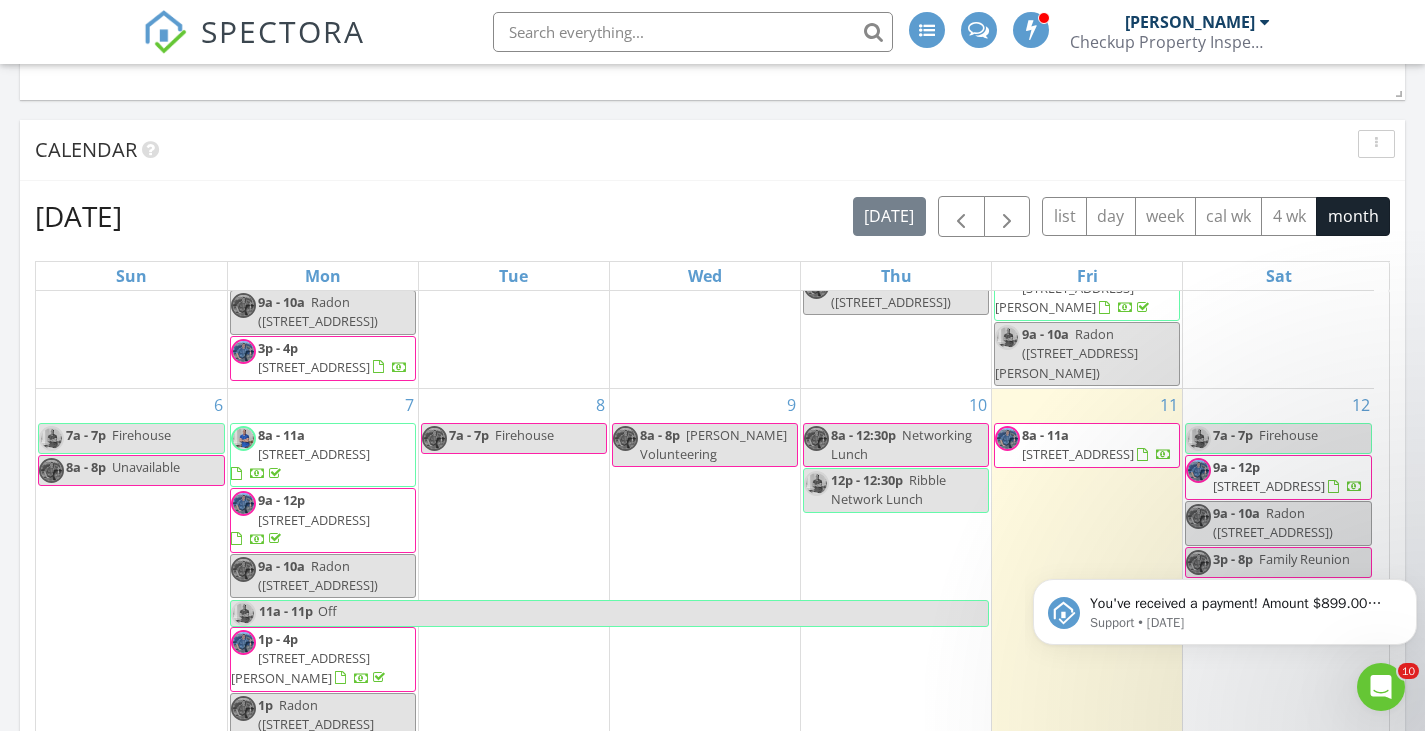 click 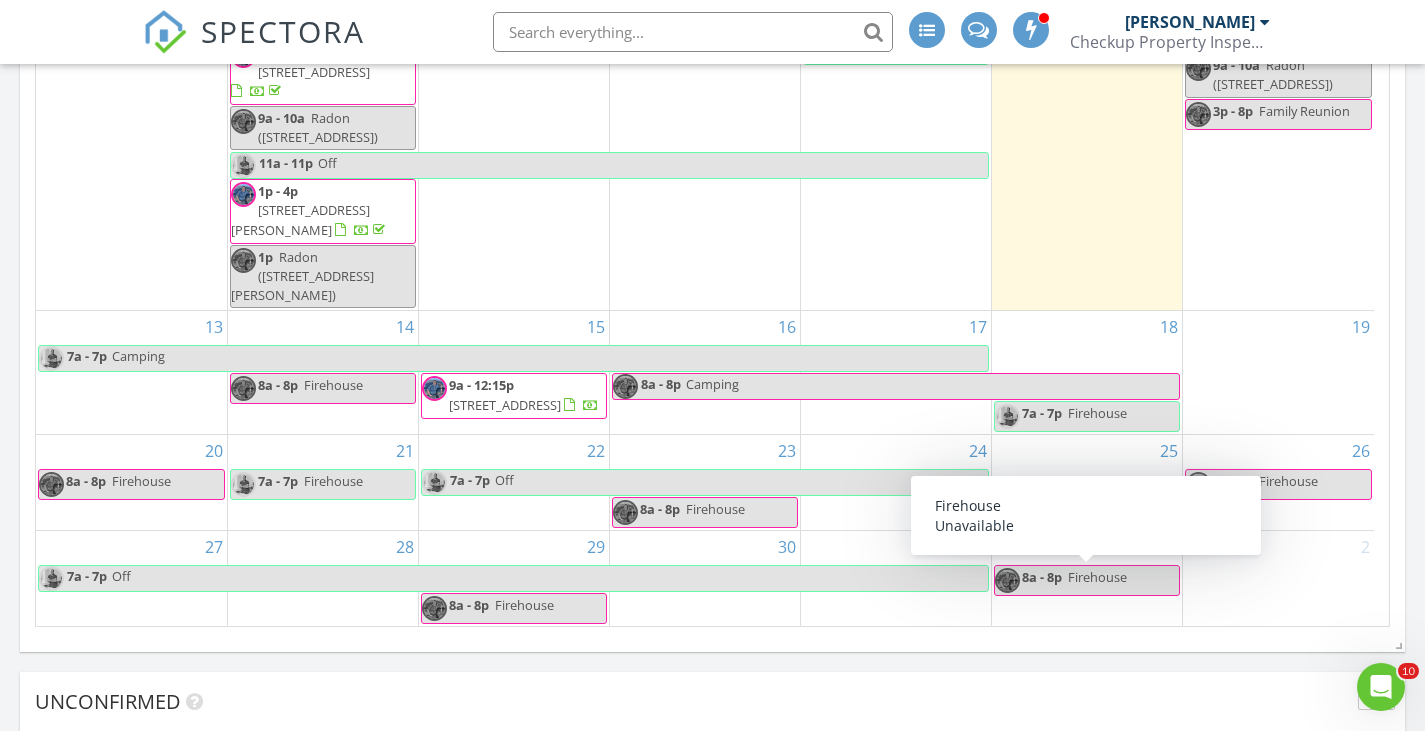 scroll, scrollTop: 2707, scrollLeft: 0, axis: vertical 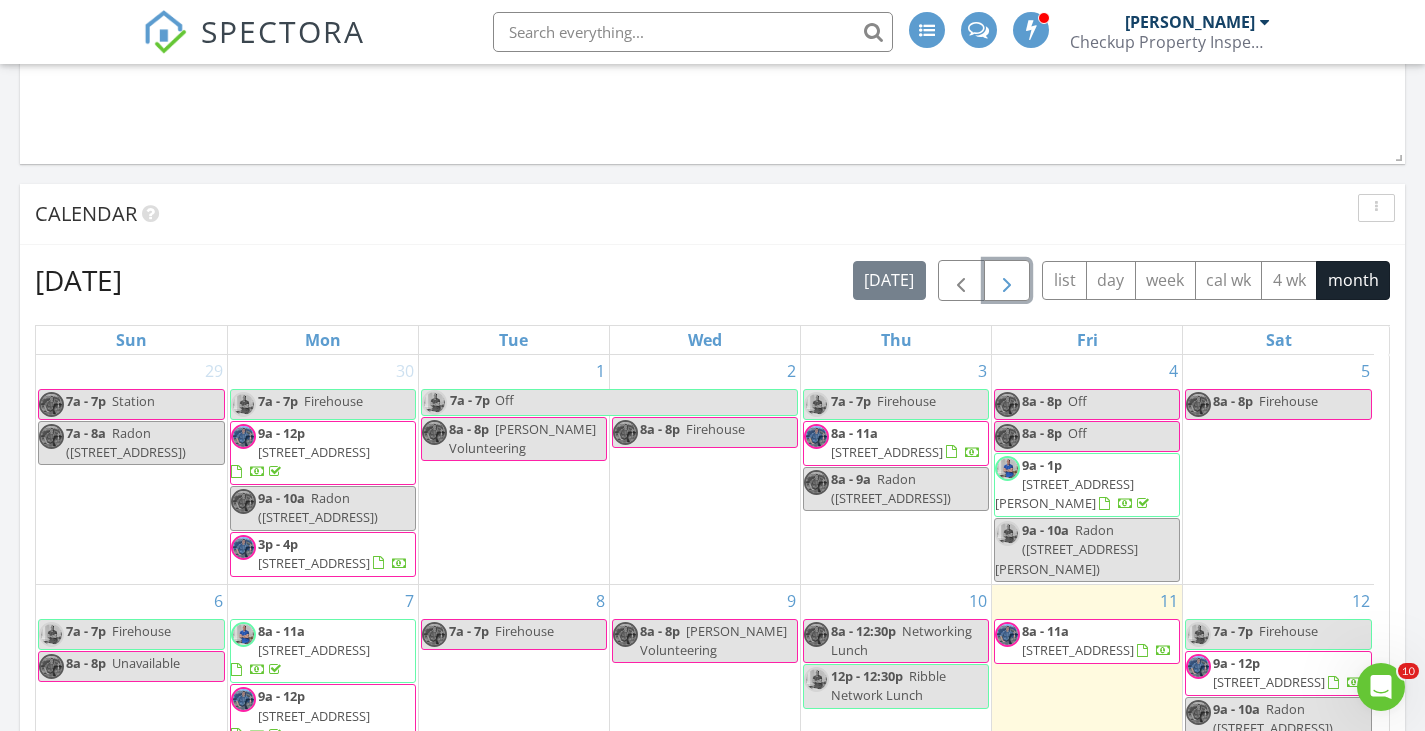 click at bounding box center [1007, 281] 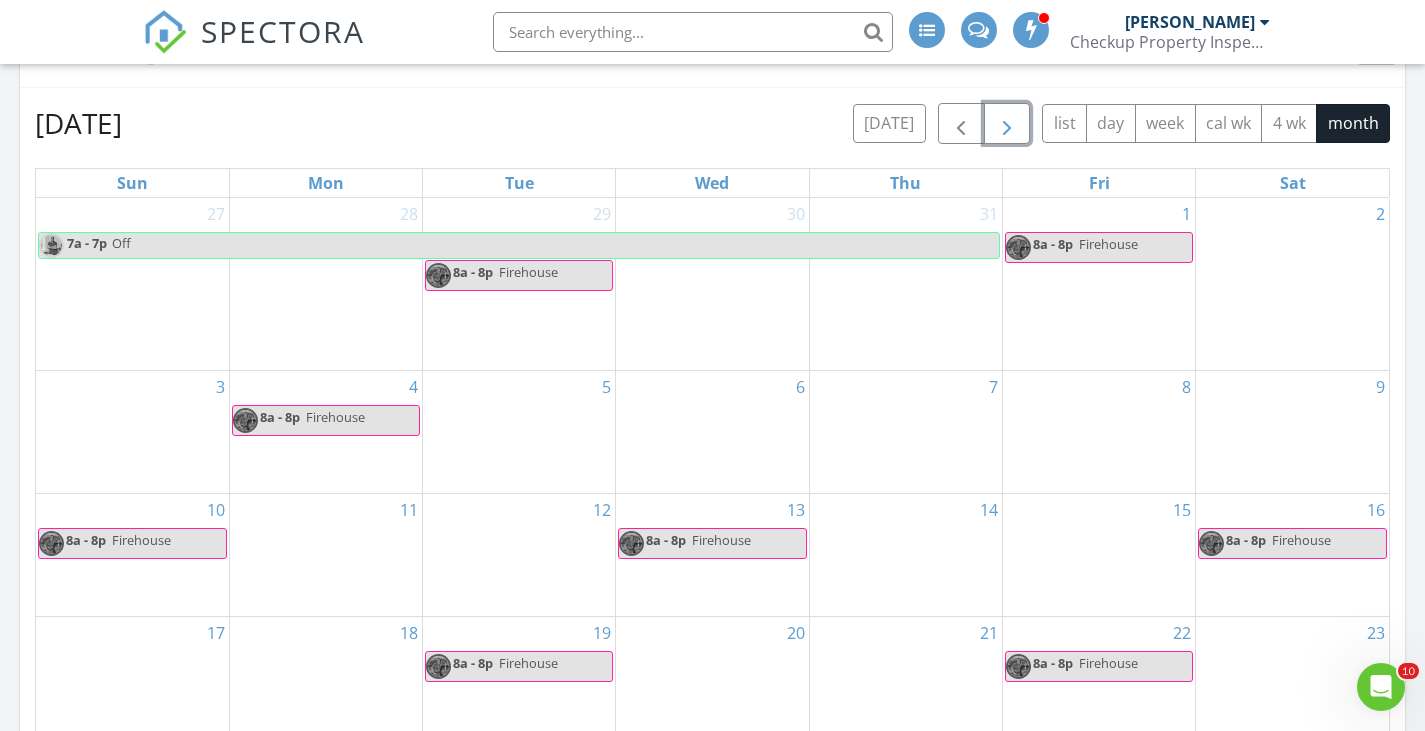 scroll, scrollTop: 2366, scrollLeft: 0, axis: vertical 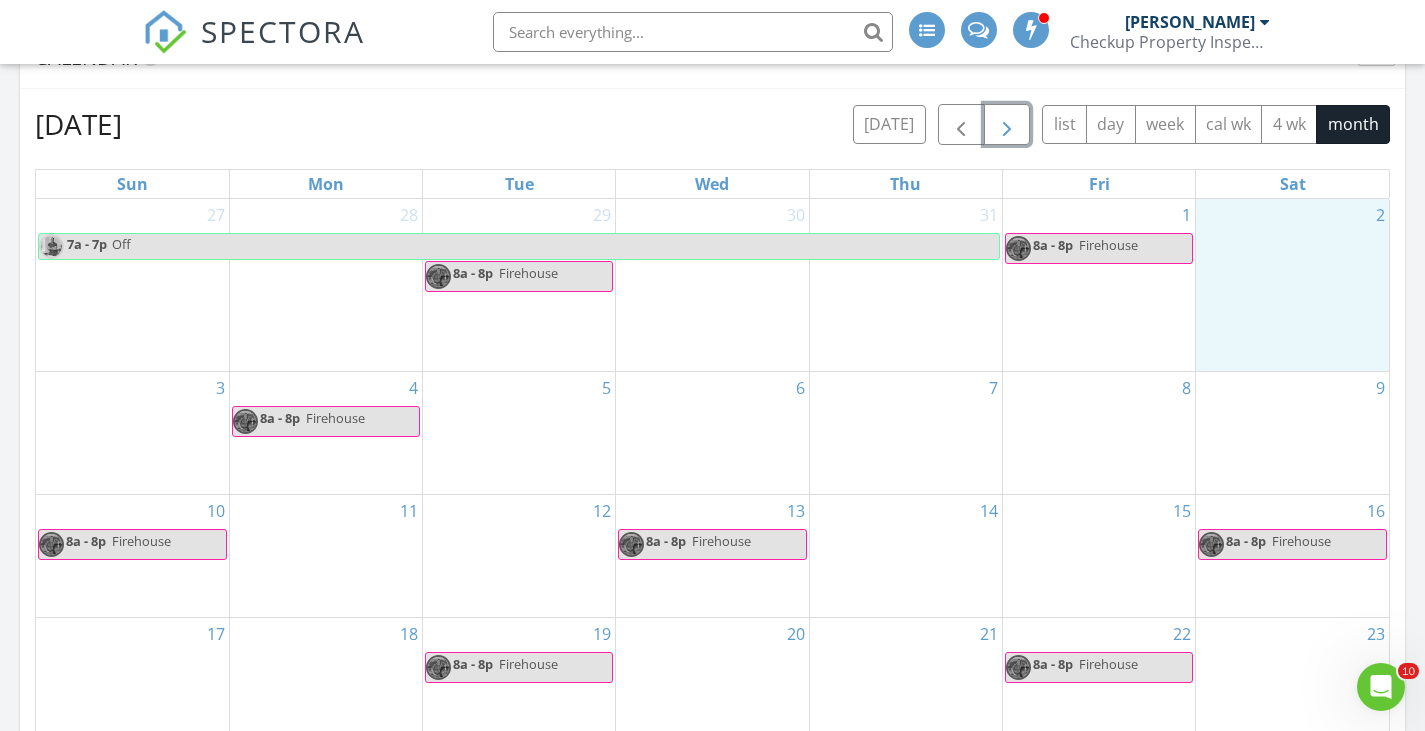 click on "2" at bounding box center [1292, 285] 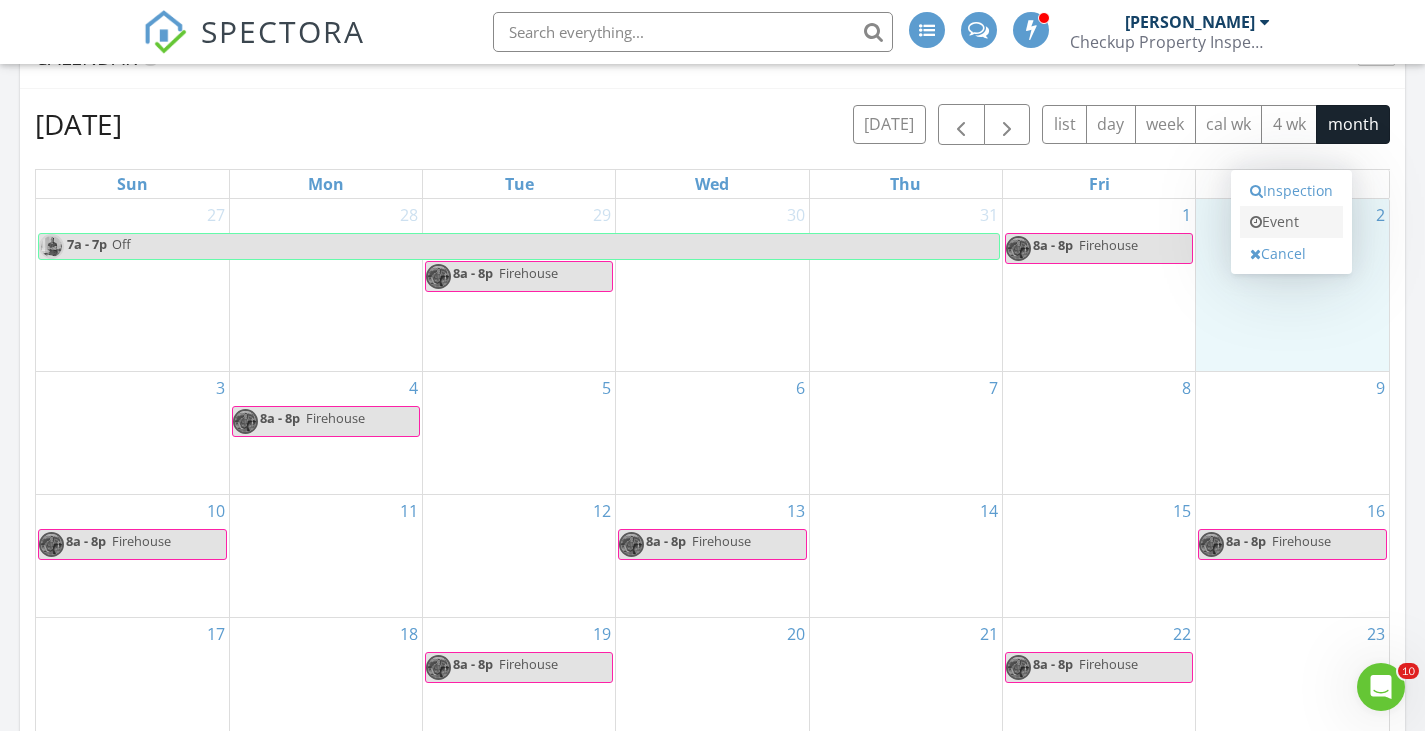 click on "Event" at bounding box center [1291, 222] 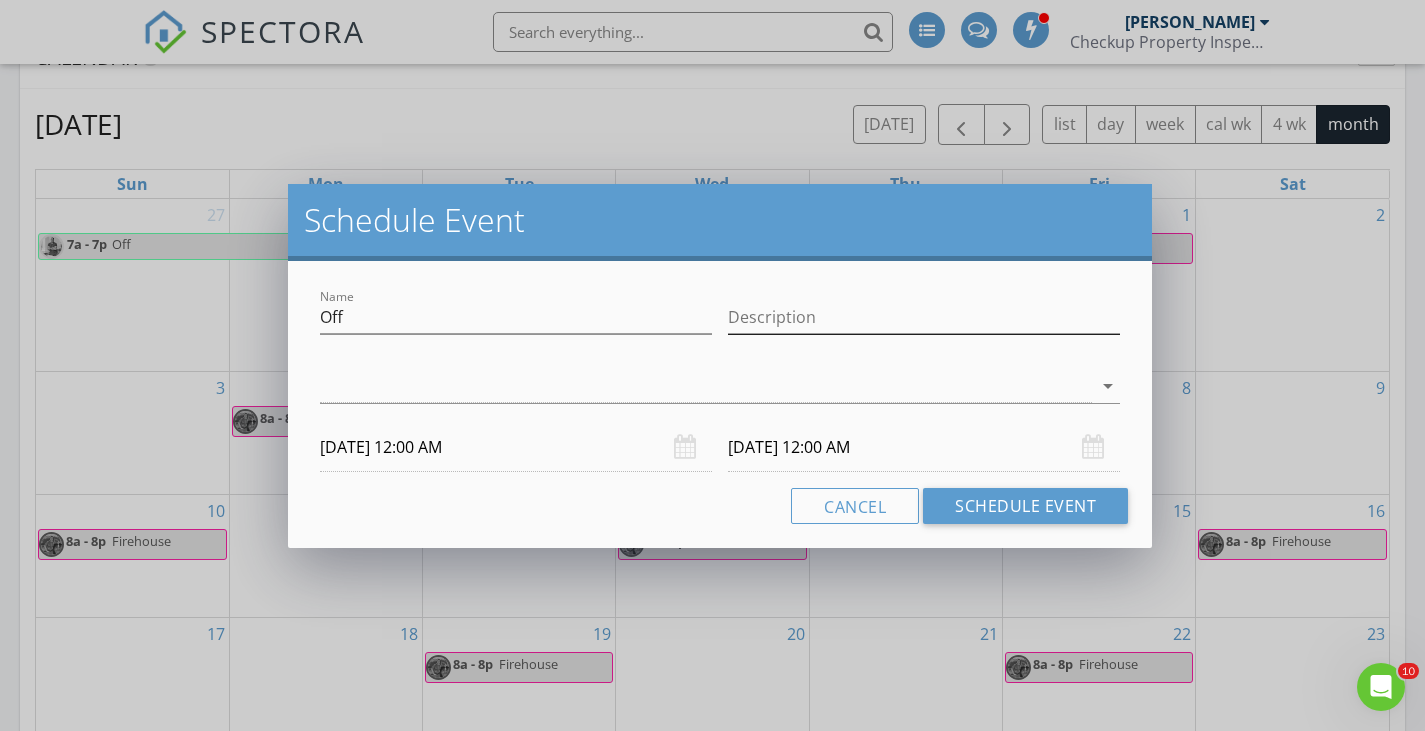 drag, startPoint x: 771, startPoint y: 336, endPoint x: 795, endPoint y: 321, distance: 28.301943 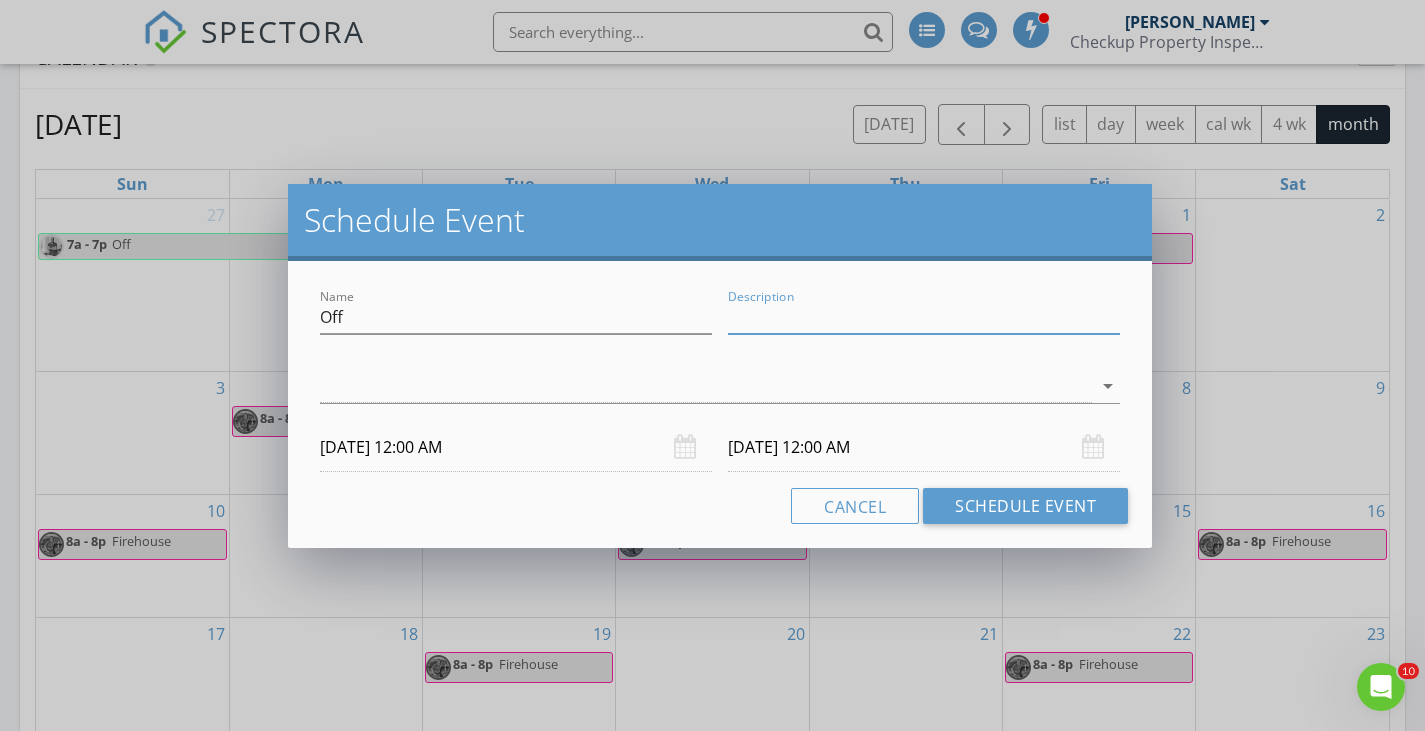 click on "Description" at bounding box center (924, 317) 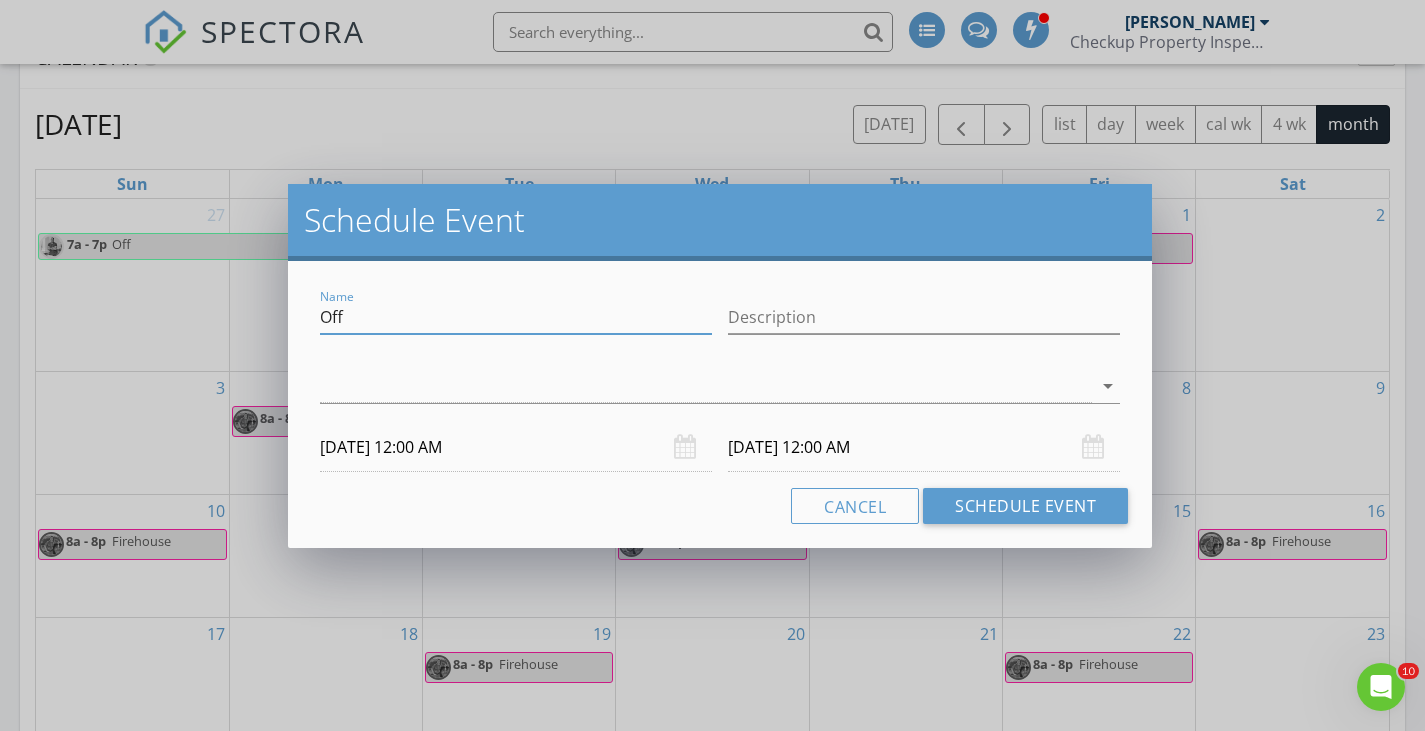 click on "Off" at bounding box center (516, 317) 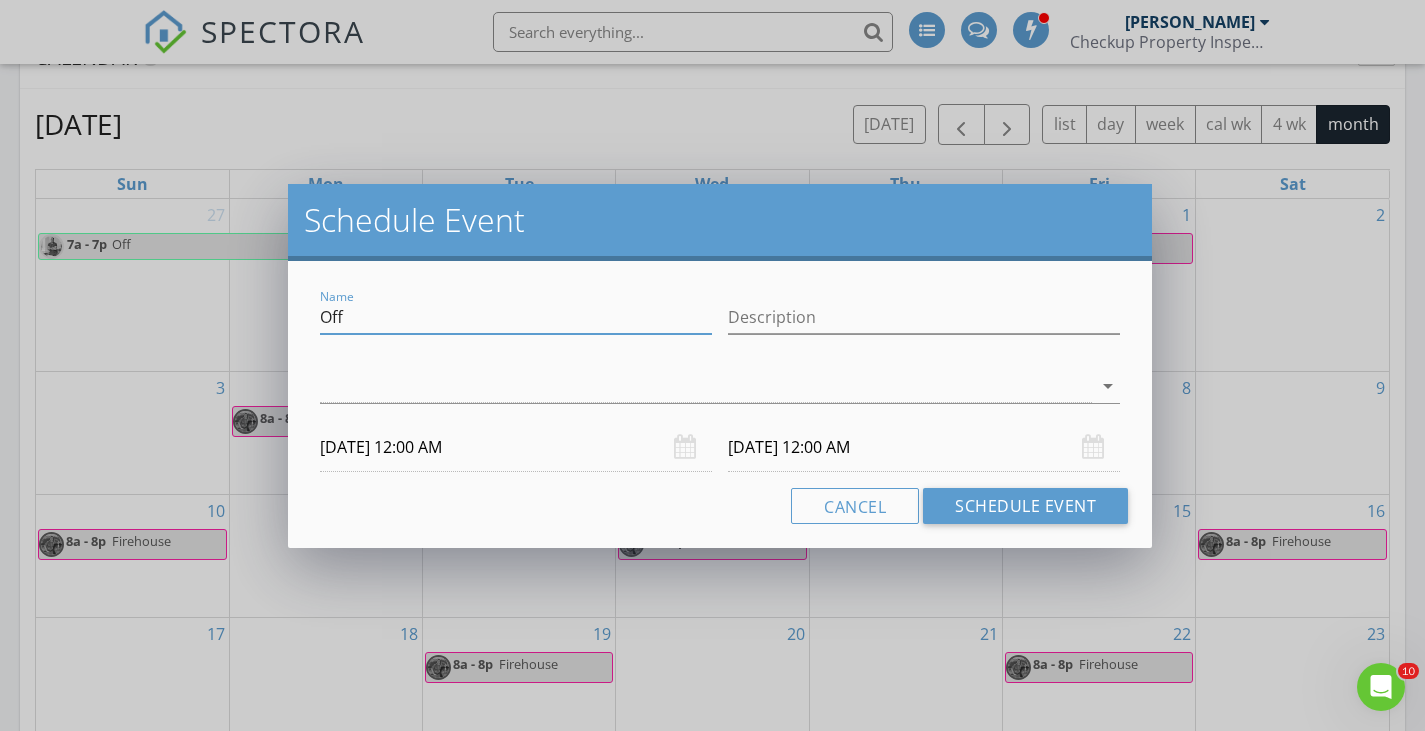 click on "Off" at bounding box center (516, 317) 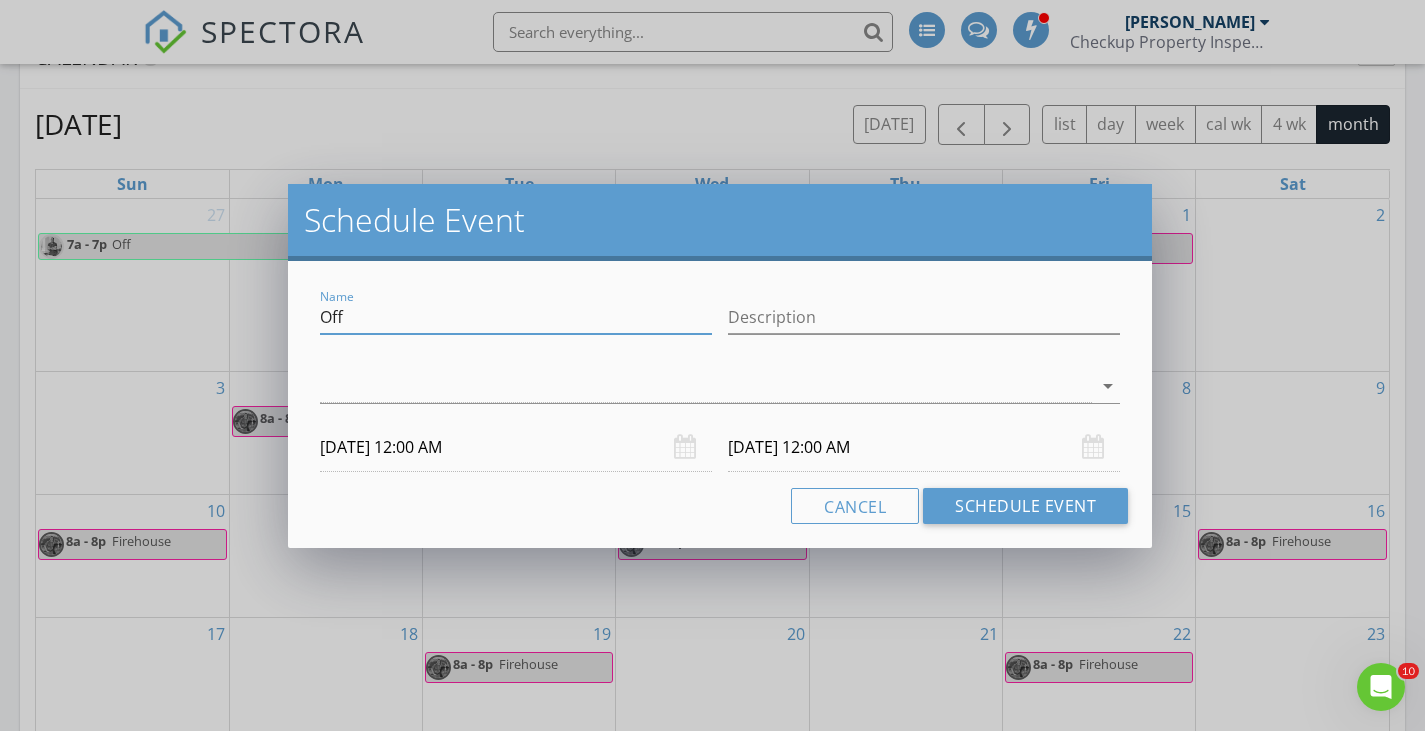 click on "Off" at bounding box center (516, 317) 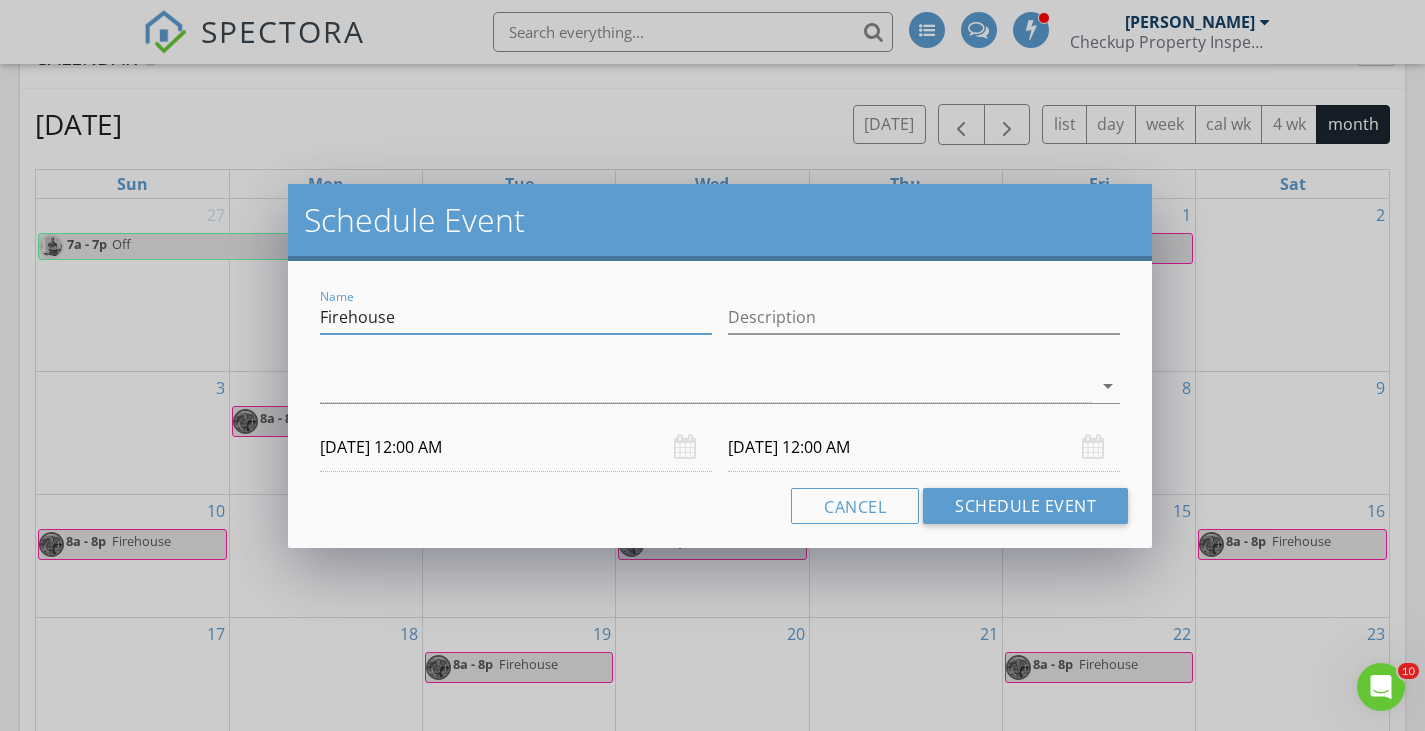 type on "Firehouse" 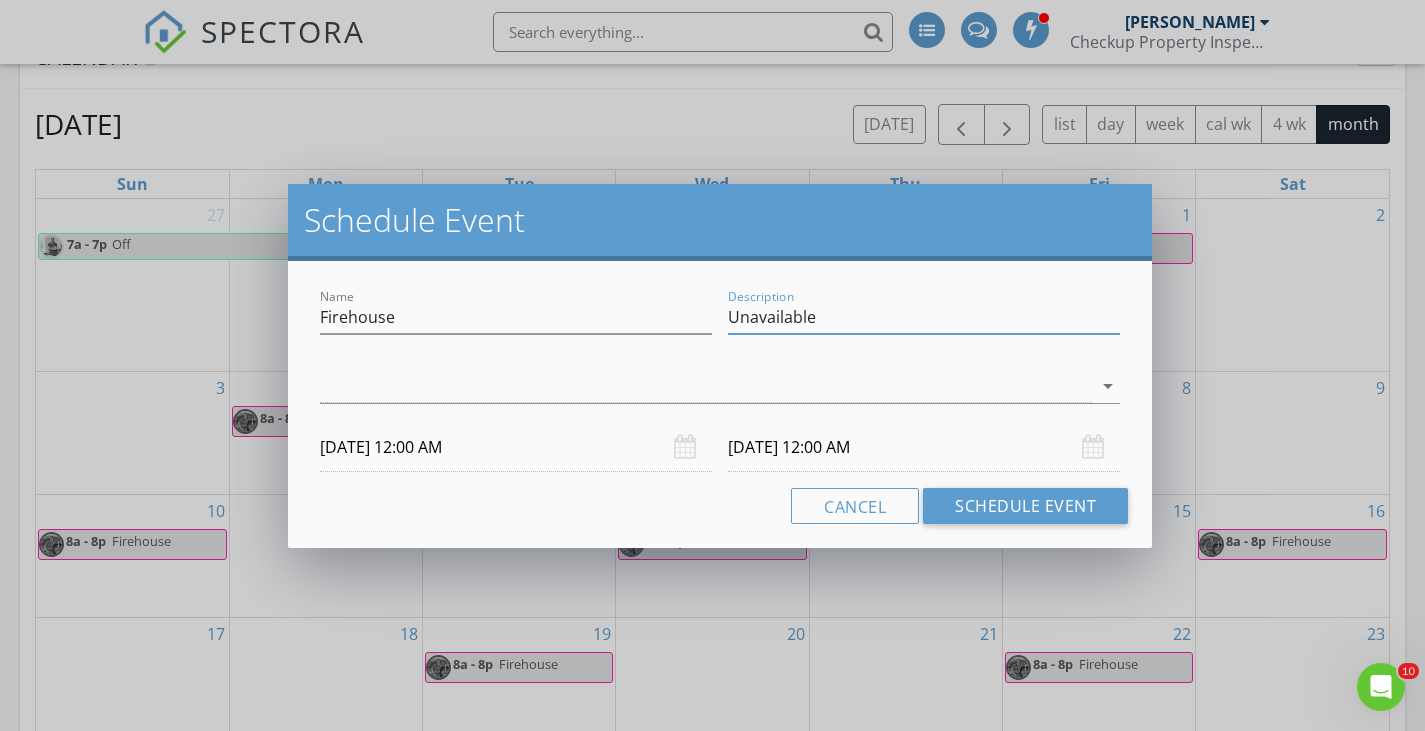type on "Unavailable" 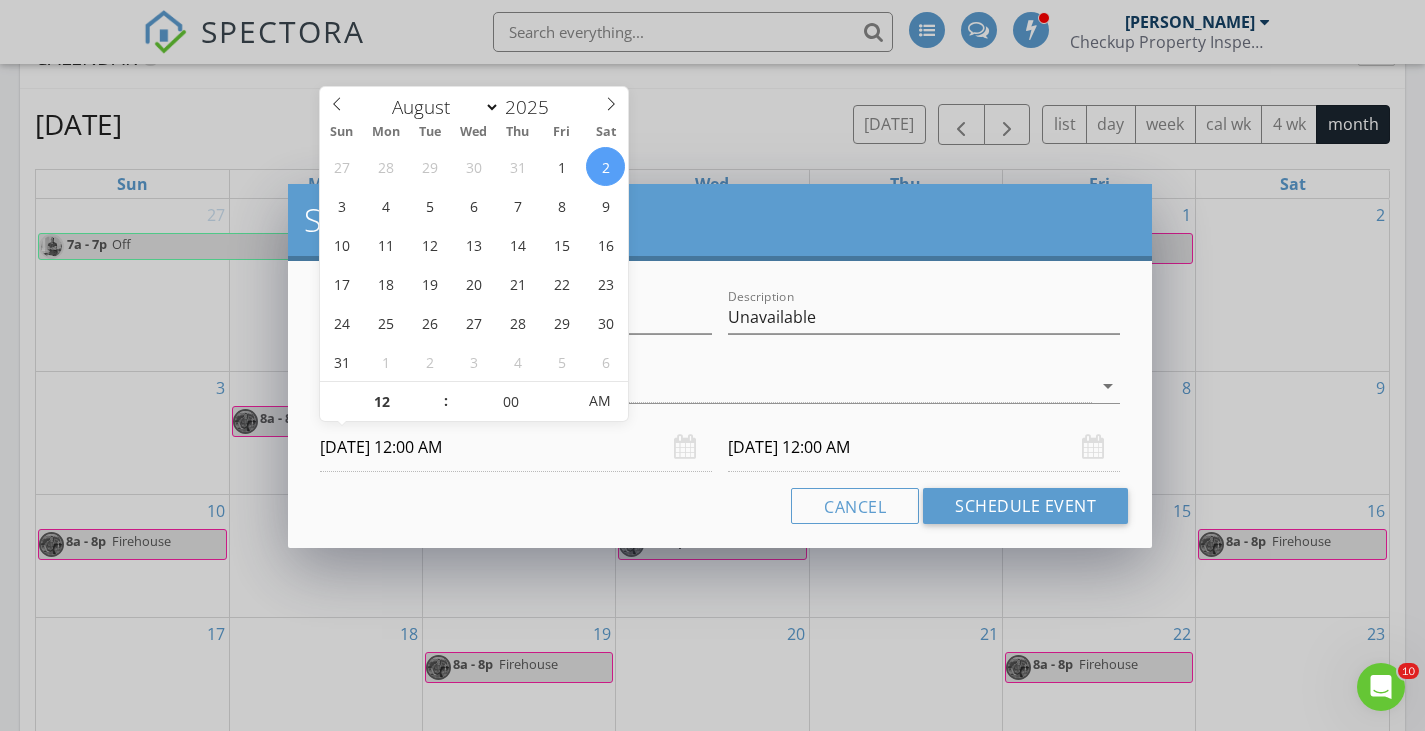 click on "08/02/2025 12:00 AM" at bounding box center (516, 447) 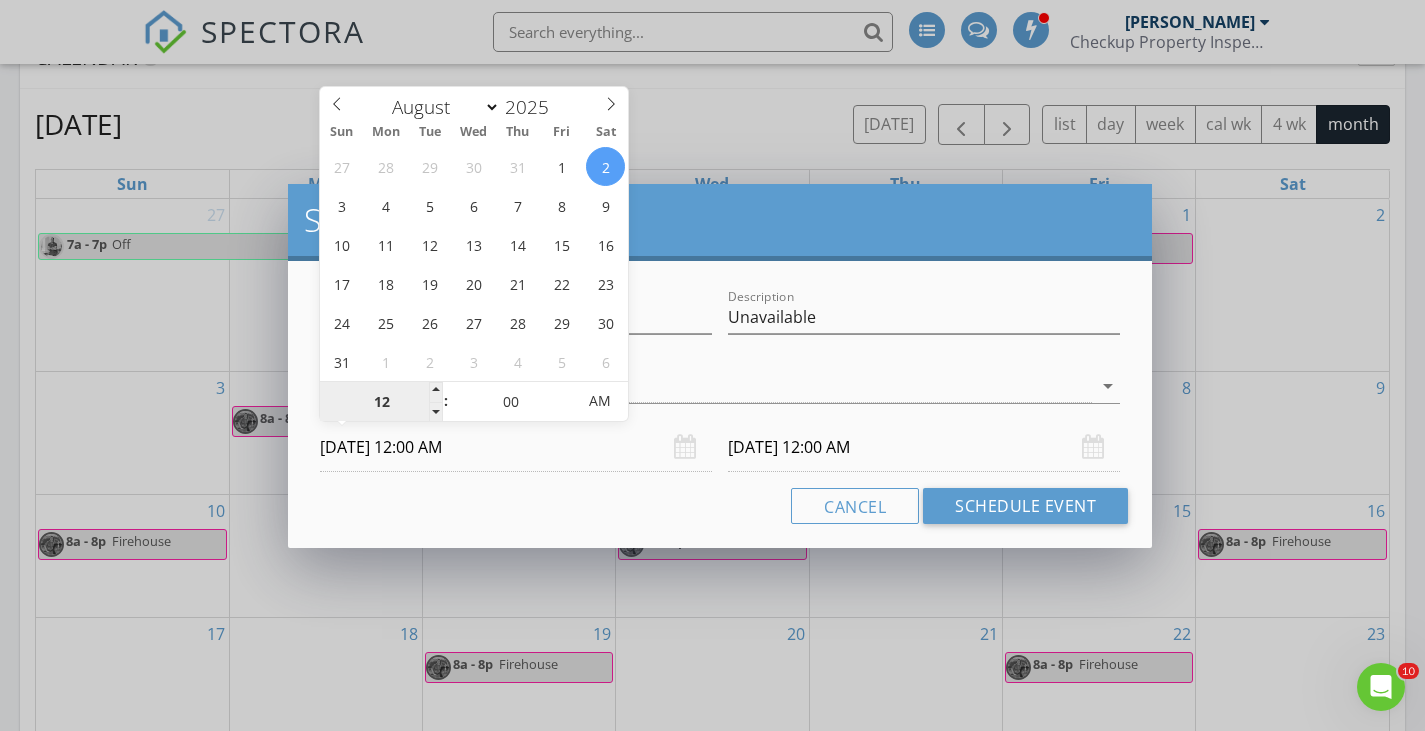 click on "12" at bounding box center (381, 402) 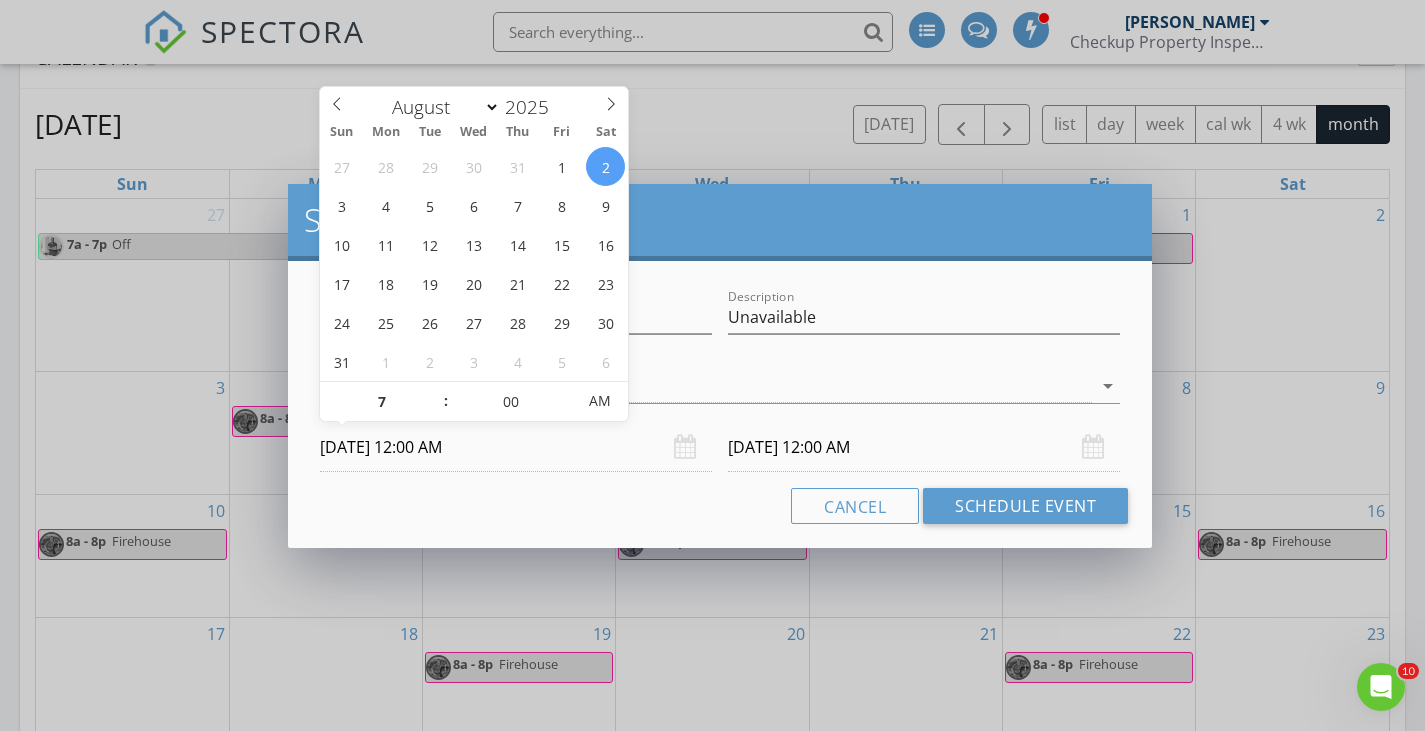 type on "07" 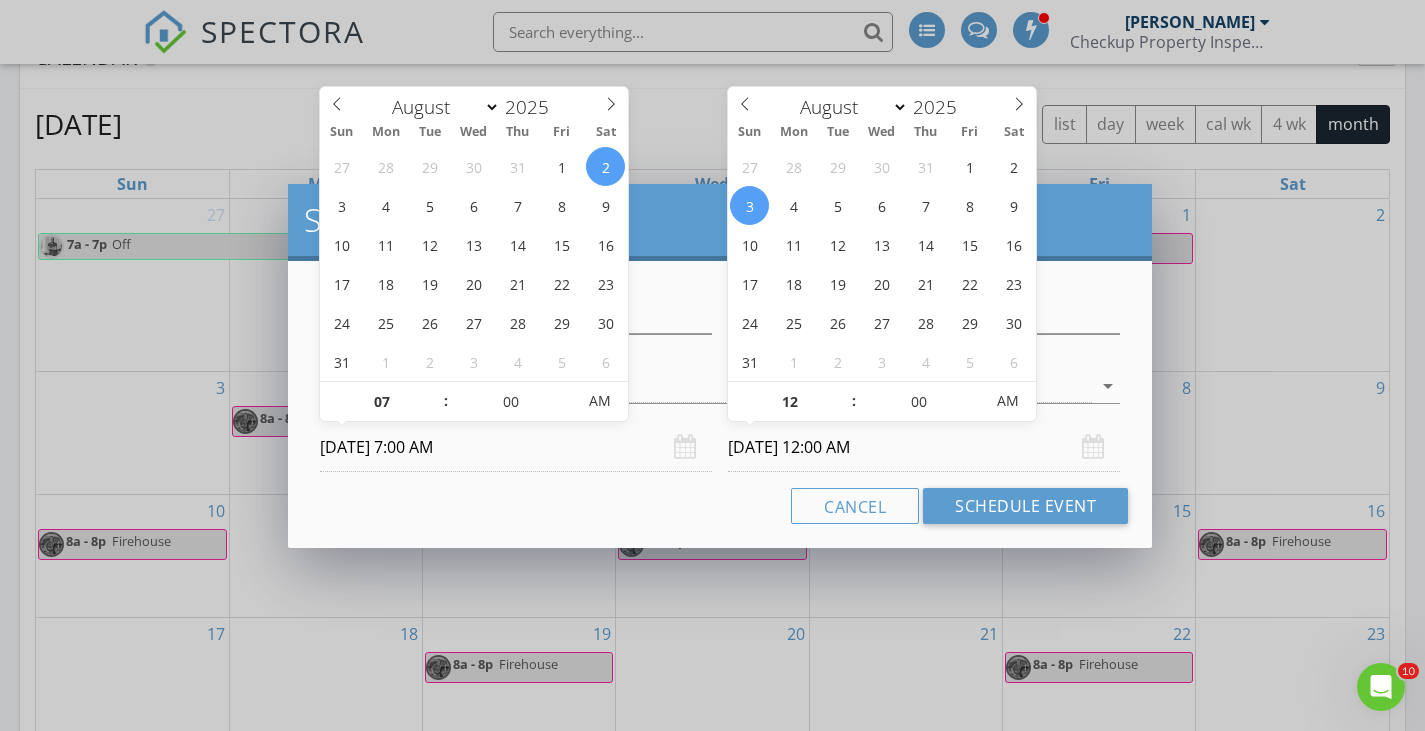 click on "08/03/2025 12:00 AM" at bounding box center [924, 447] 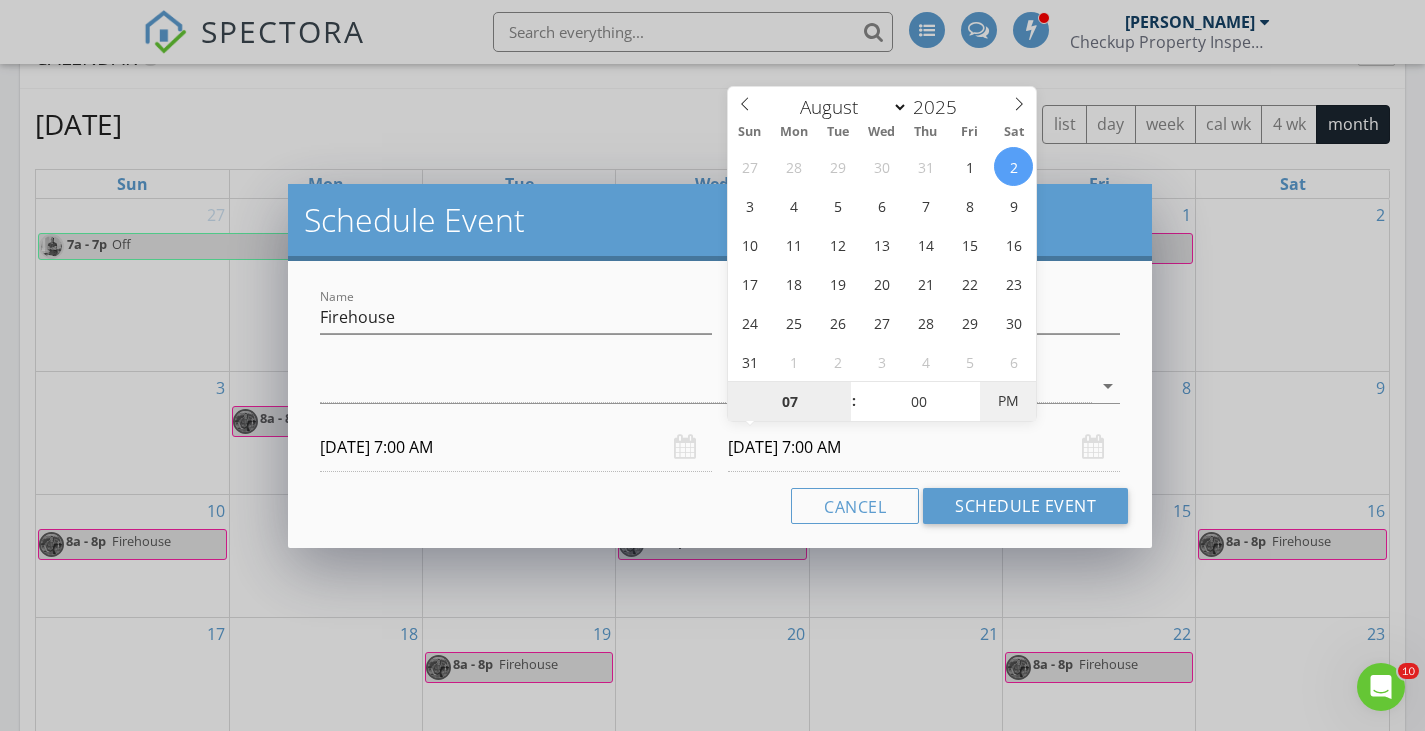 type on "08/02/2025 7:00 PM" 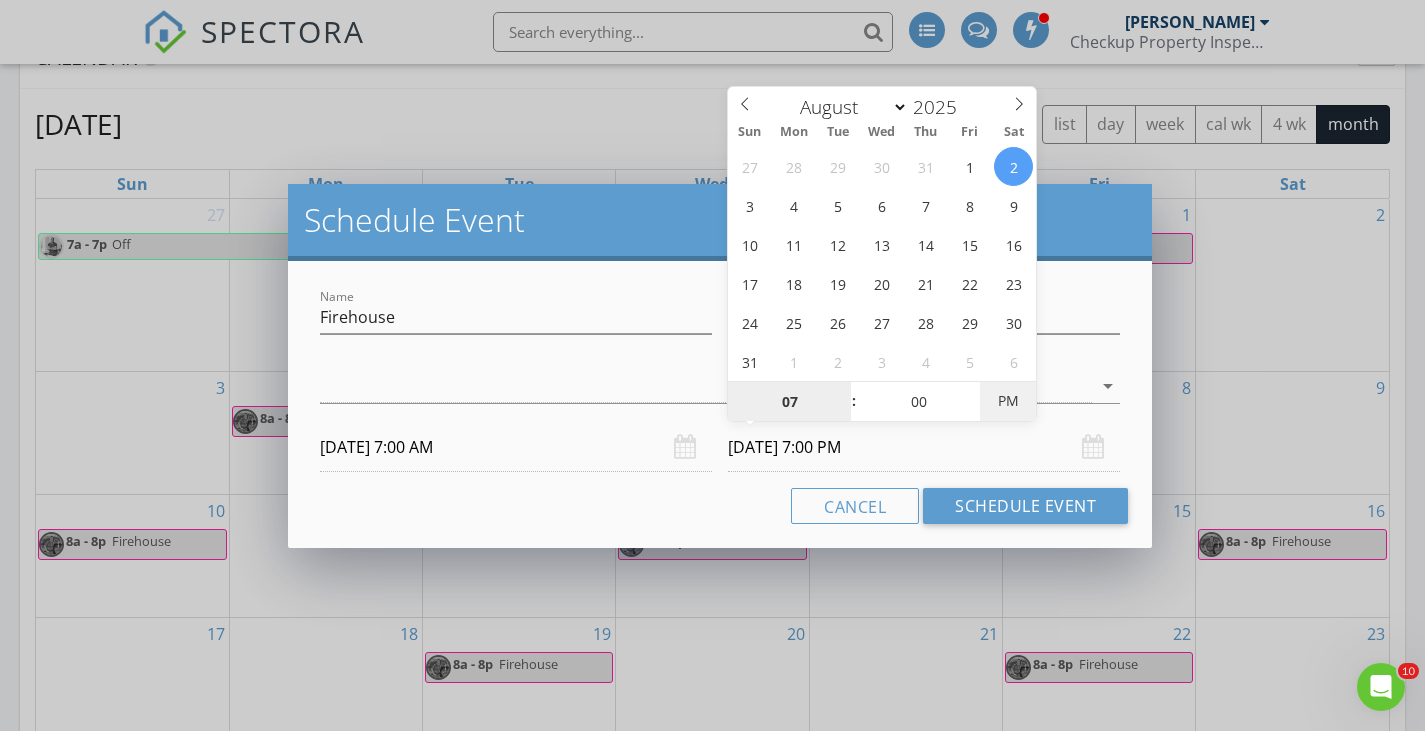click on "PM" at bounding box center [1007, 401] 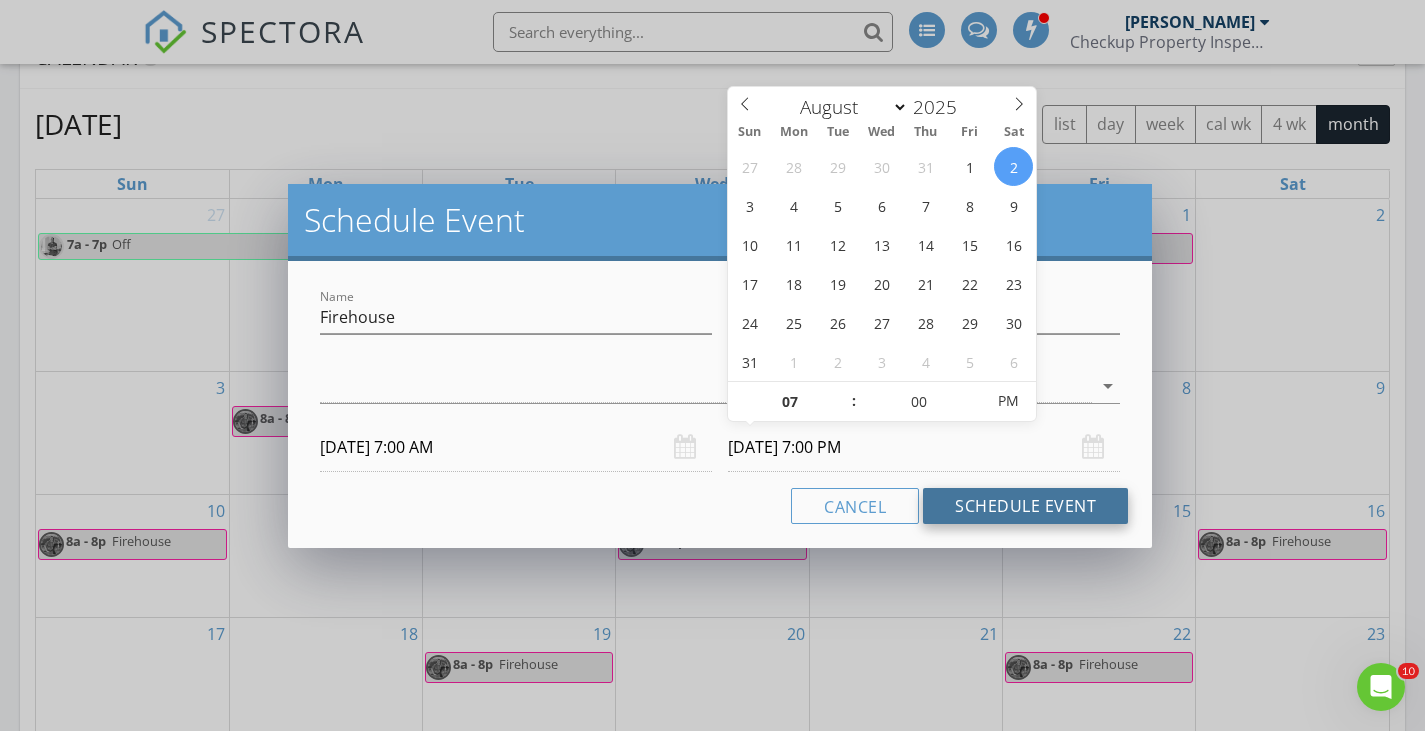 click on "Schedule Event" at bounding box center [1025, 506] 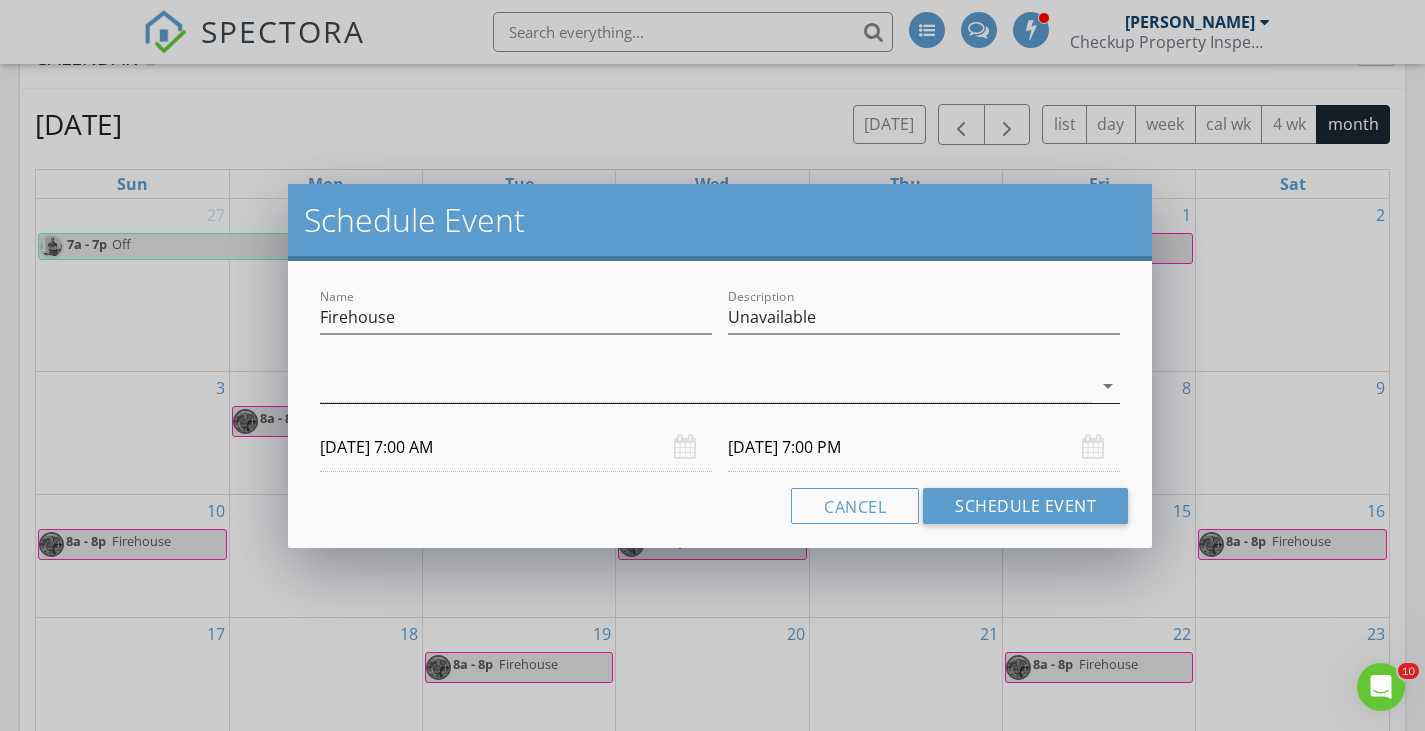 click at bounding box center [706, 386] 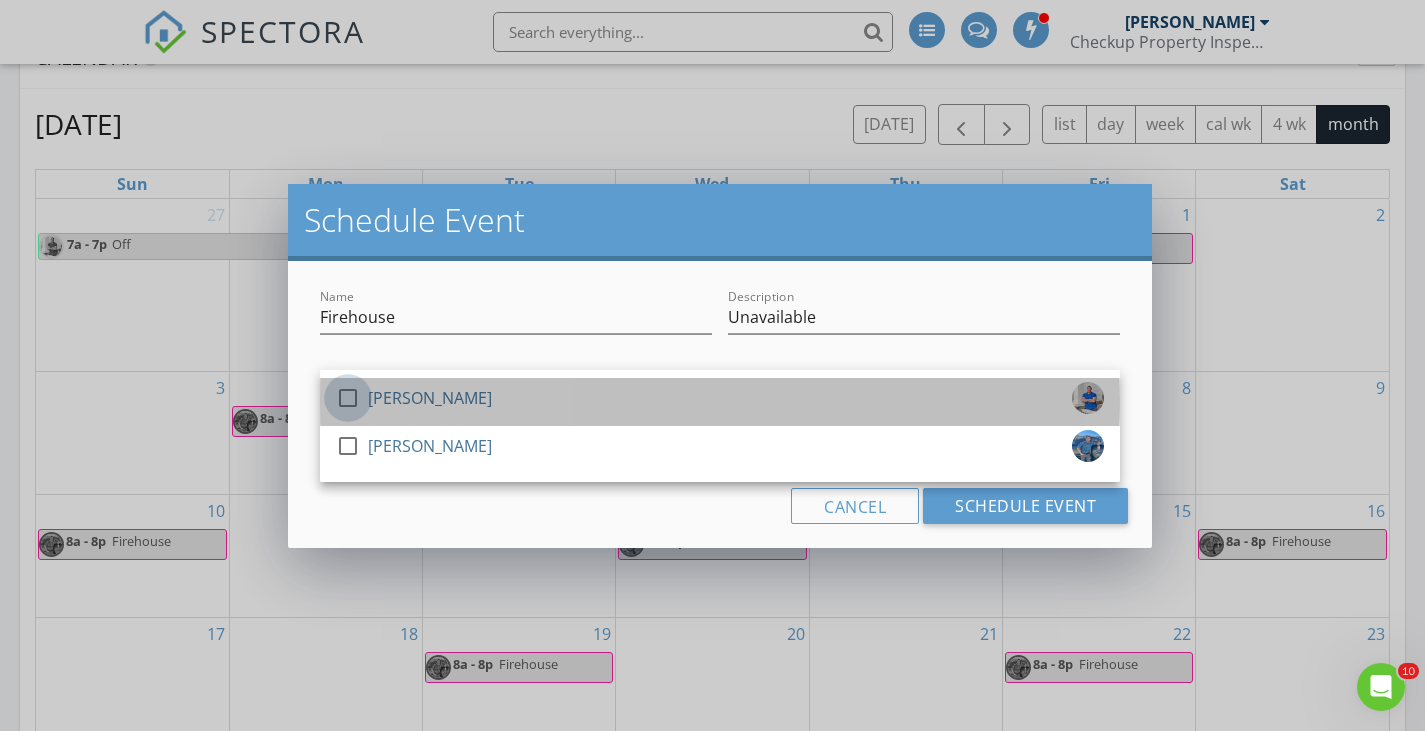 click at bounding box center [348, 398] 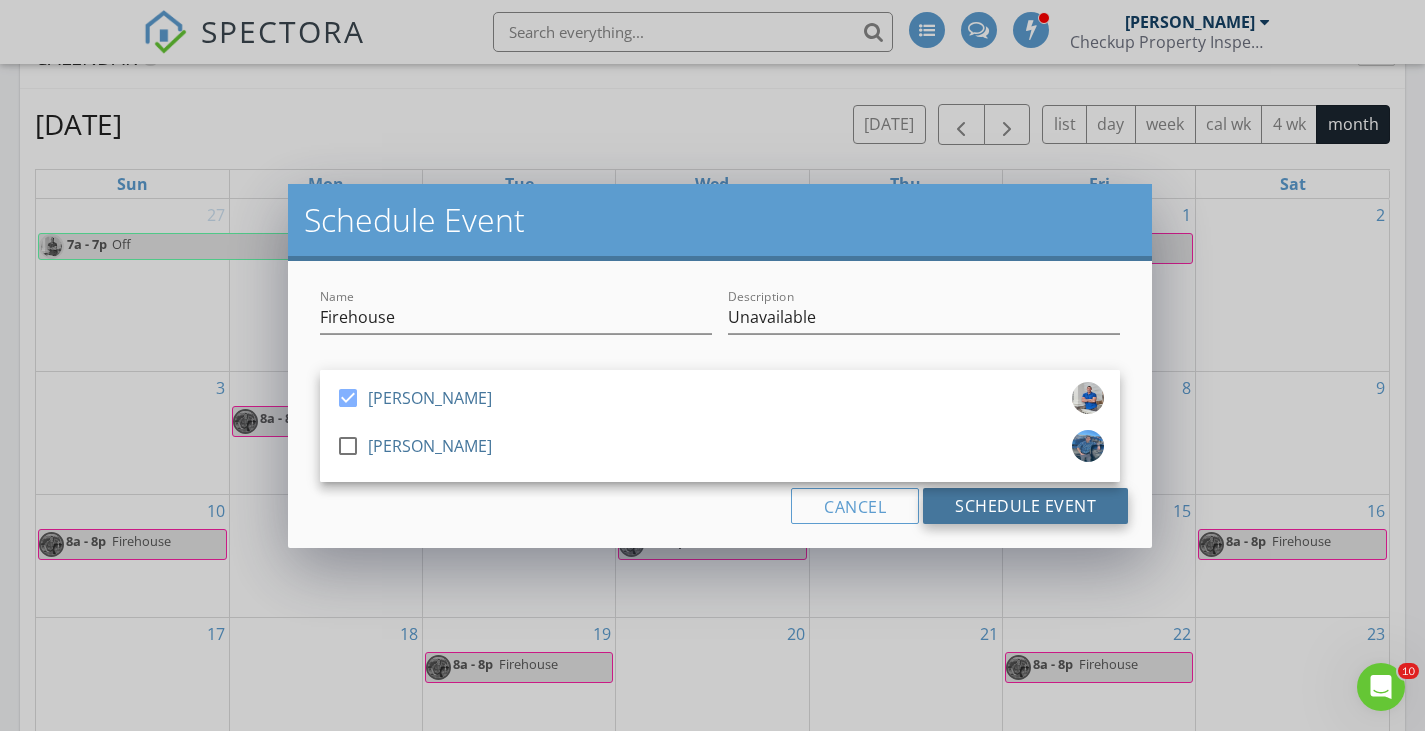 click on "Schedule Event" at bounding box center (1025, 506) 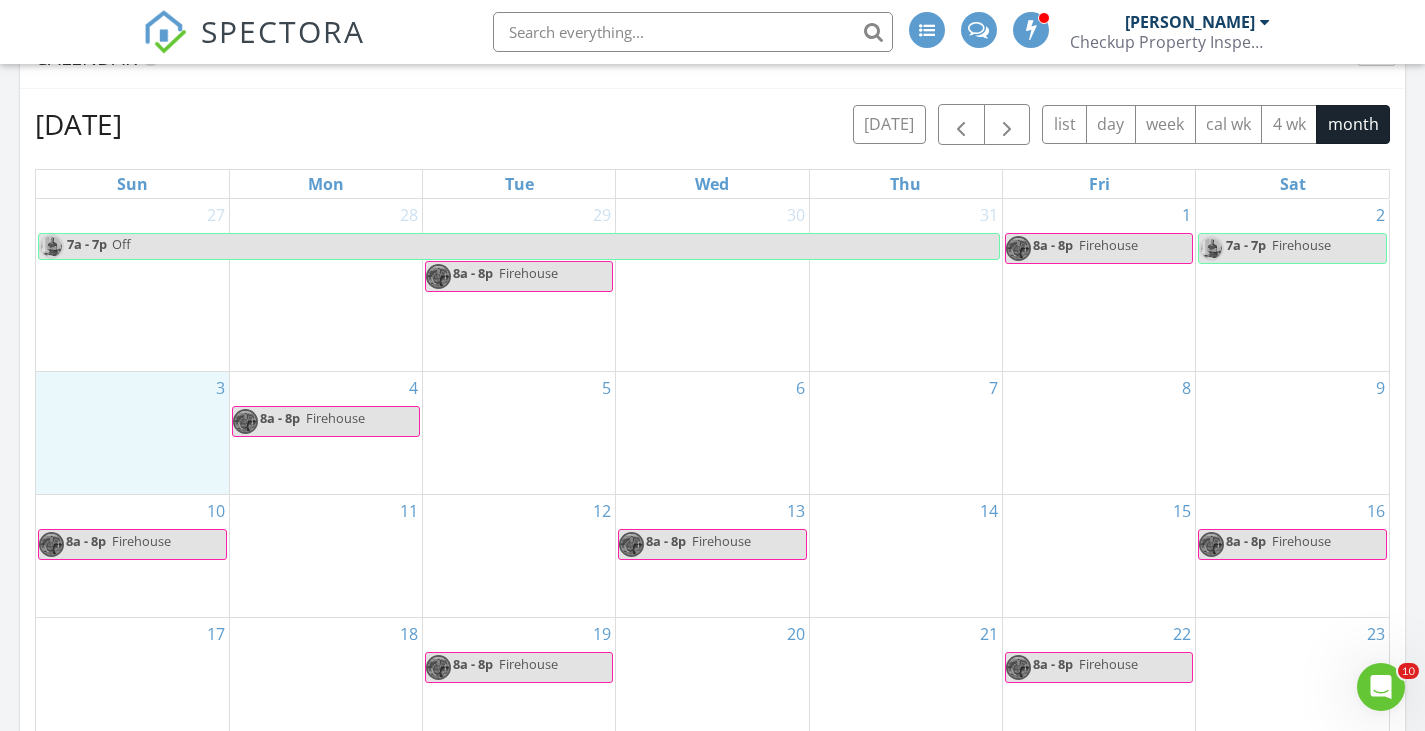 click on "3" at bounding box center [132, 433] 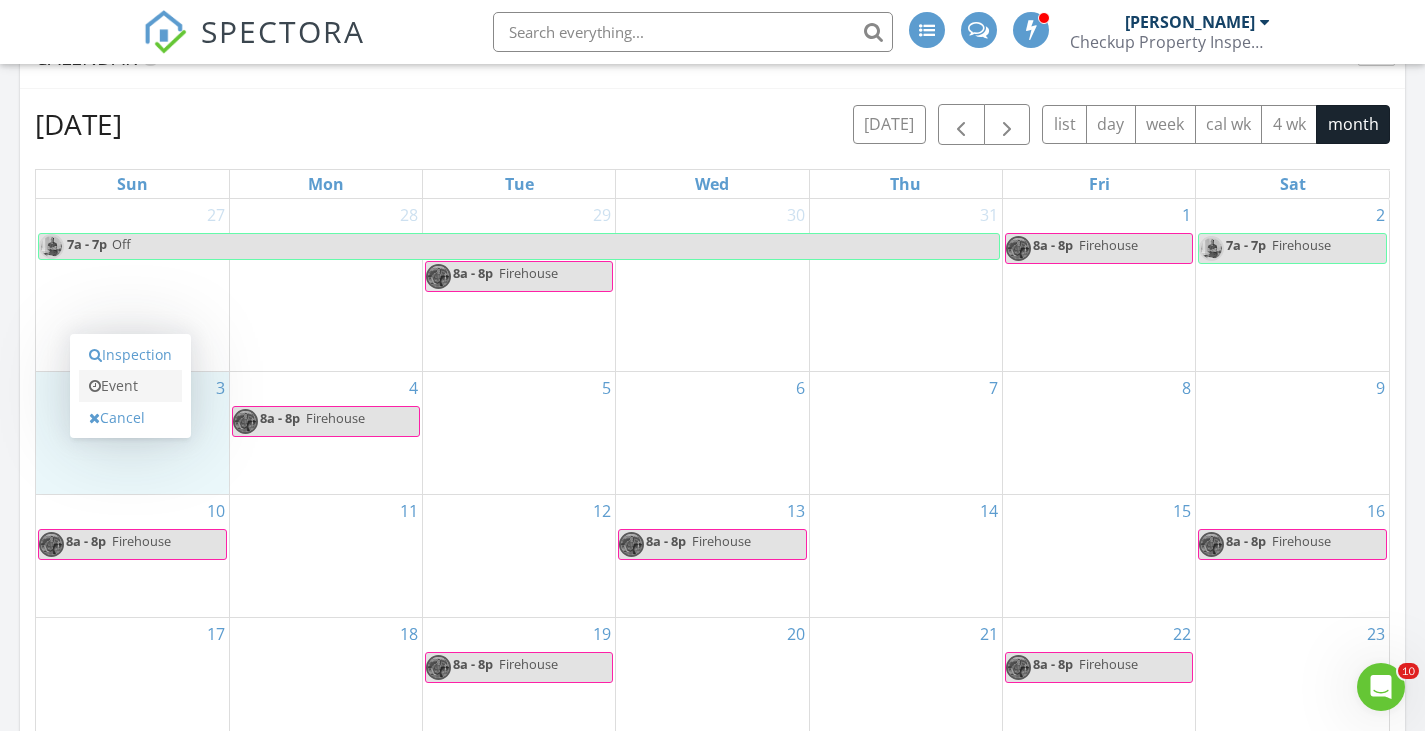 click on "Event" at bounding box center [130, 386] 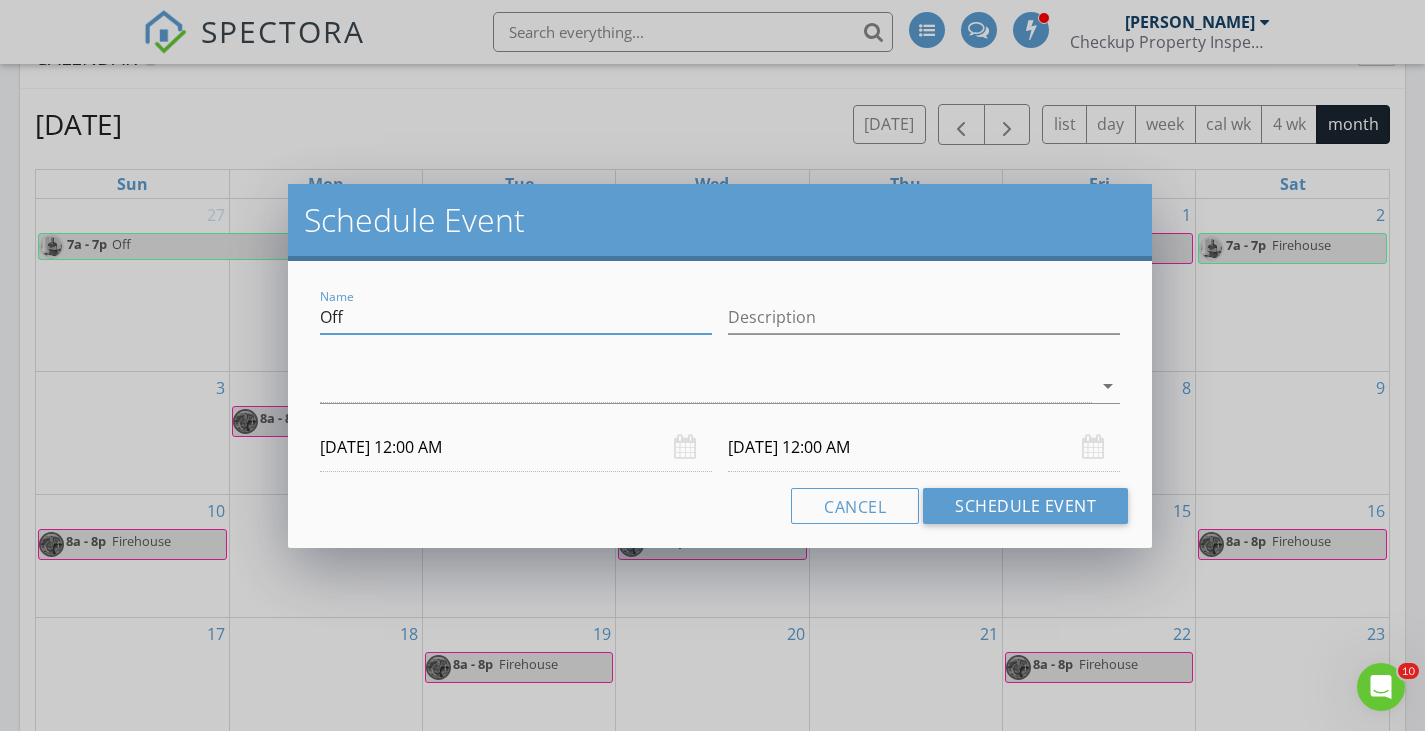 click on "Off" at bounding box center [516, 317] 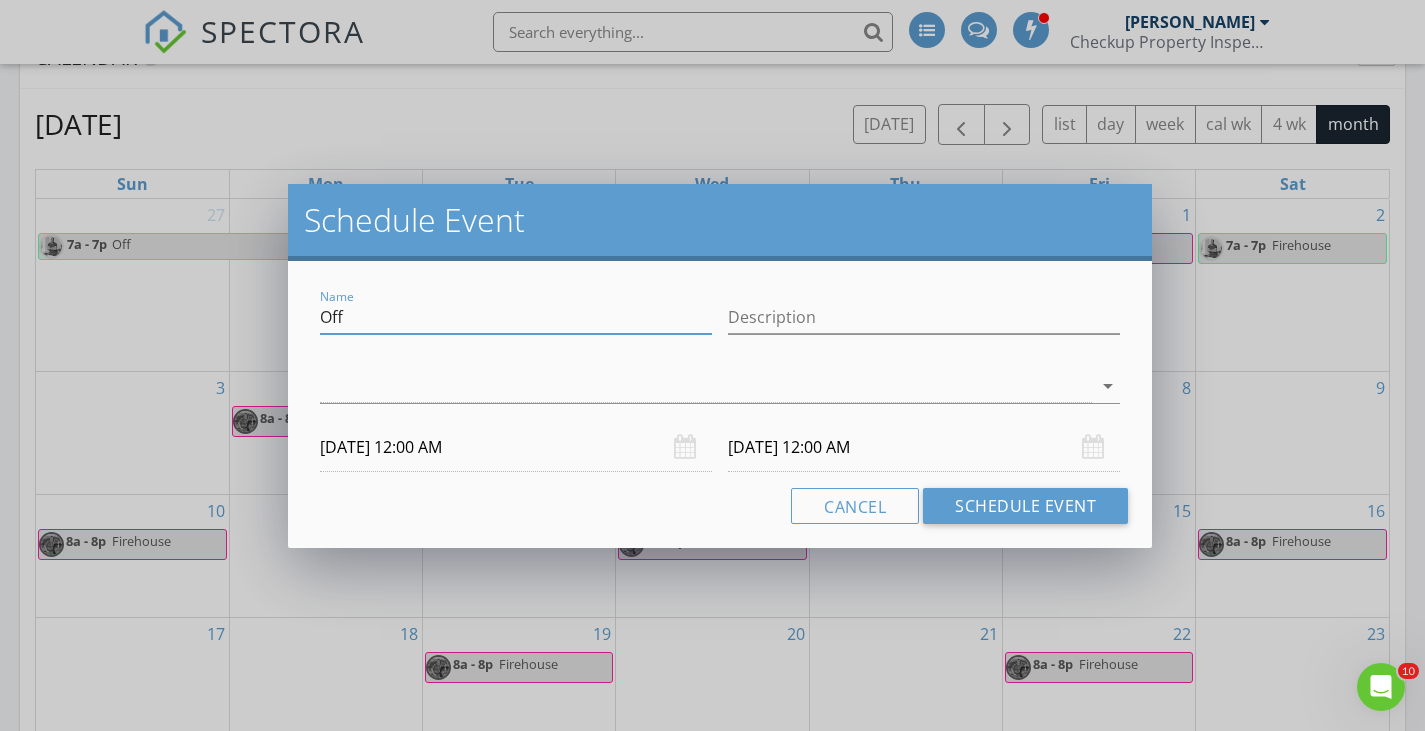 click on "Off" at bounding box center (516, 317) 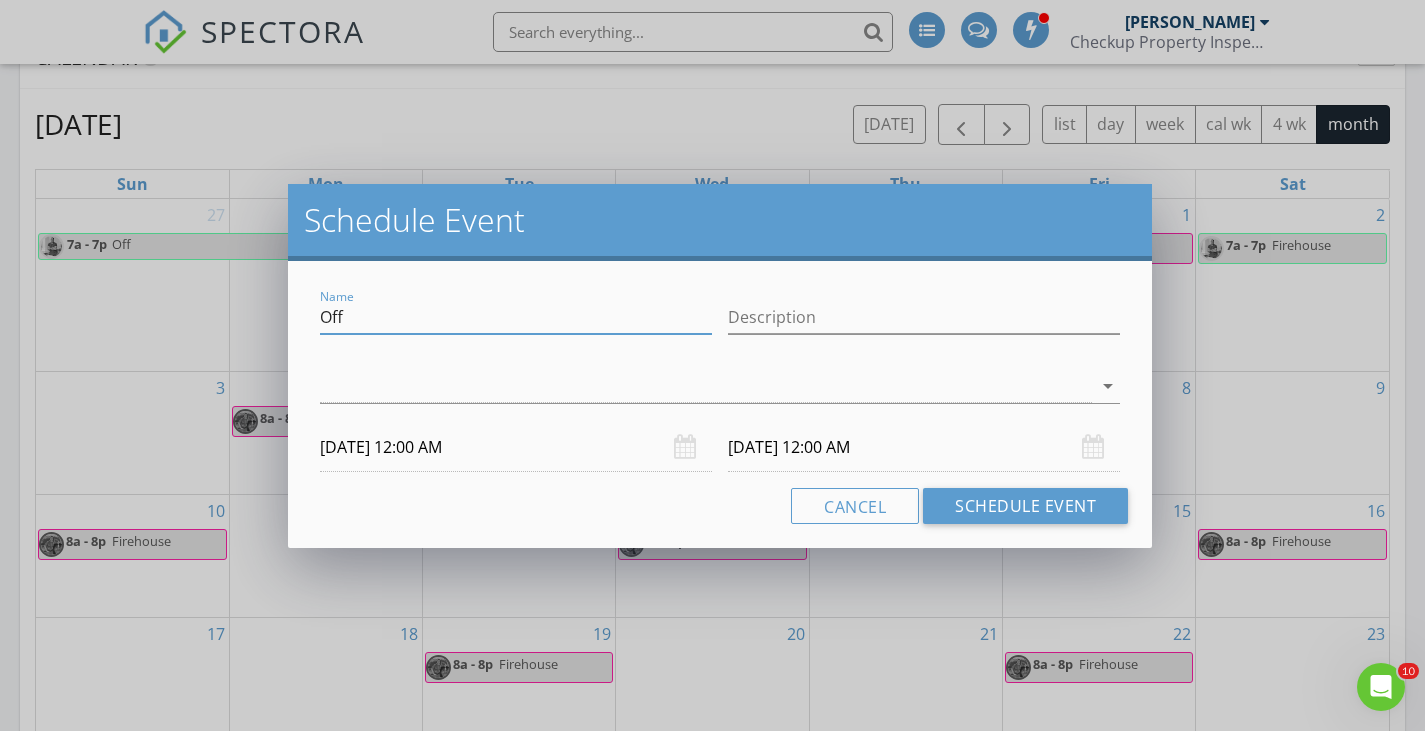 click on "Off" at bounding box center (516, 317) 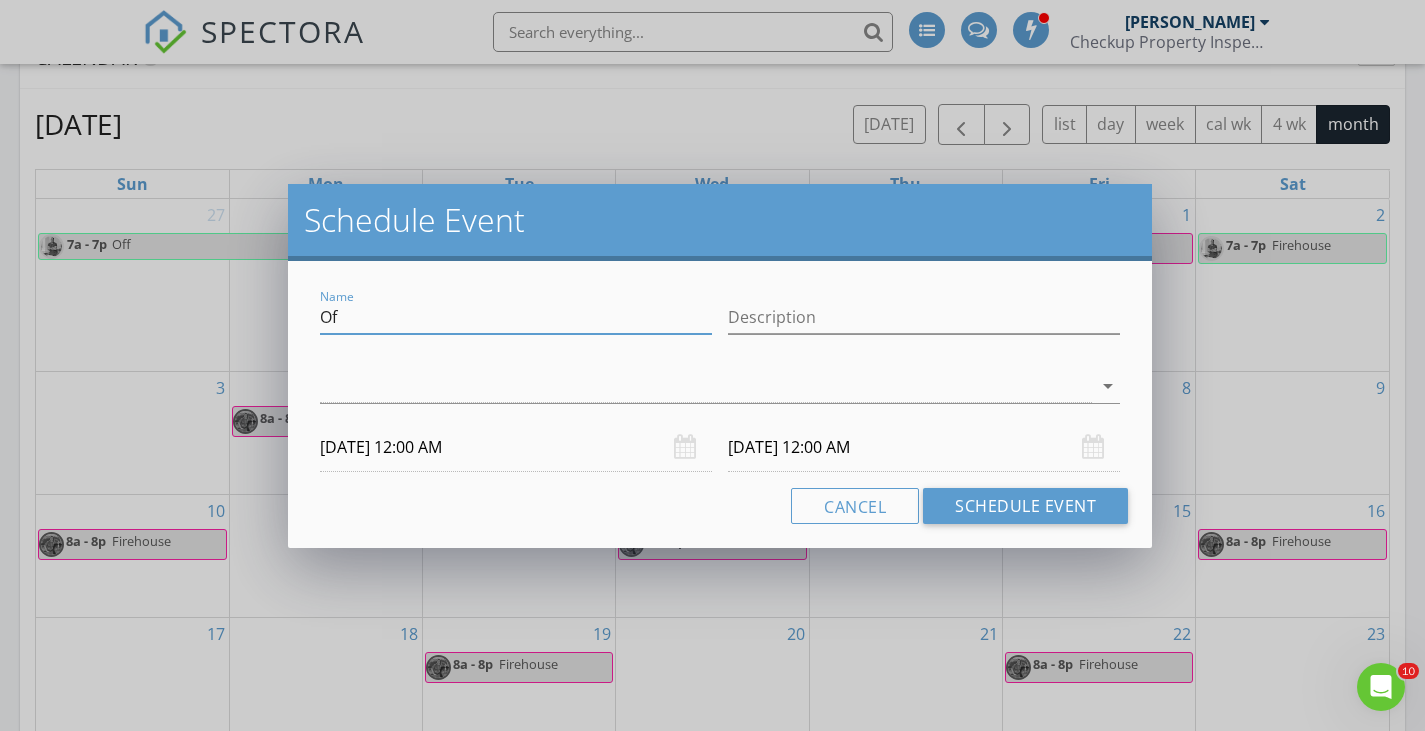 type on "O" 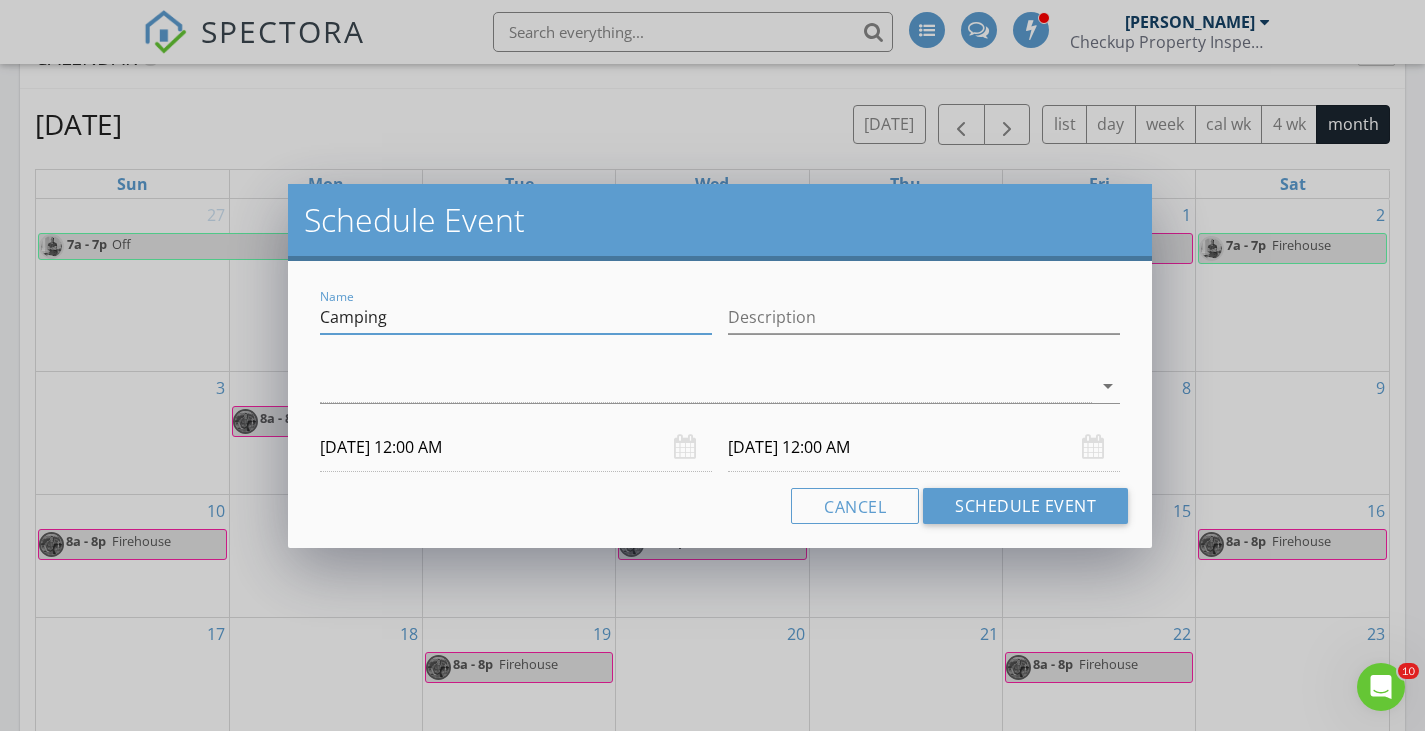 type on "Camping" 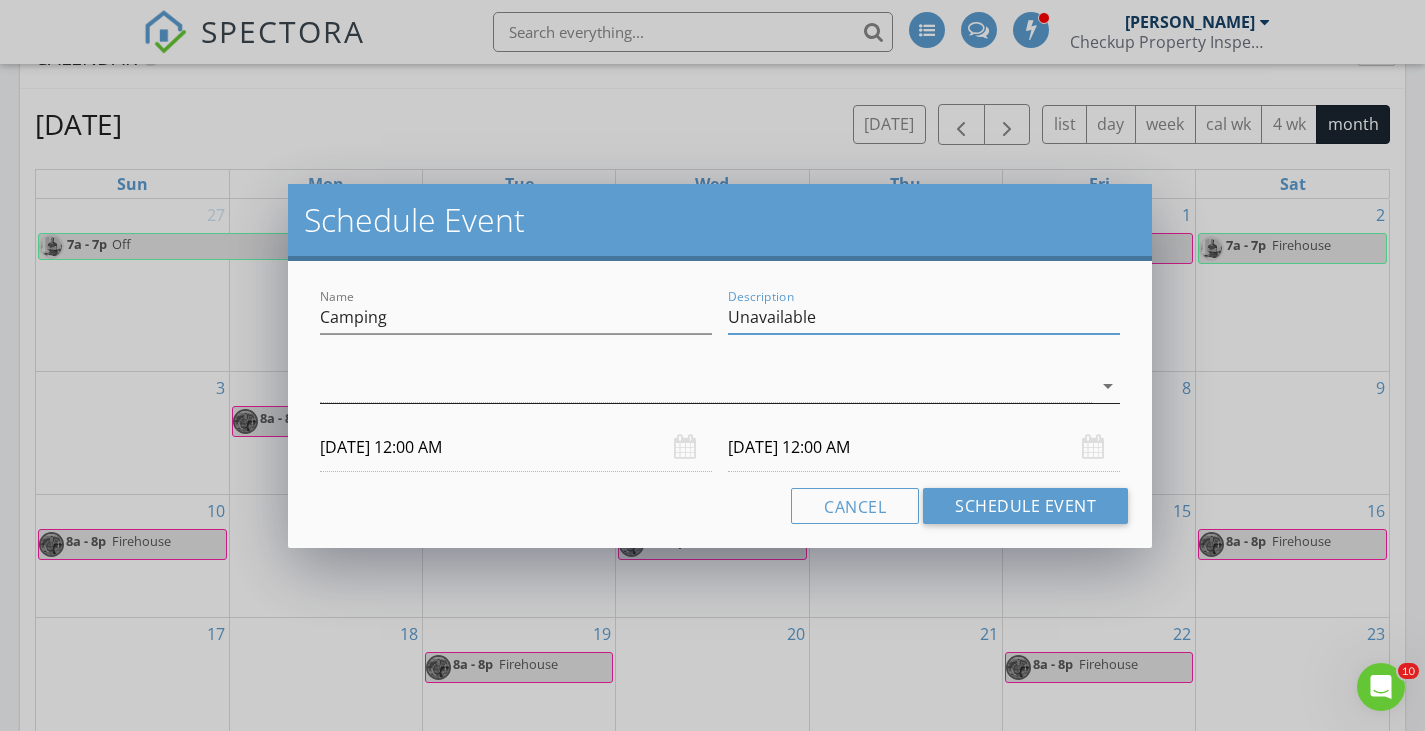 type on "Unavailable" 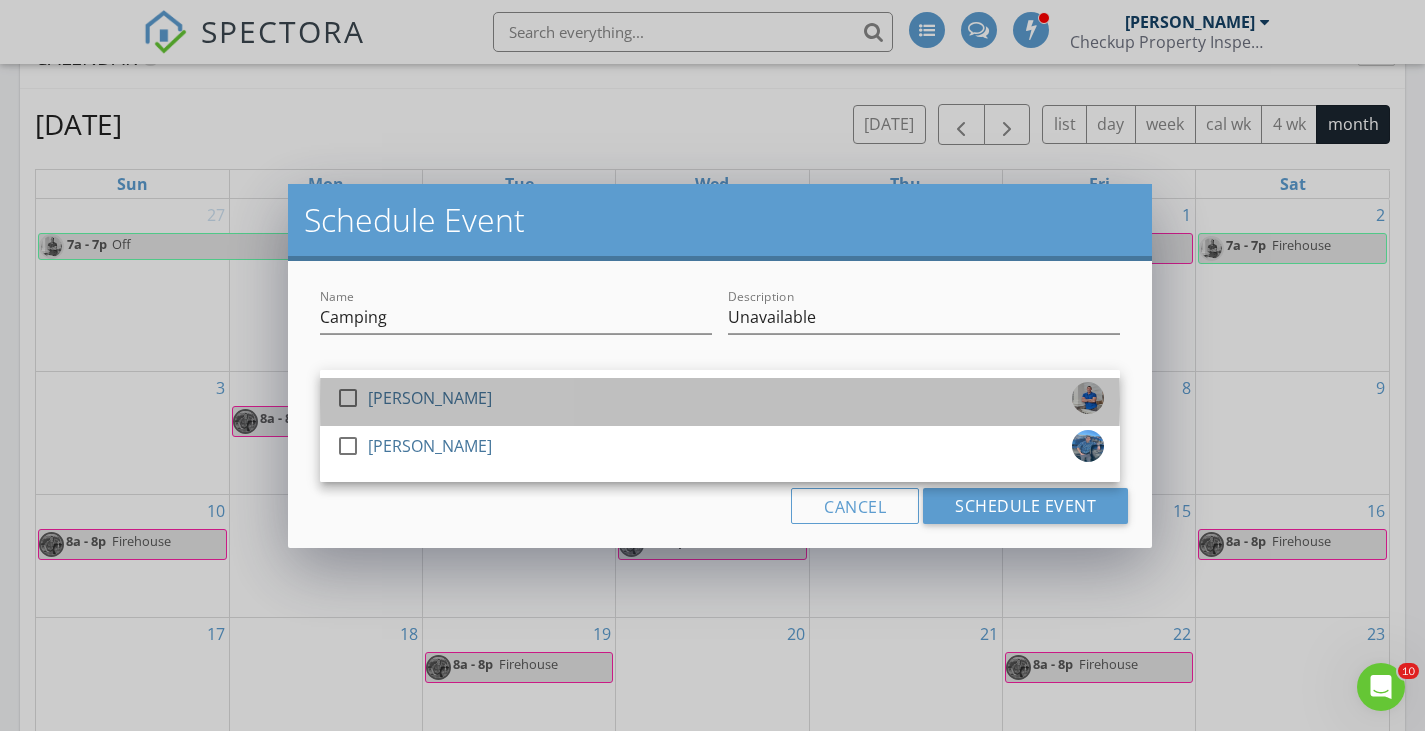 click on "[PERSON_NAME]" at bounding box center [430, 398] 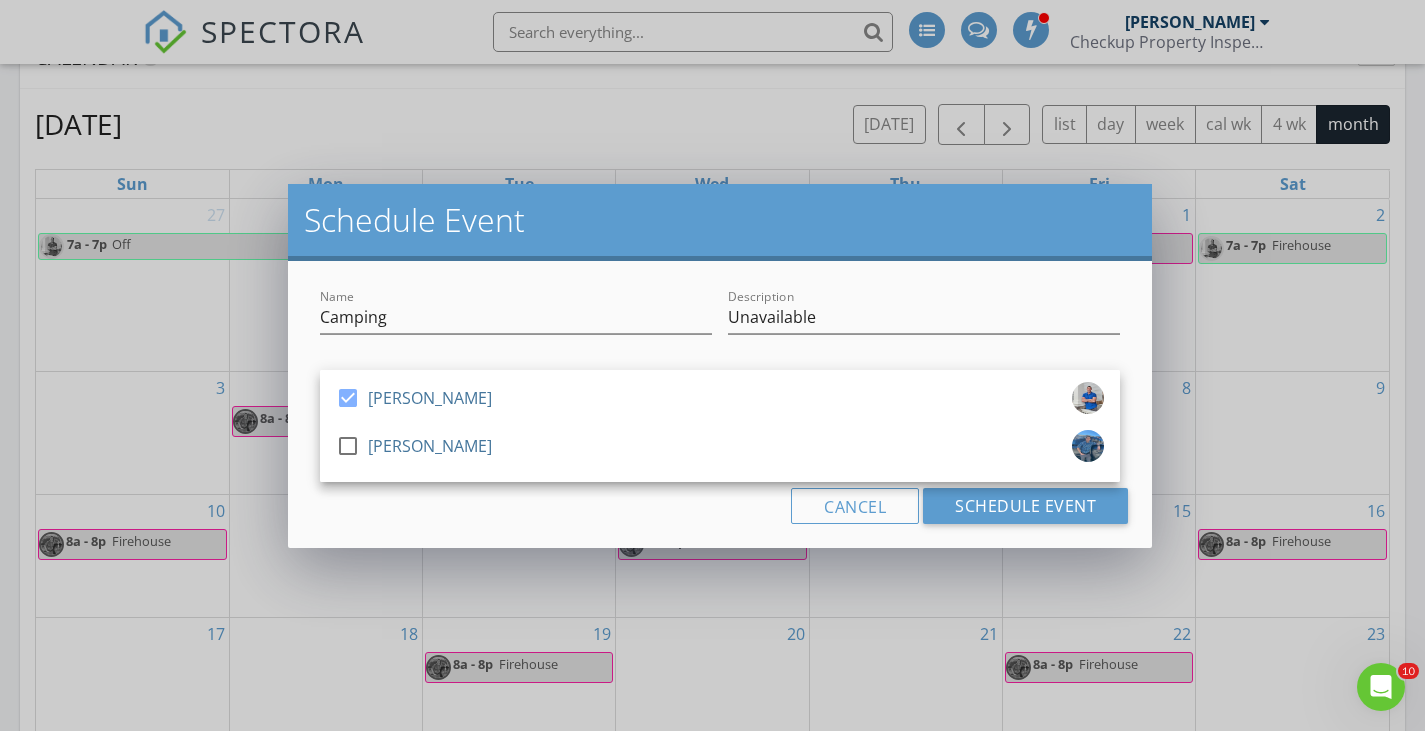 click on "Cancel   Schedule Event" at bounding box center (720, 506) 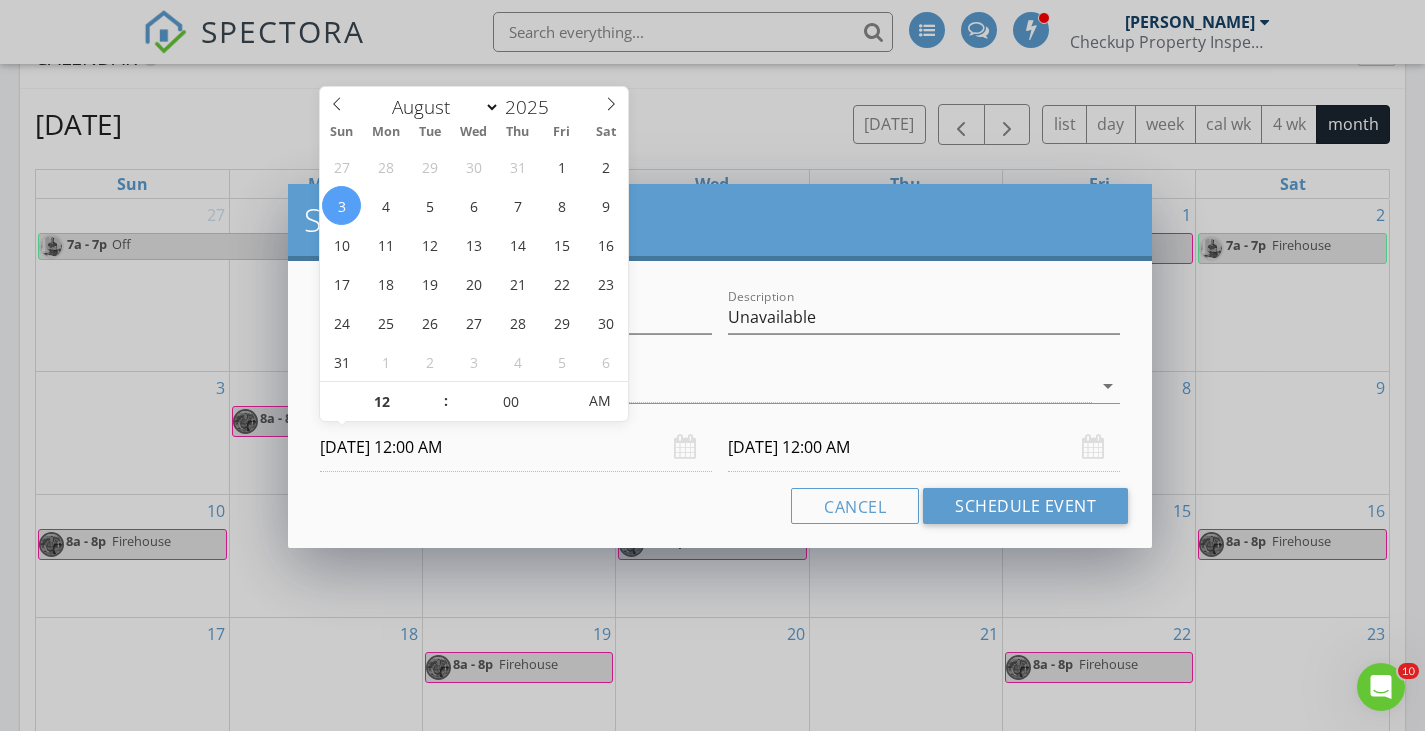 click on "08/03/2025 12:00 AM" at bounding box center (516, 447) 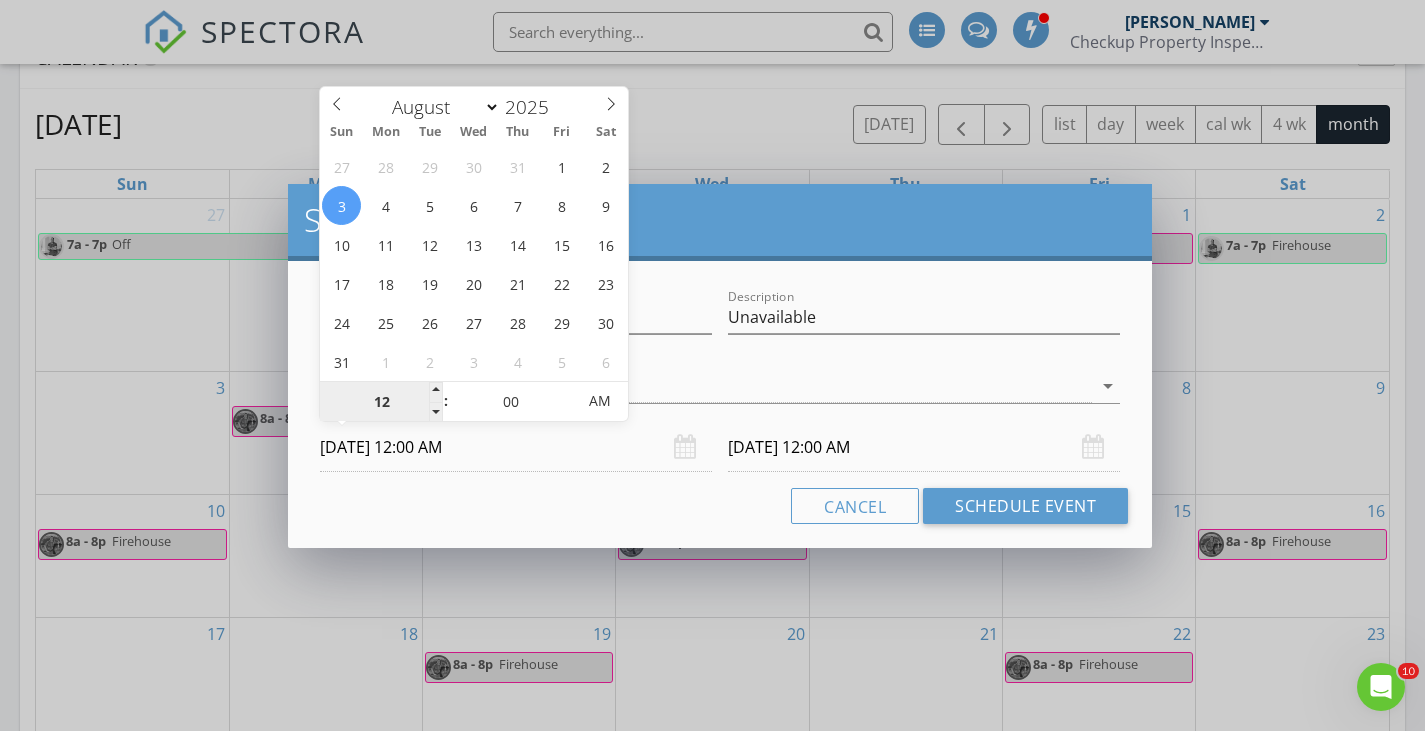 click on "12" at bounding box center (381, 402) 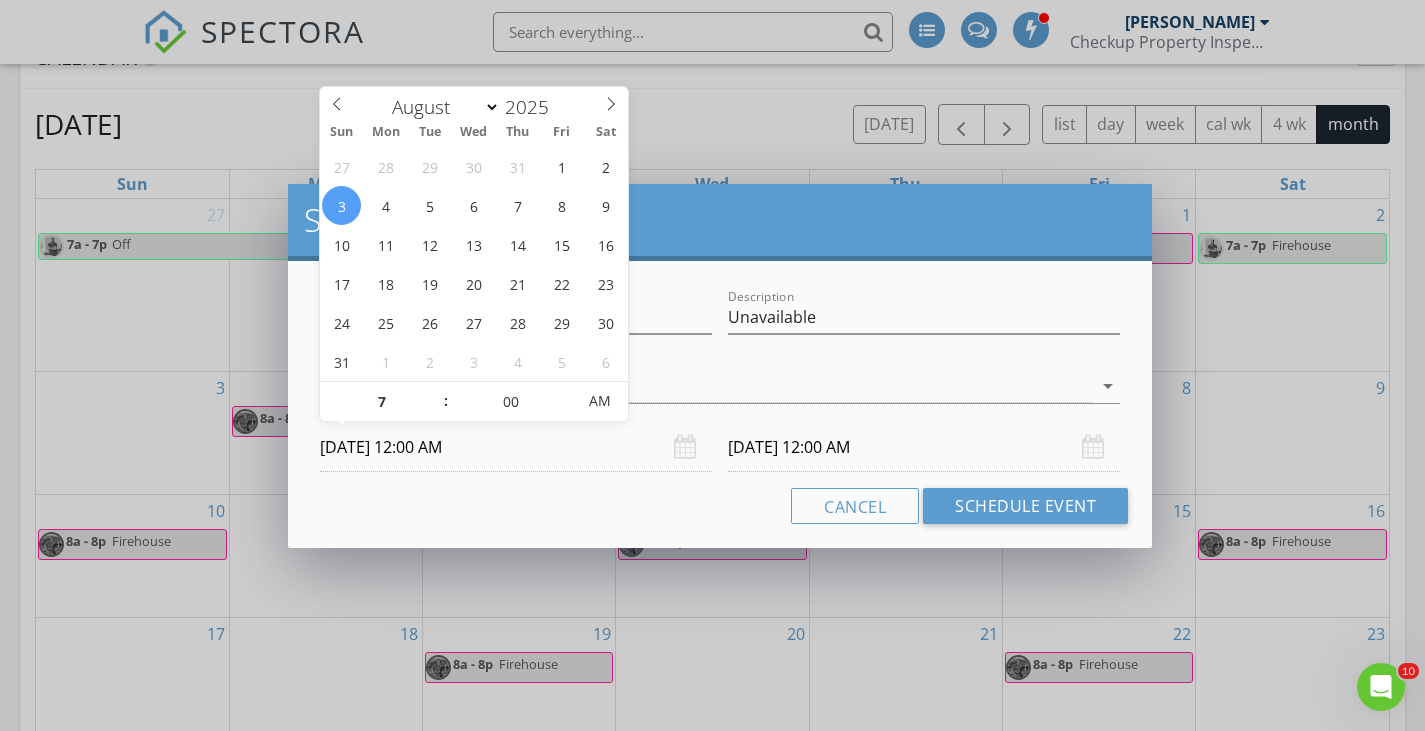 type on "07" 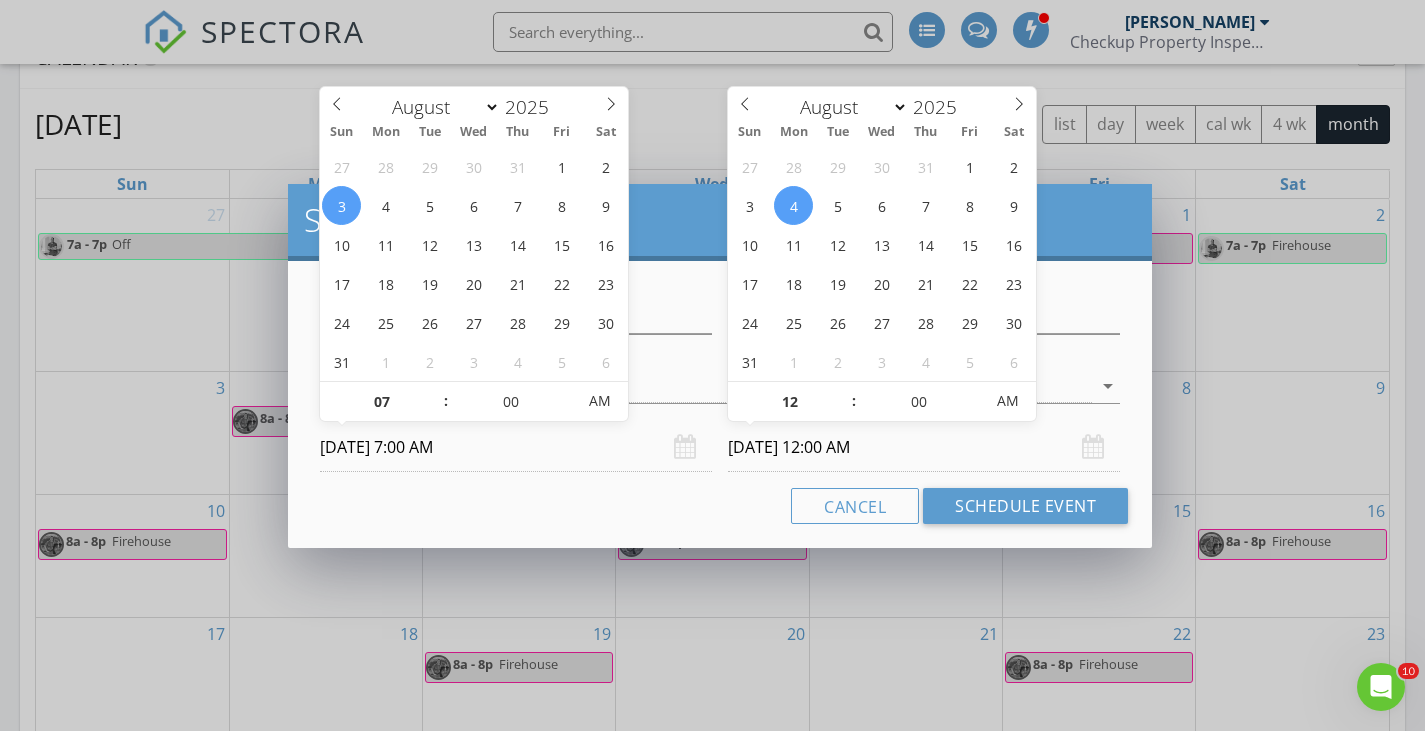 click on "08/04/2025 12:00 AM" at bounding box center [924, 447] 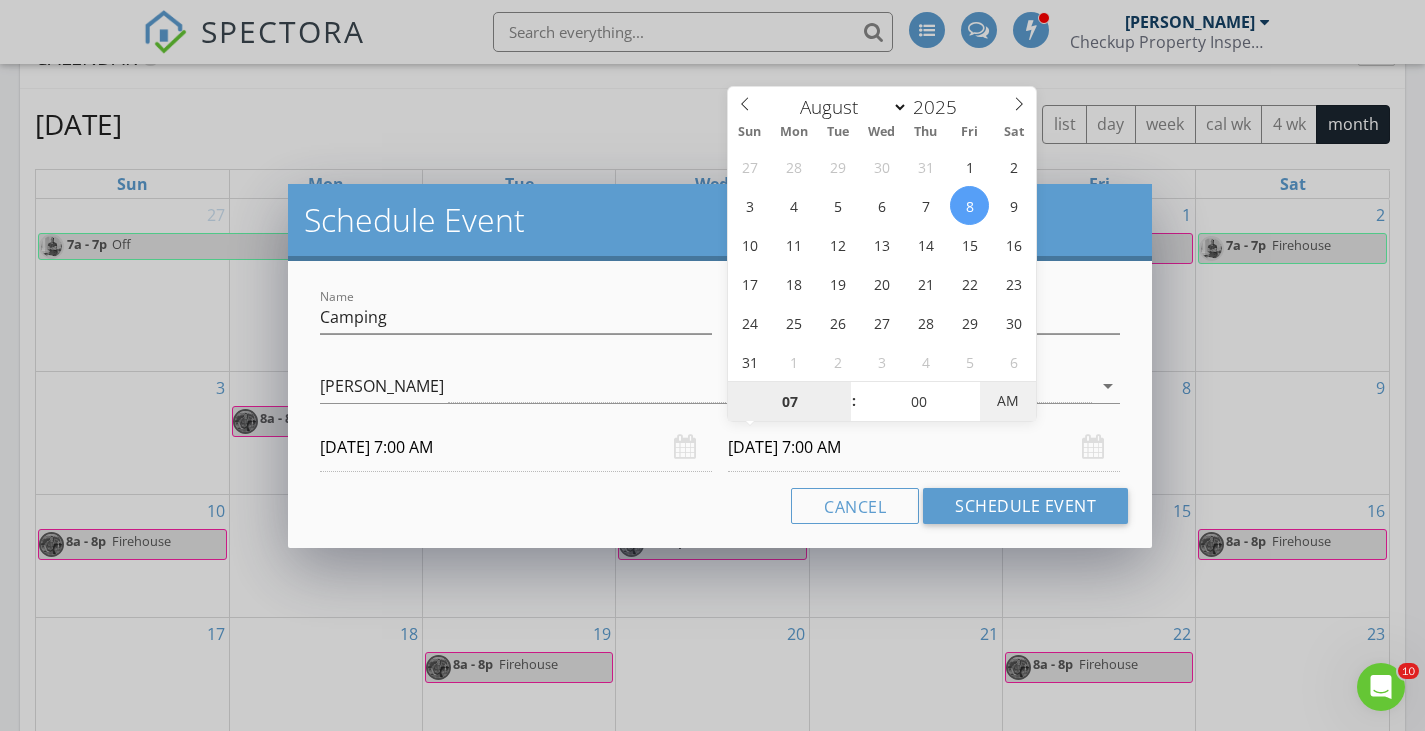 type on "08/08/2025 7:00 PM" 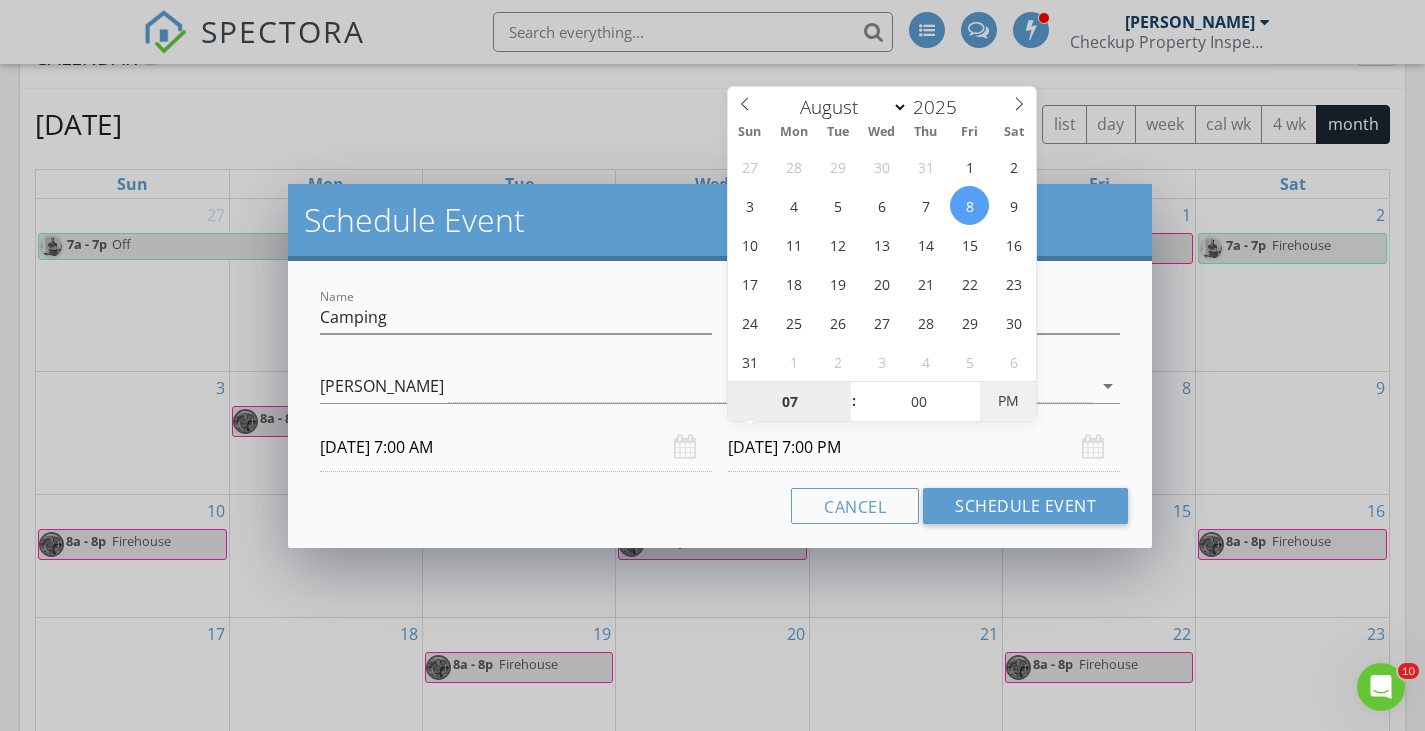 click on "PM" at bounding box center (1007, 401) 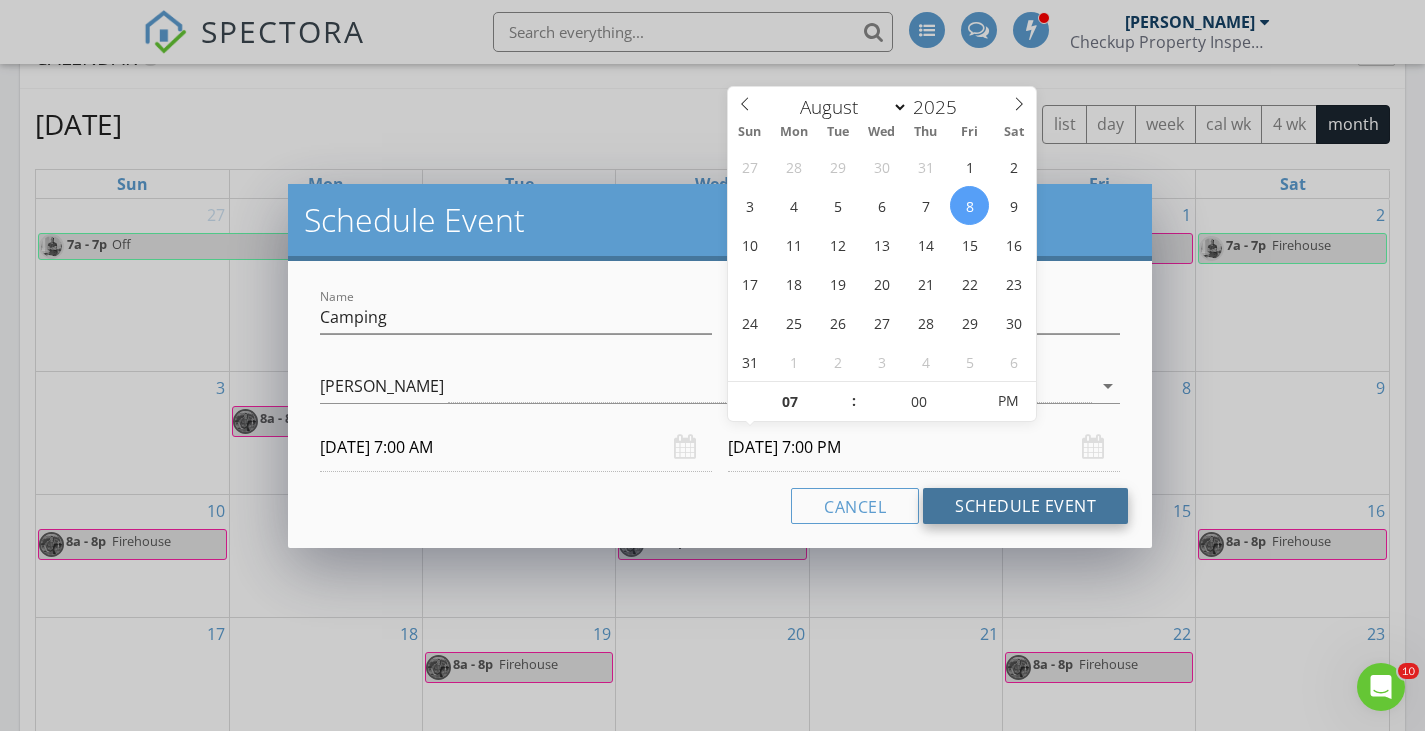 click on "Schedule Event" at bounding box center (1025, 506) 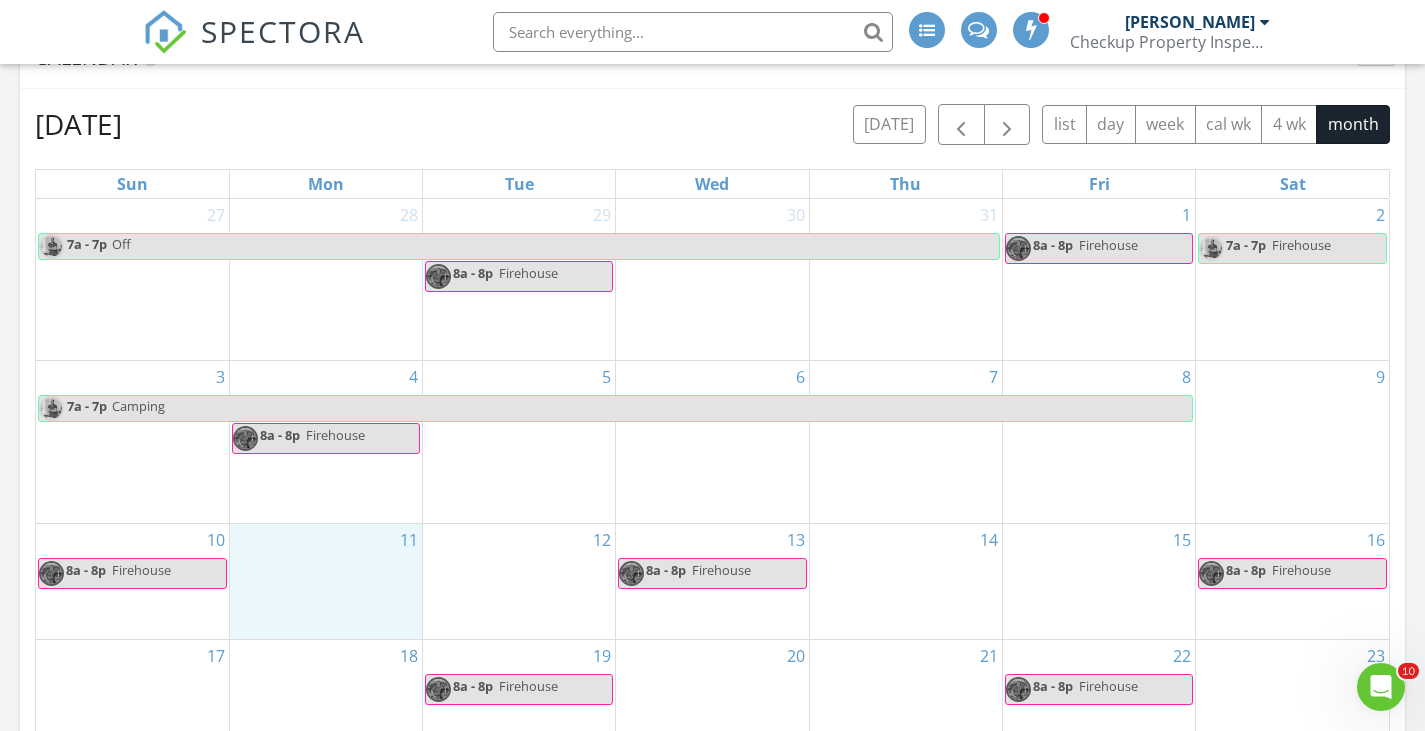 click on "11" at bounding box center [326, 581] 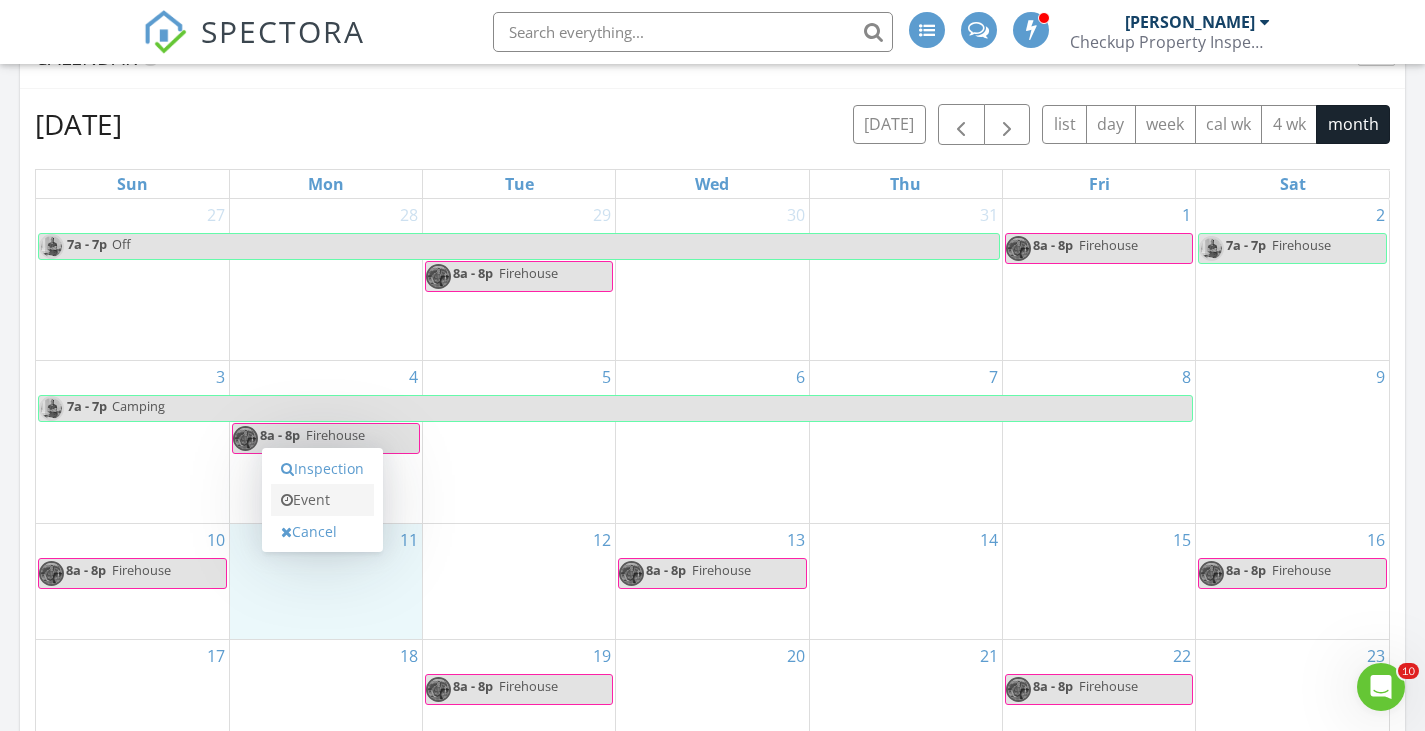 click on "Event" at bounding box center (322, 500) 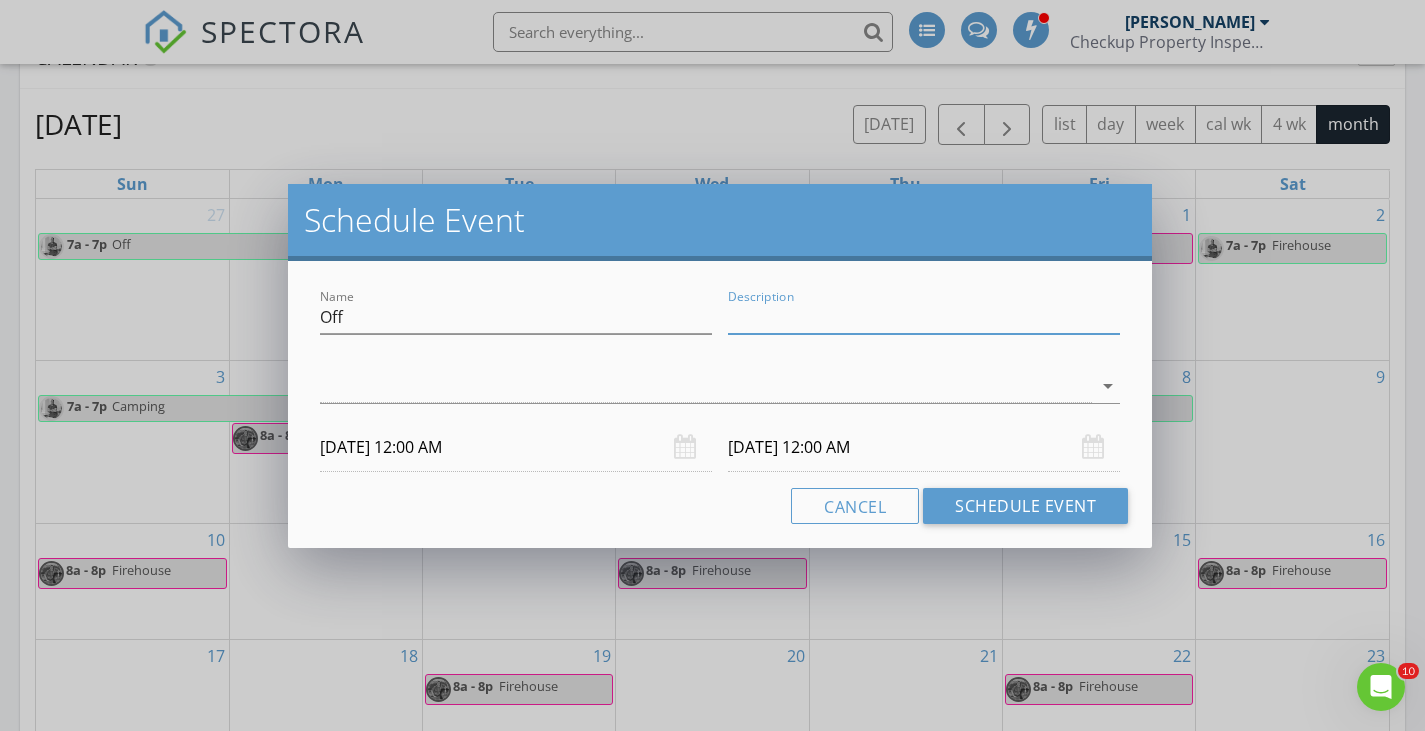 click on "Description" at bounding box center (924, 317) 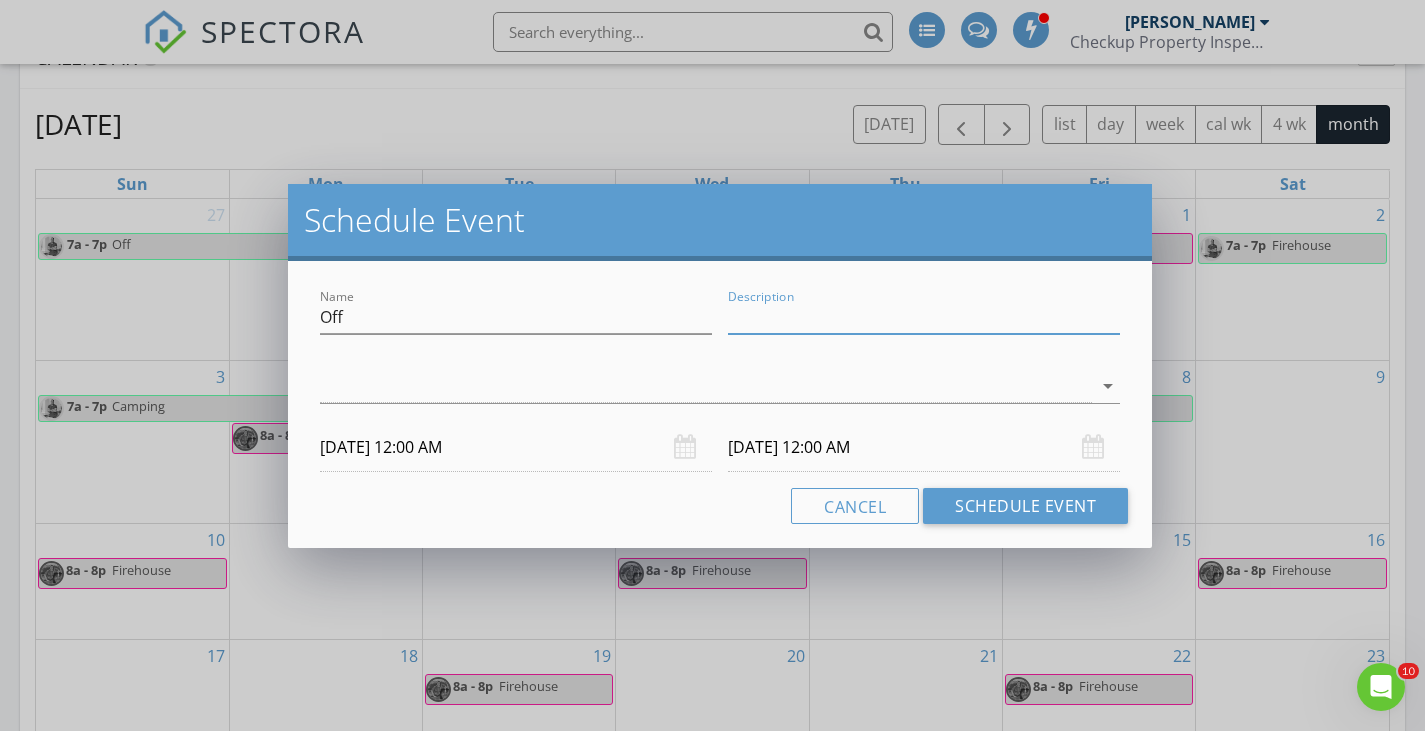 type on "Unavailable" 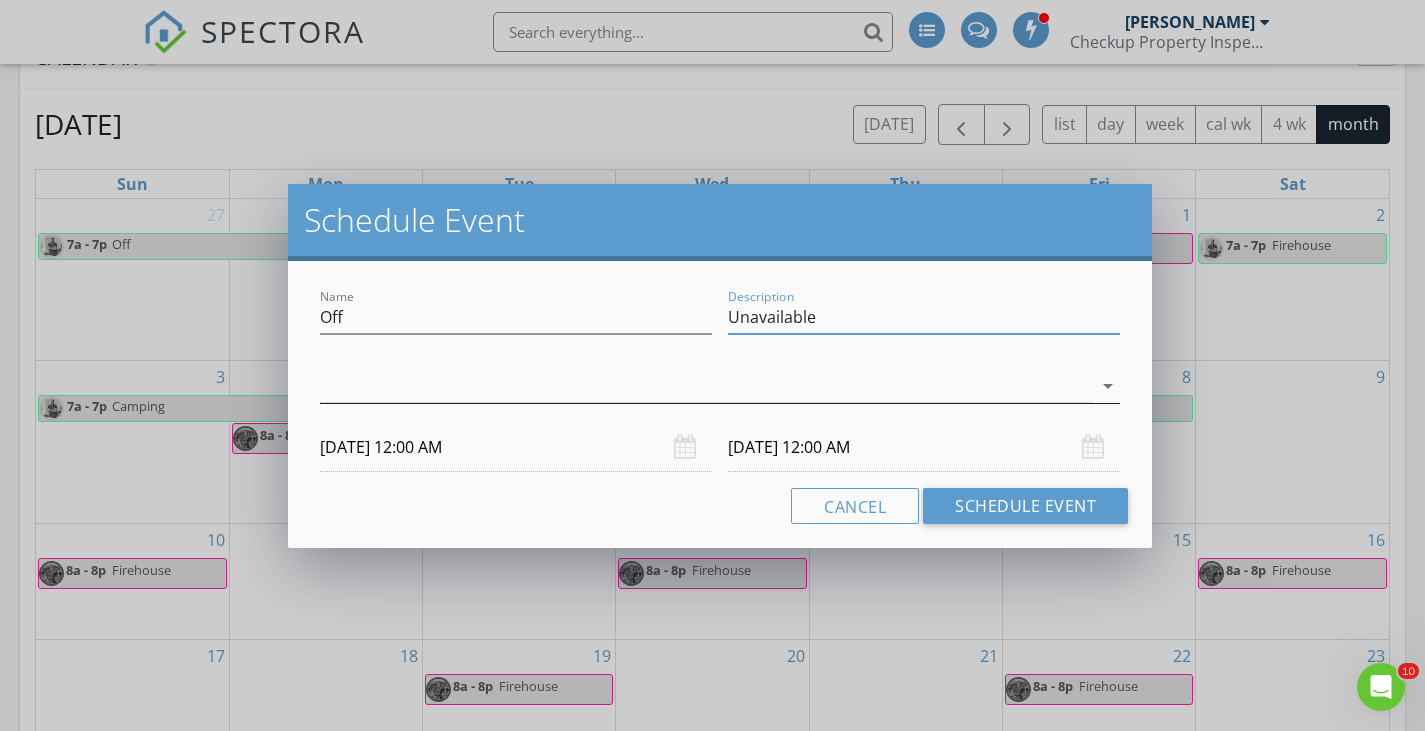 click at bounding box center (706, 386) 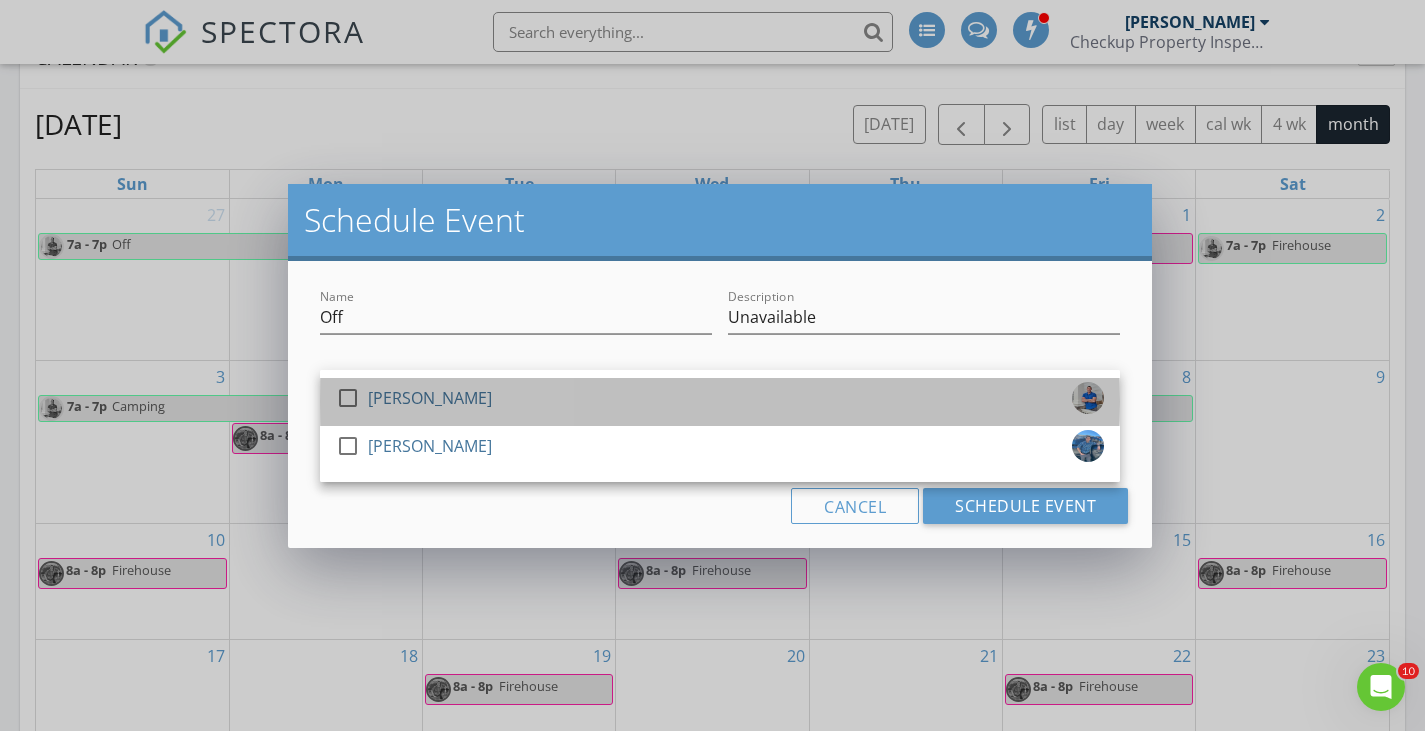 click on "check_box_outline_blank   Ryan Abbott" at bounding box center [720, 402] 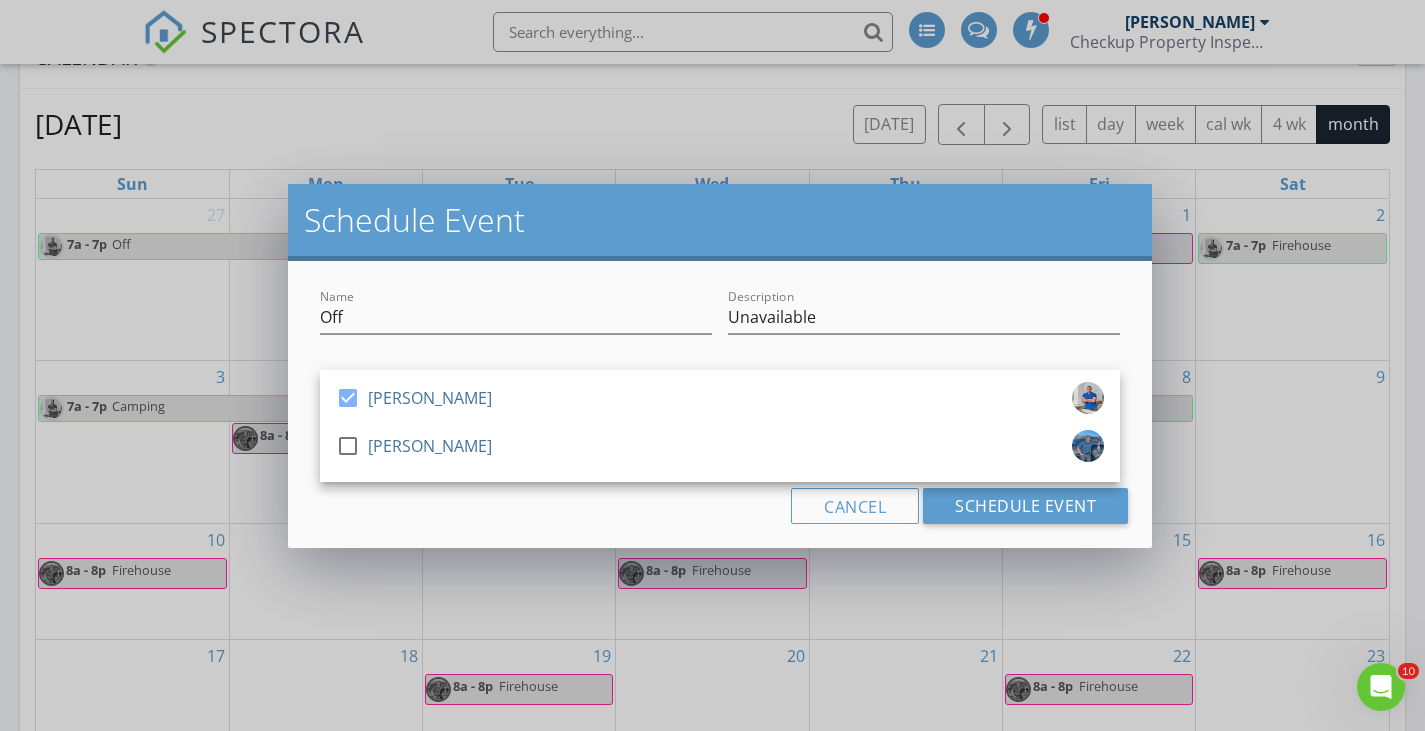 click on "Cancel   Schedule Event" at bounding box center [720, 506] 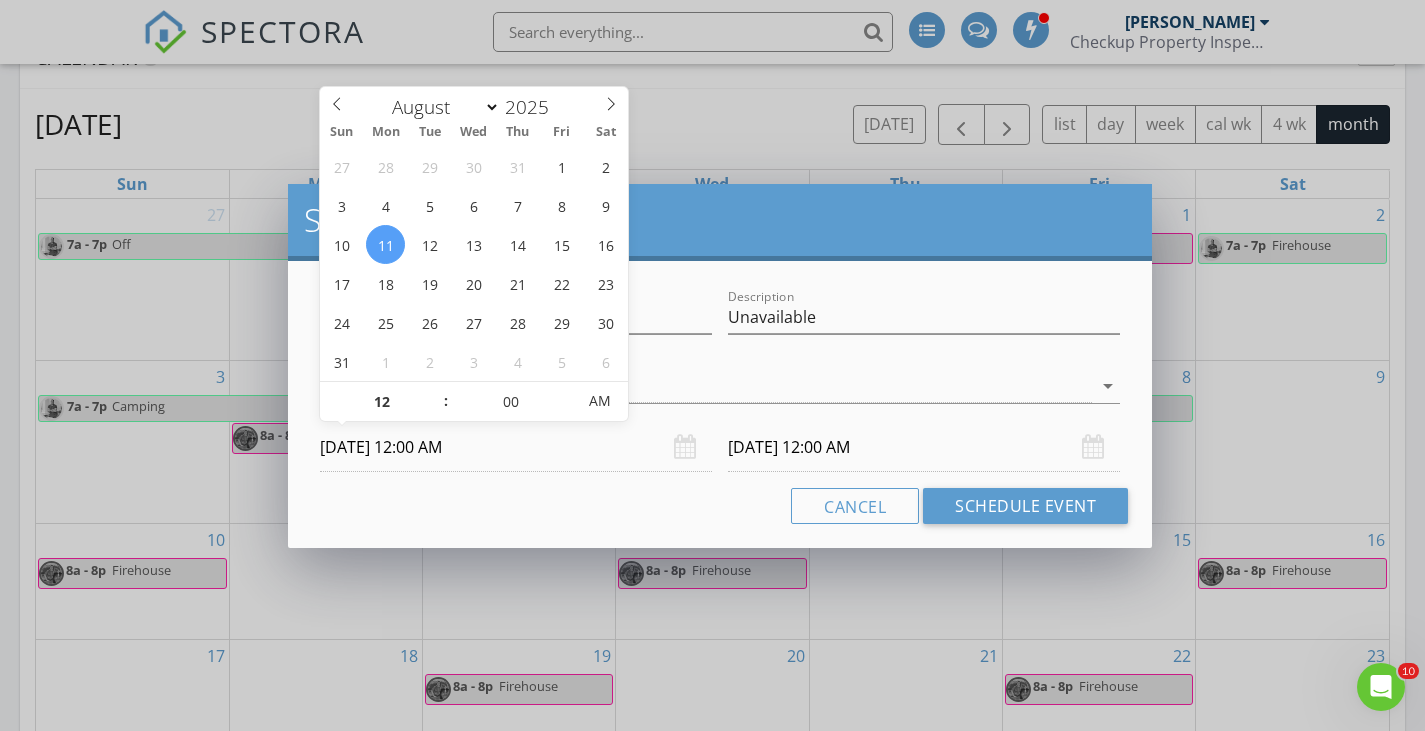 click on "08/11/2025 12:00 AM" at bounding box center [516, 447] 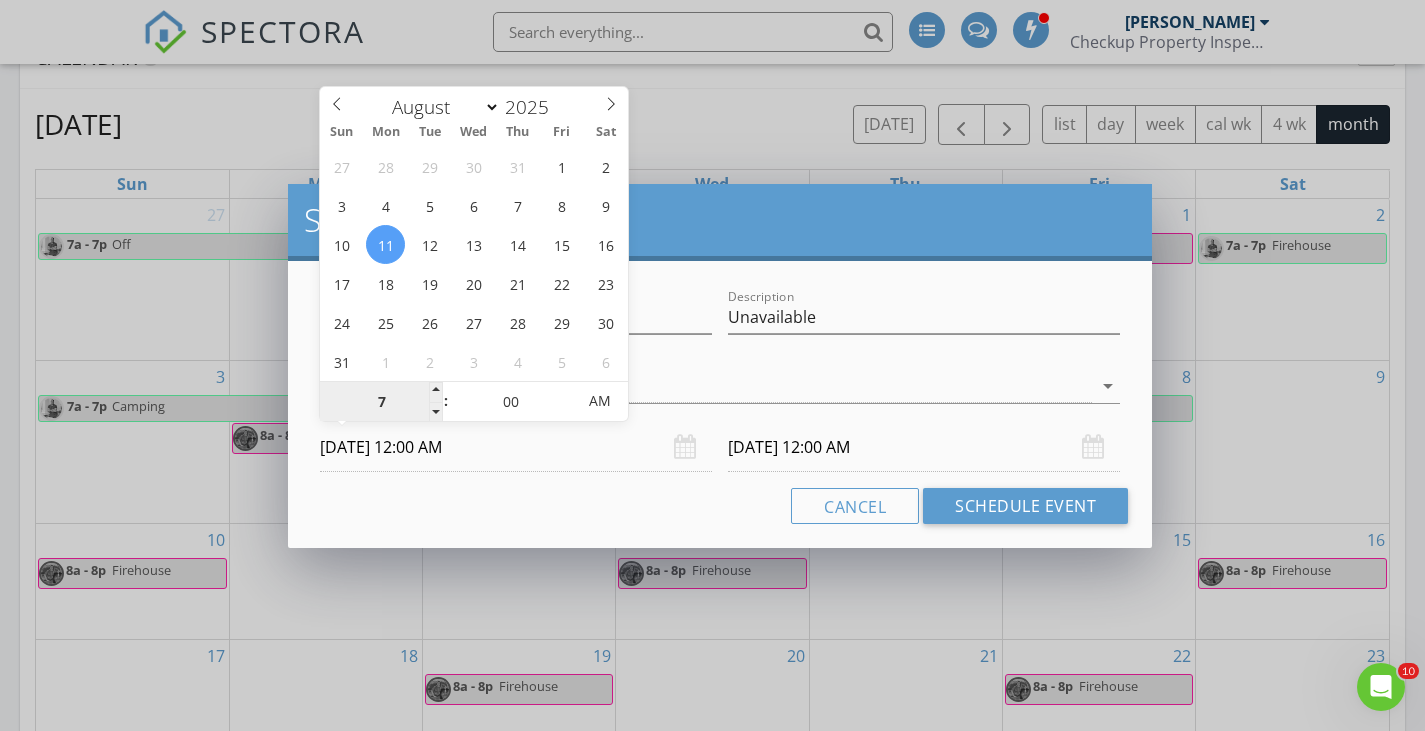 click on "7" at bounding box center [381, 402] 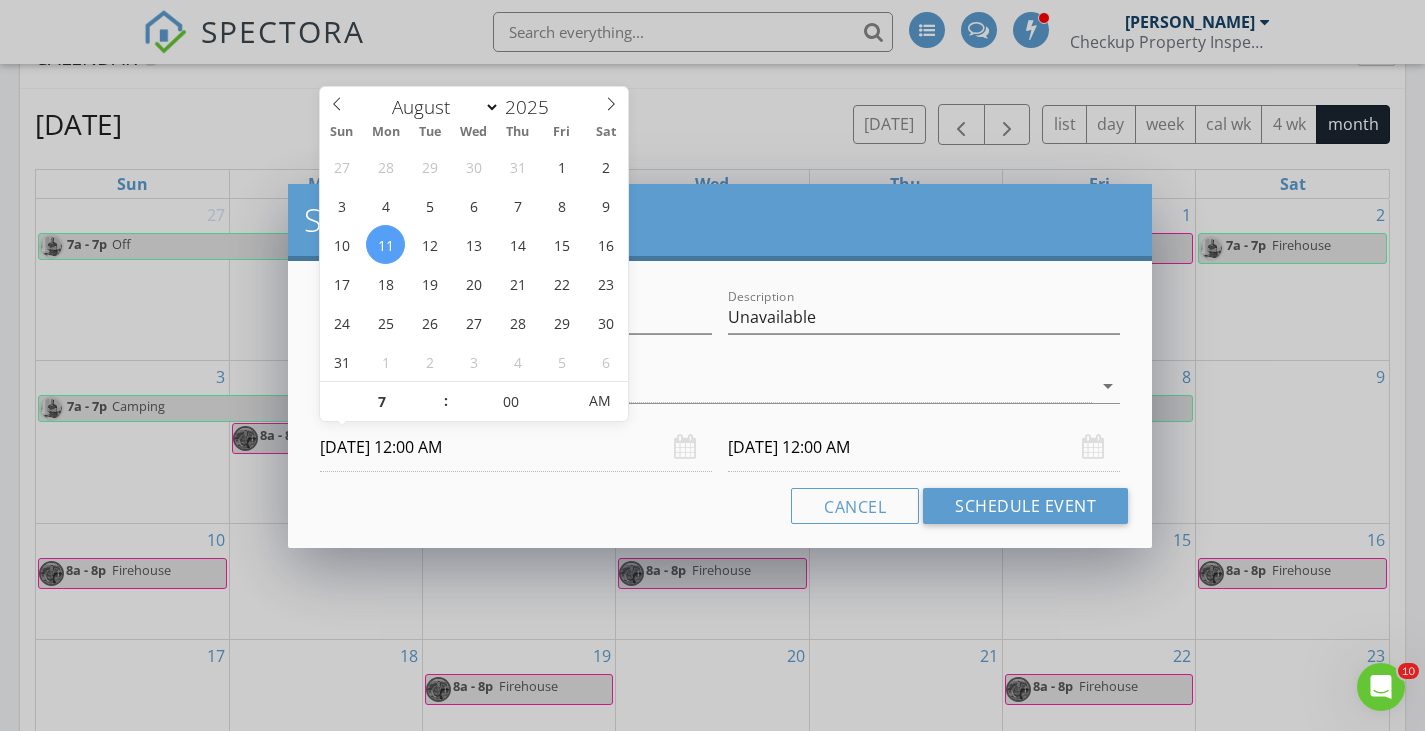 type on "07" 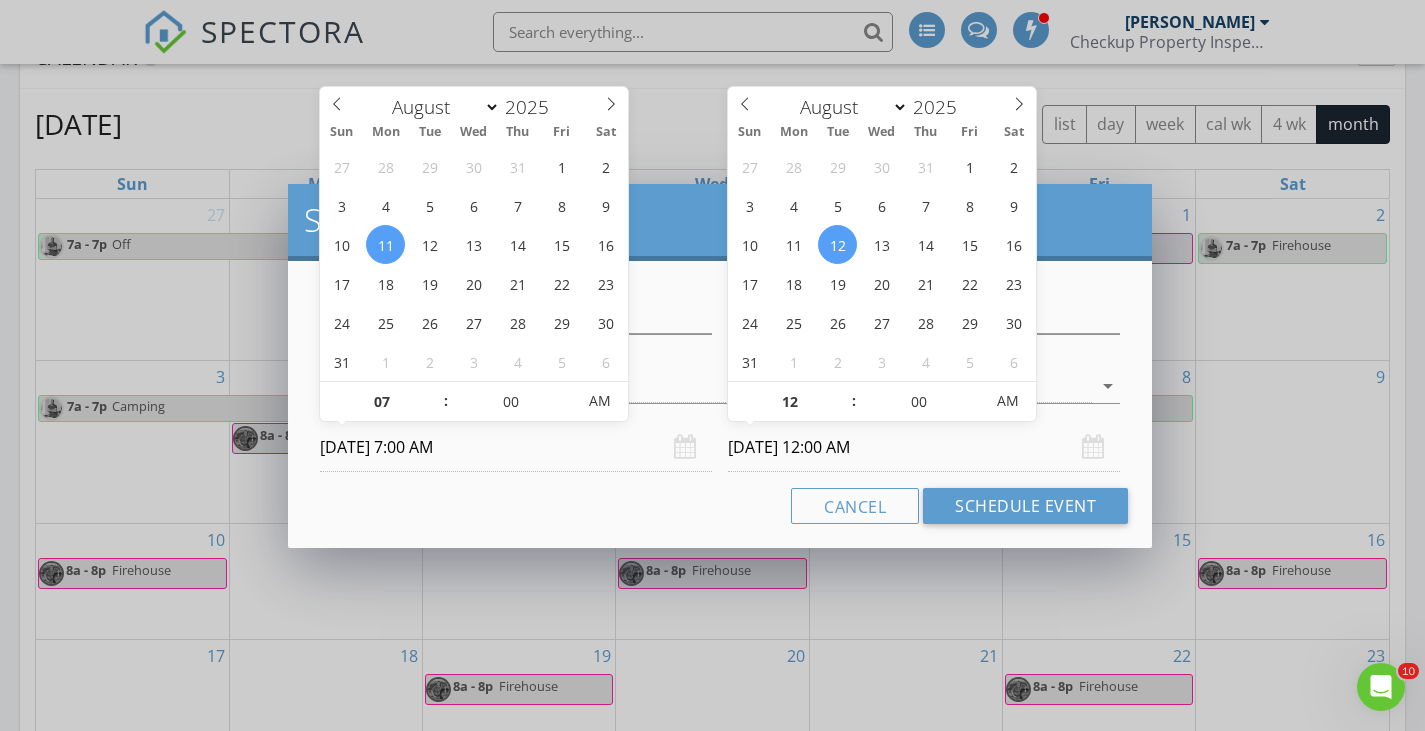 click on "08/12/2025 12:00 AM" at bounding box center (924, 447) 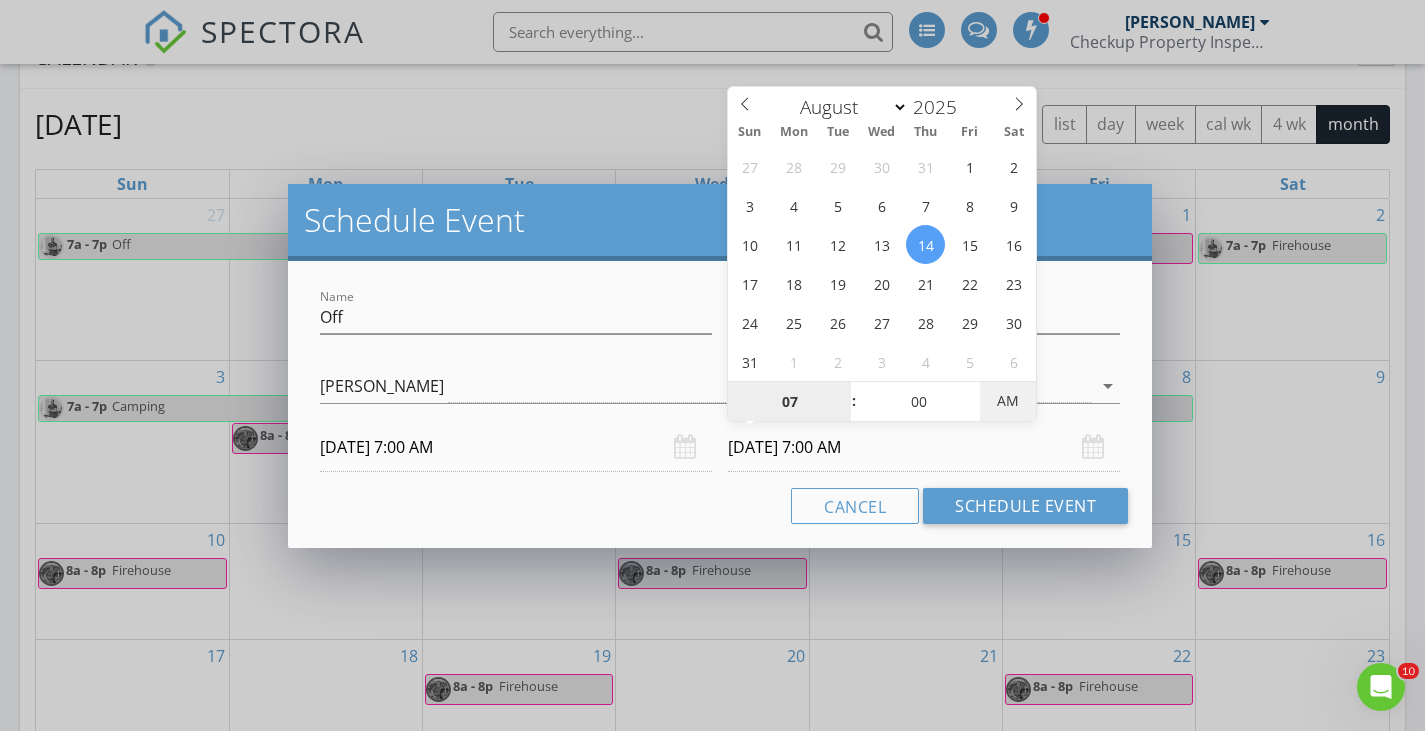 type on "08/14/2025 7:00 PM" 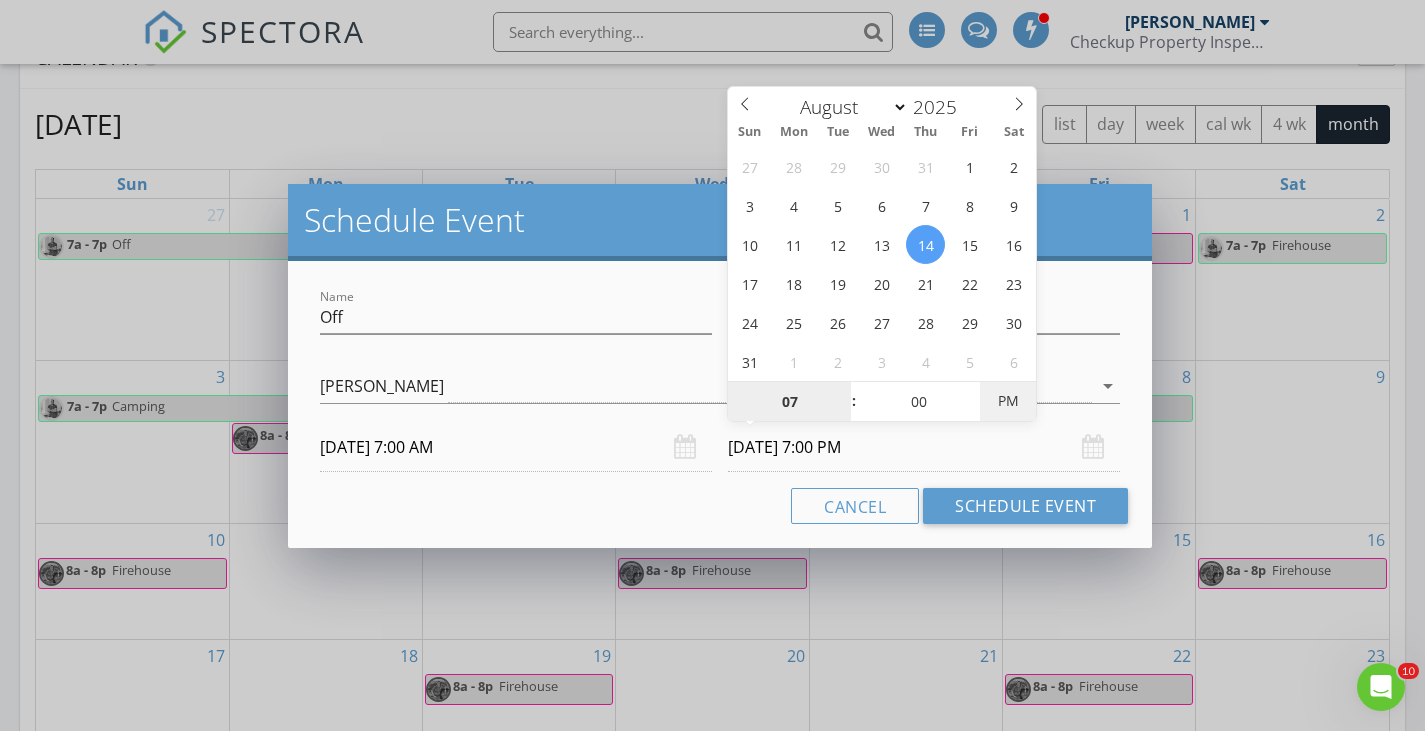 click on "PM" at bounding box center (1007, 401) 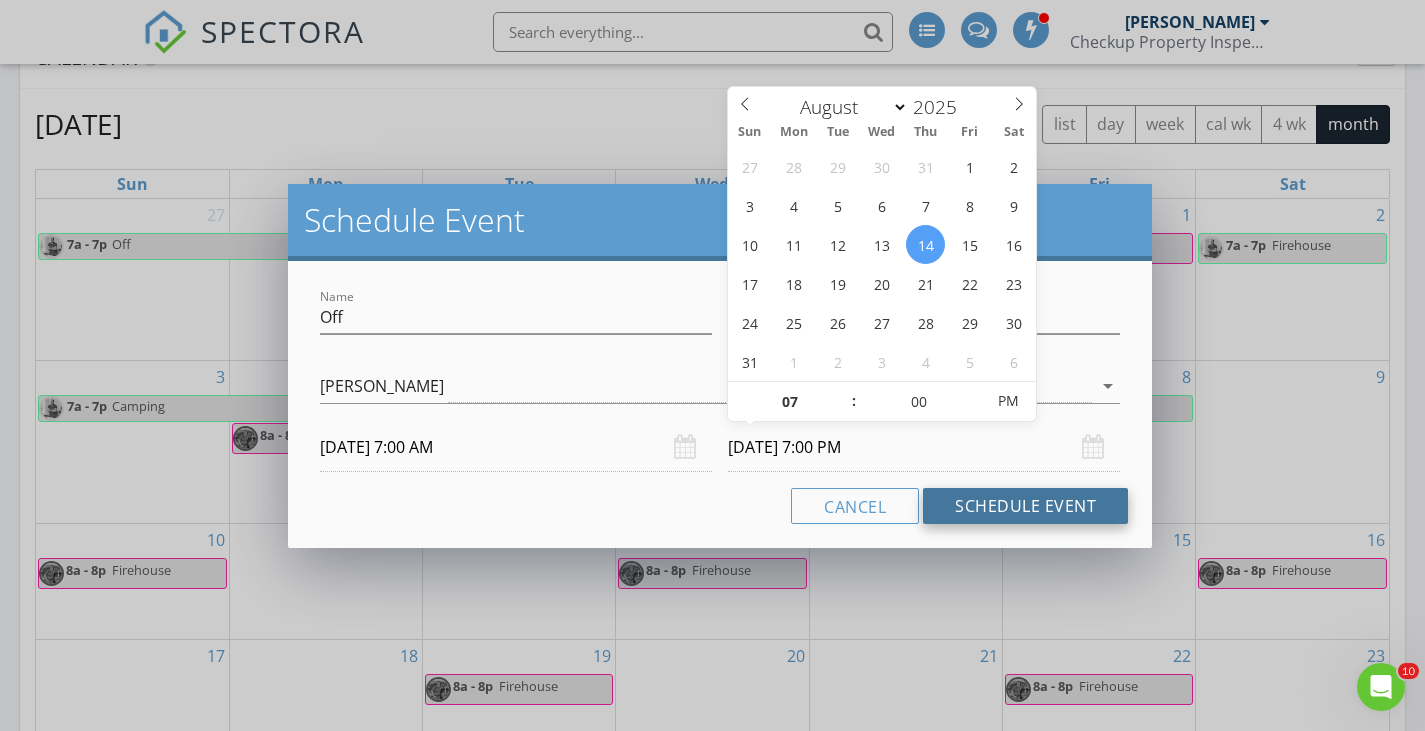 click on "Schedule Event" at bounding box center [1025, 506] 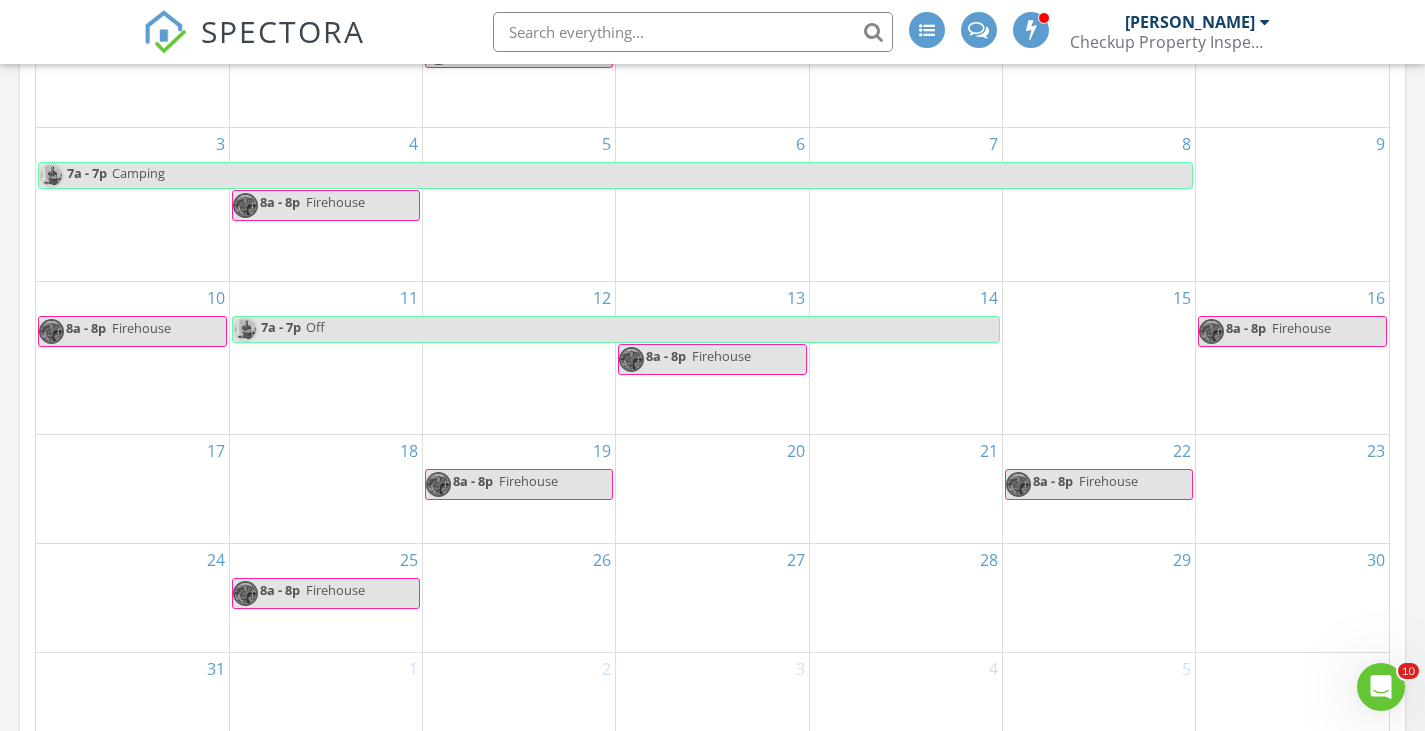 scroll, scrollTop: 2592, scrollLeft: 0, axis: vertical 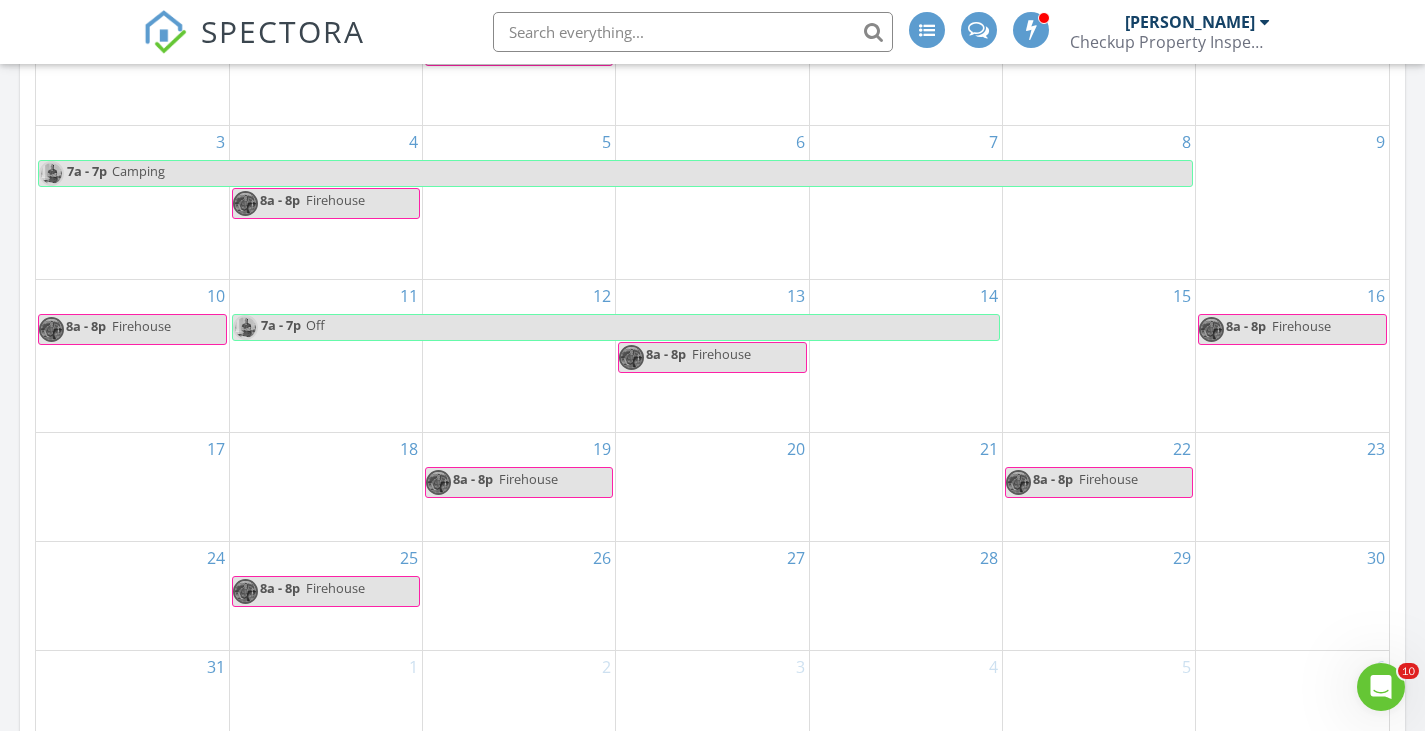 click on "17" at bounding box center (132, 487) 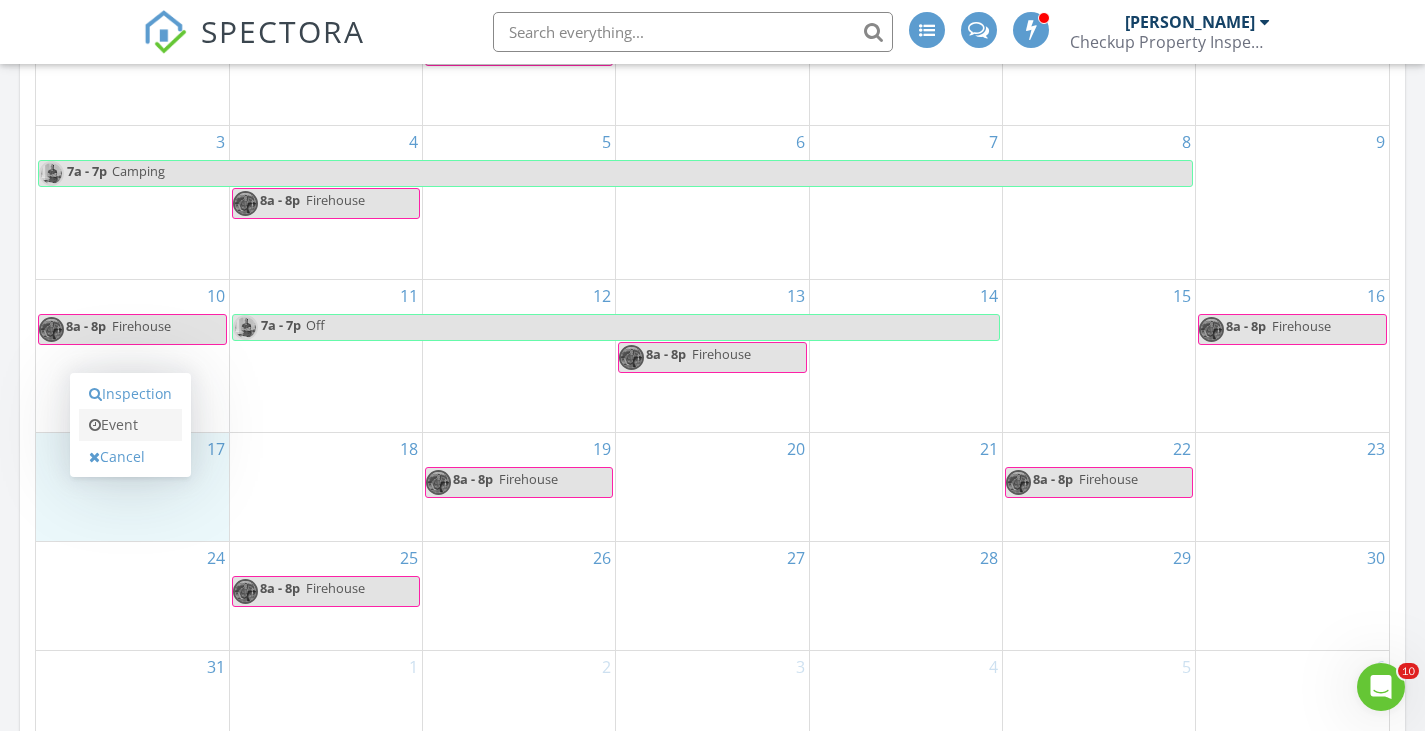 click on "Event" at bounding box center [130, 425] 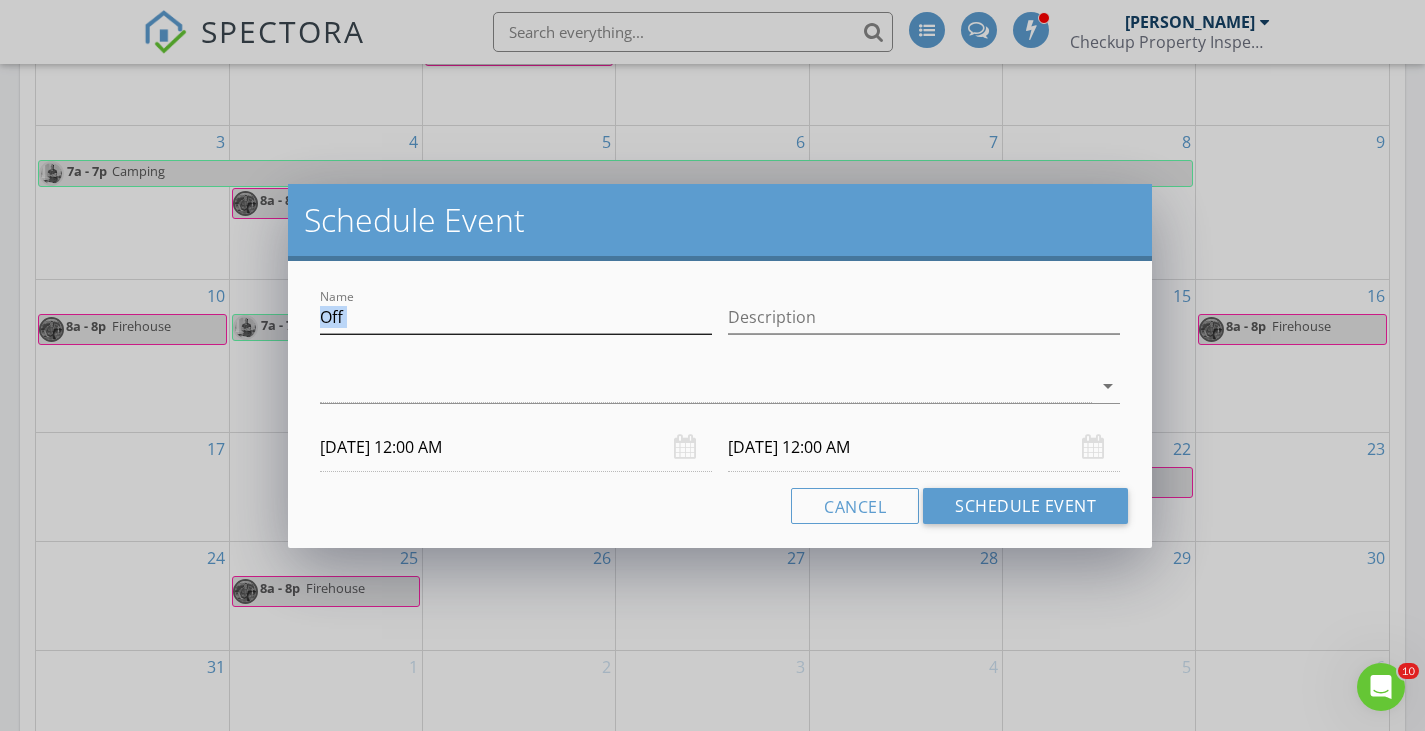 drag, startPoint x: 364, startPoint y: 339, endPoint x: 379, endPoint y: 325, distance: 20.518284 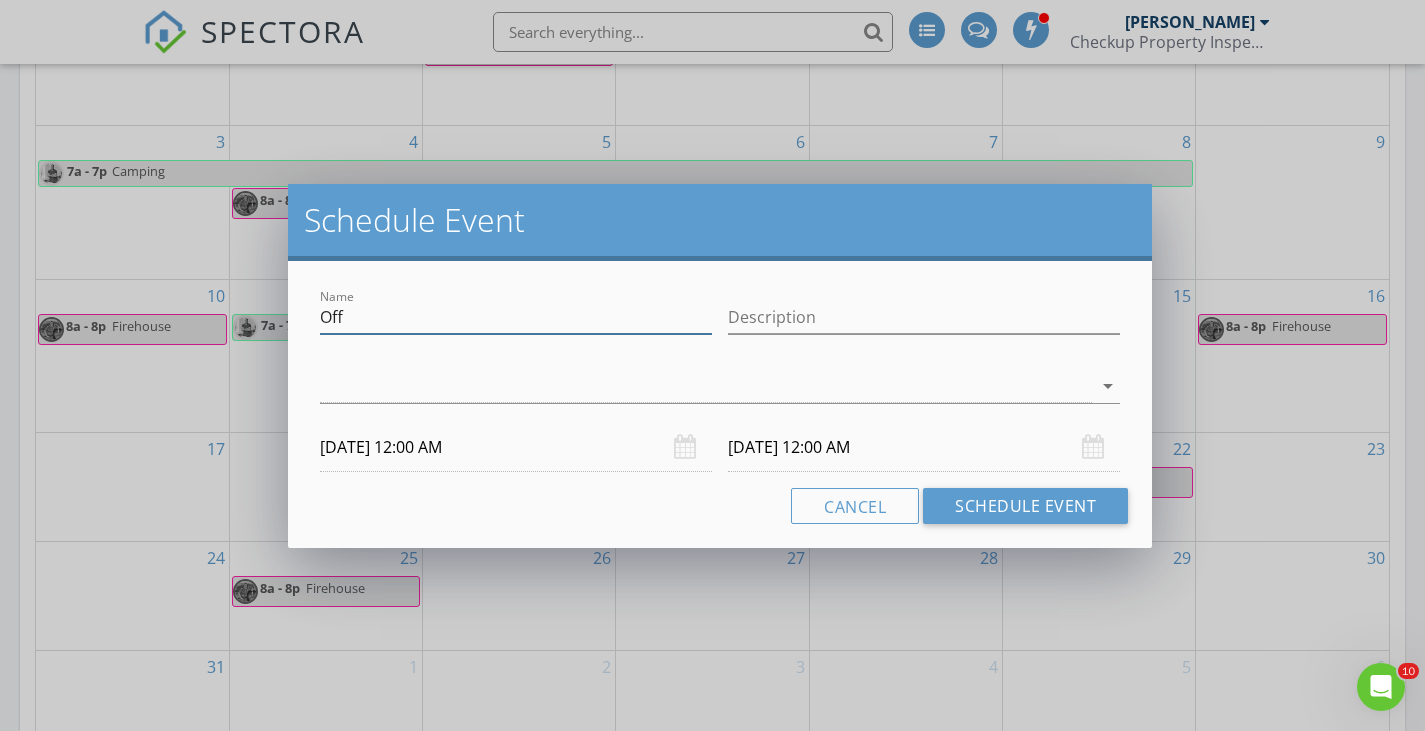 click on "Off" at bounding box center (516, 317) 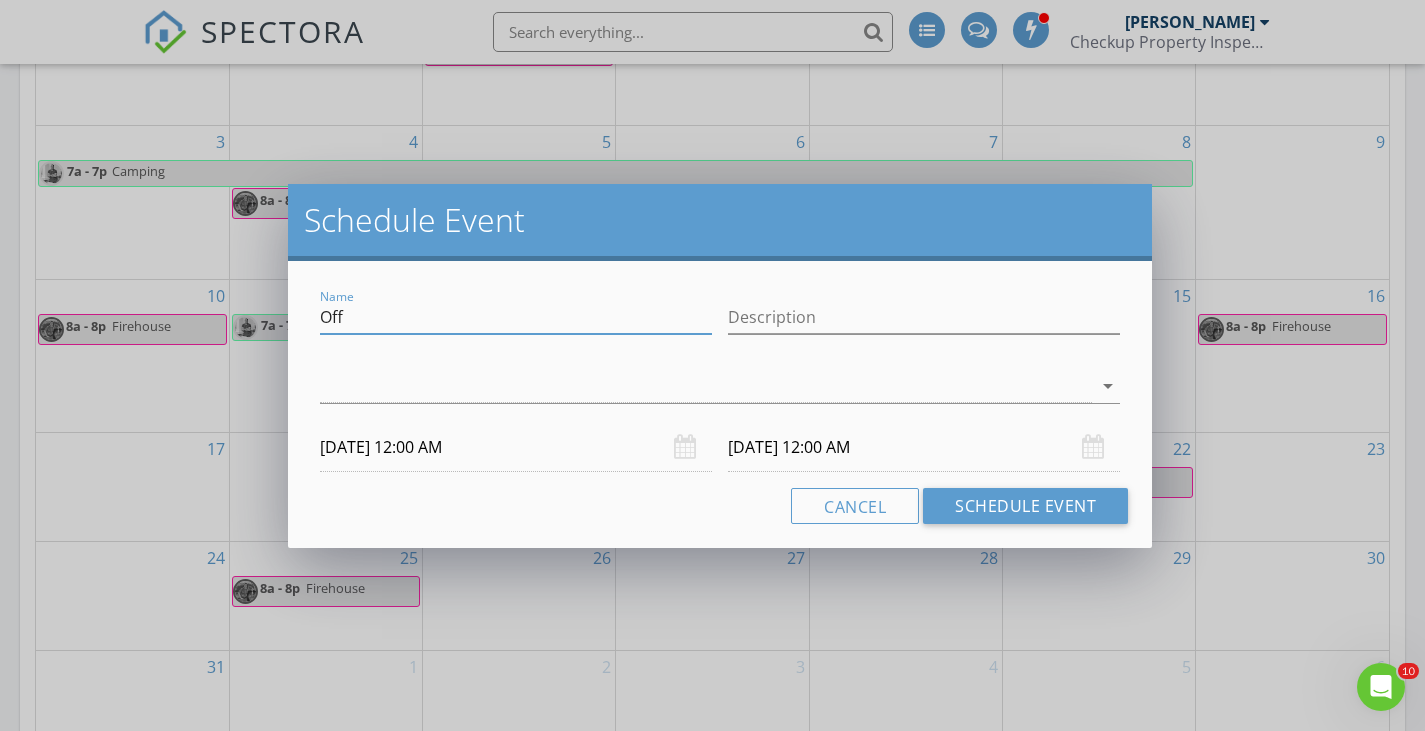 click on "Off" at bounding box center (516, 317) 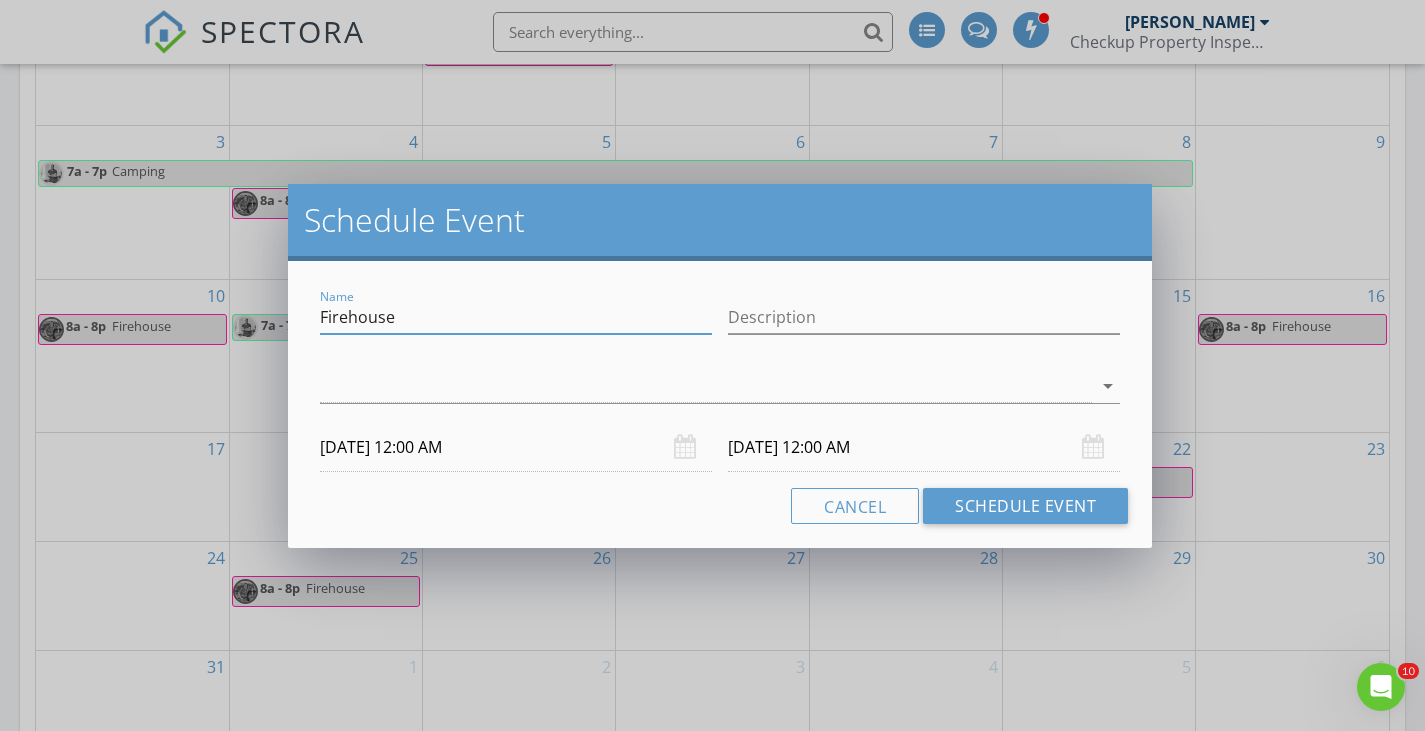 type on "Firehouse" 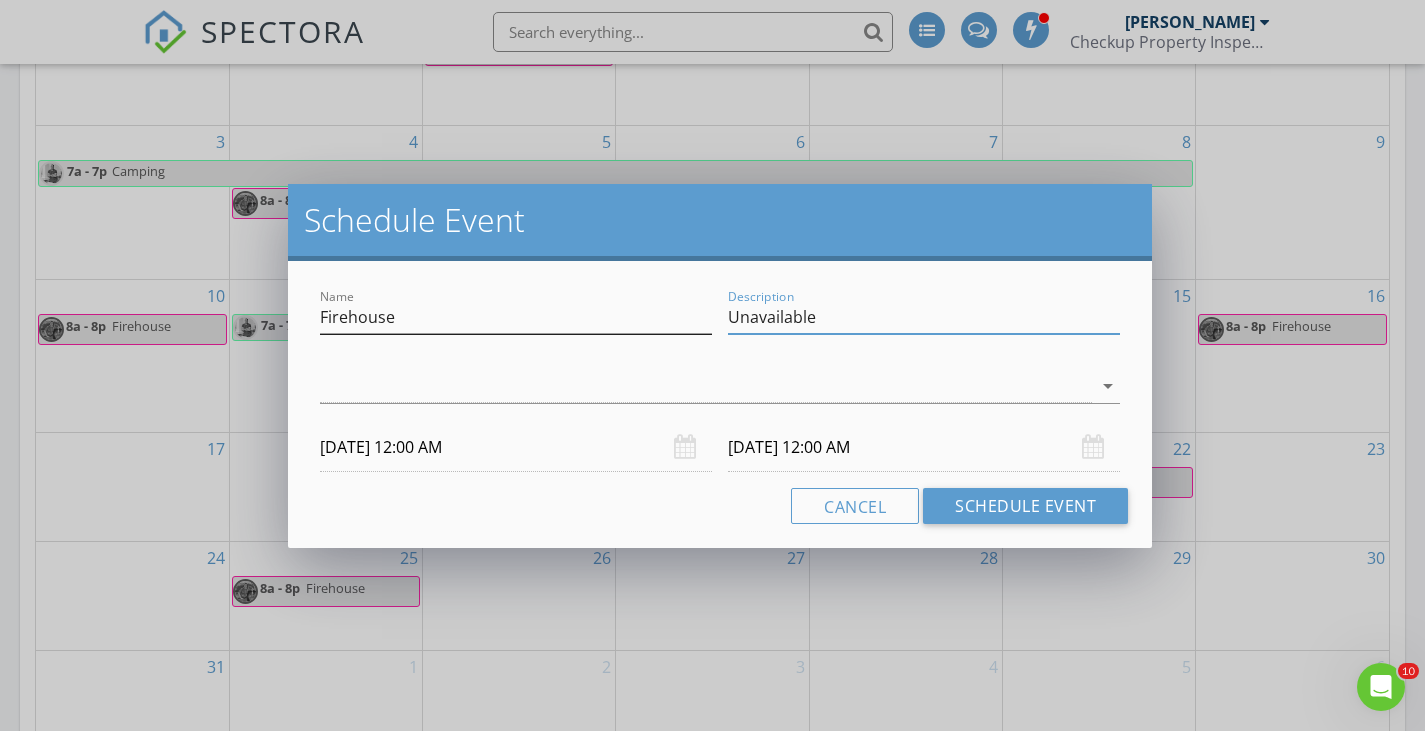 type on "Unavailable" 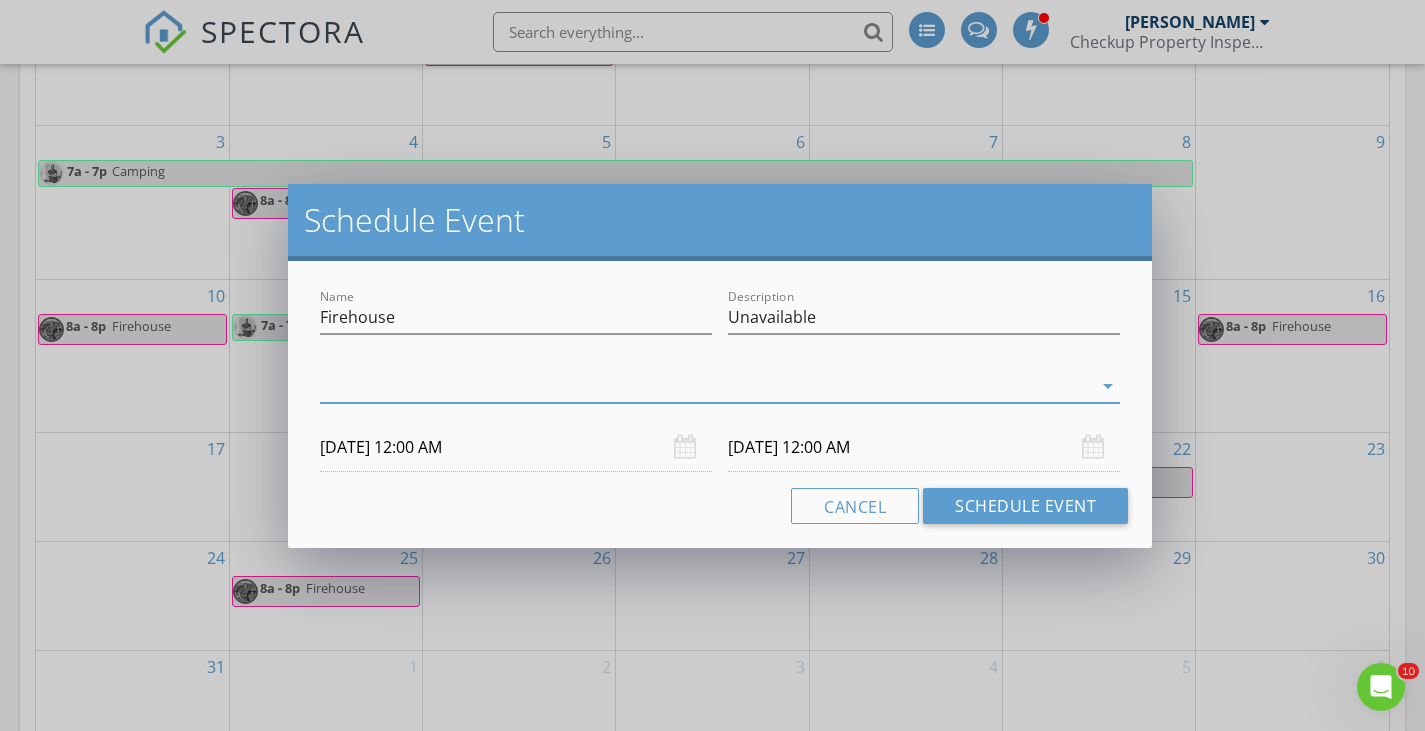 click at bounding box center (706, 386) 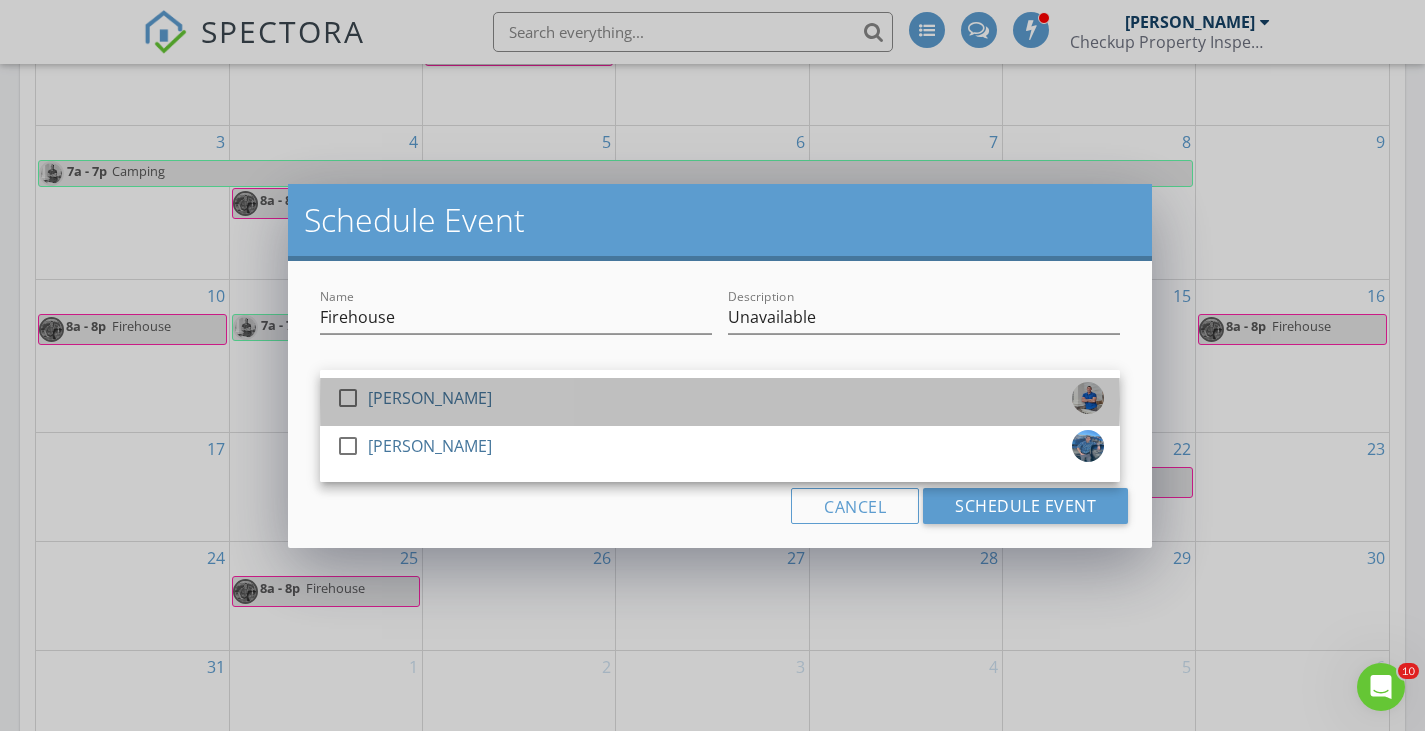 click on "check_box_outline_blank   Ryan Abbott" at bounding box center [720, 402] 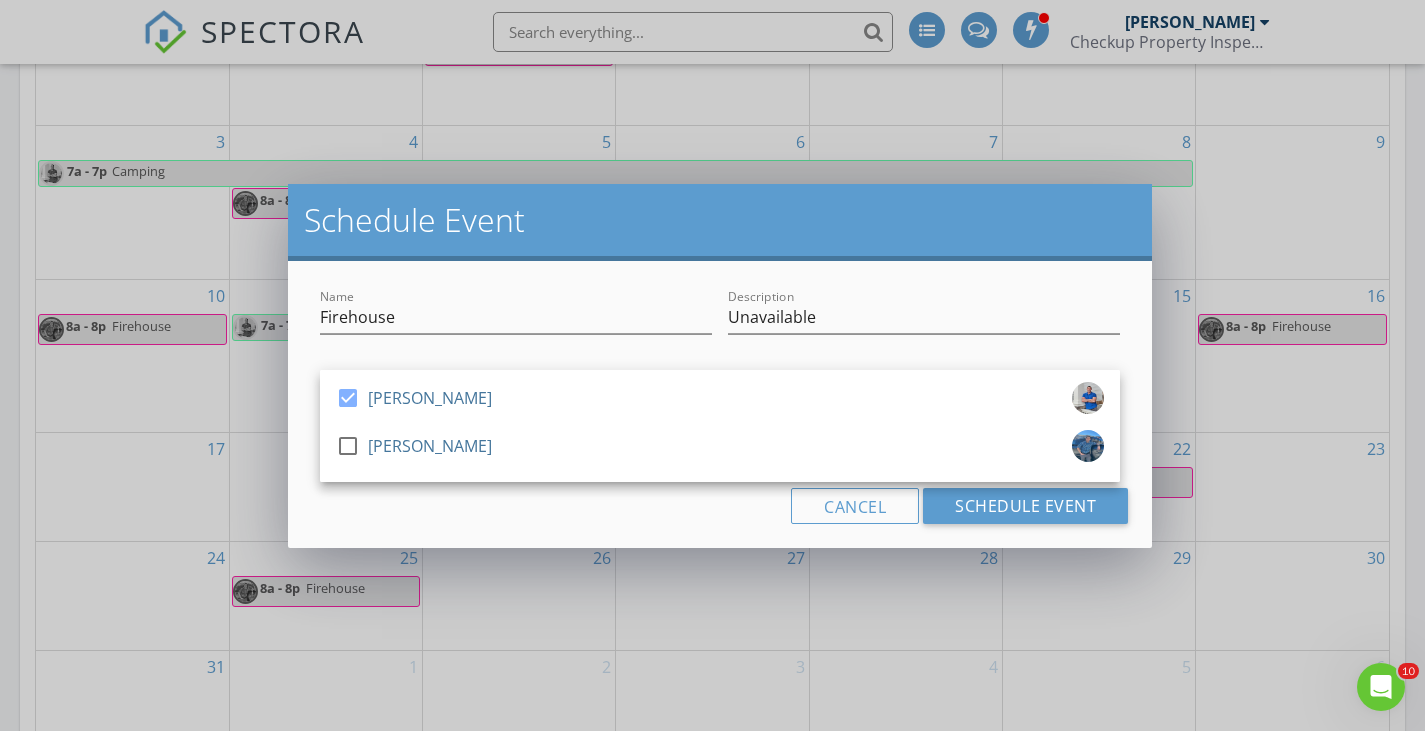 click on "Cancel   Schedule Event" at bounding box center [720, 506] 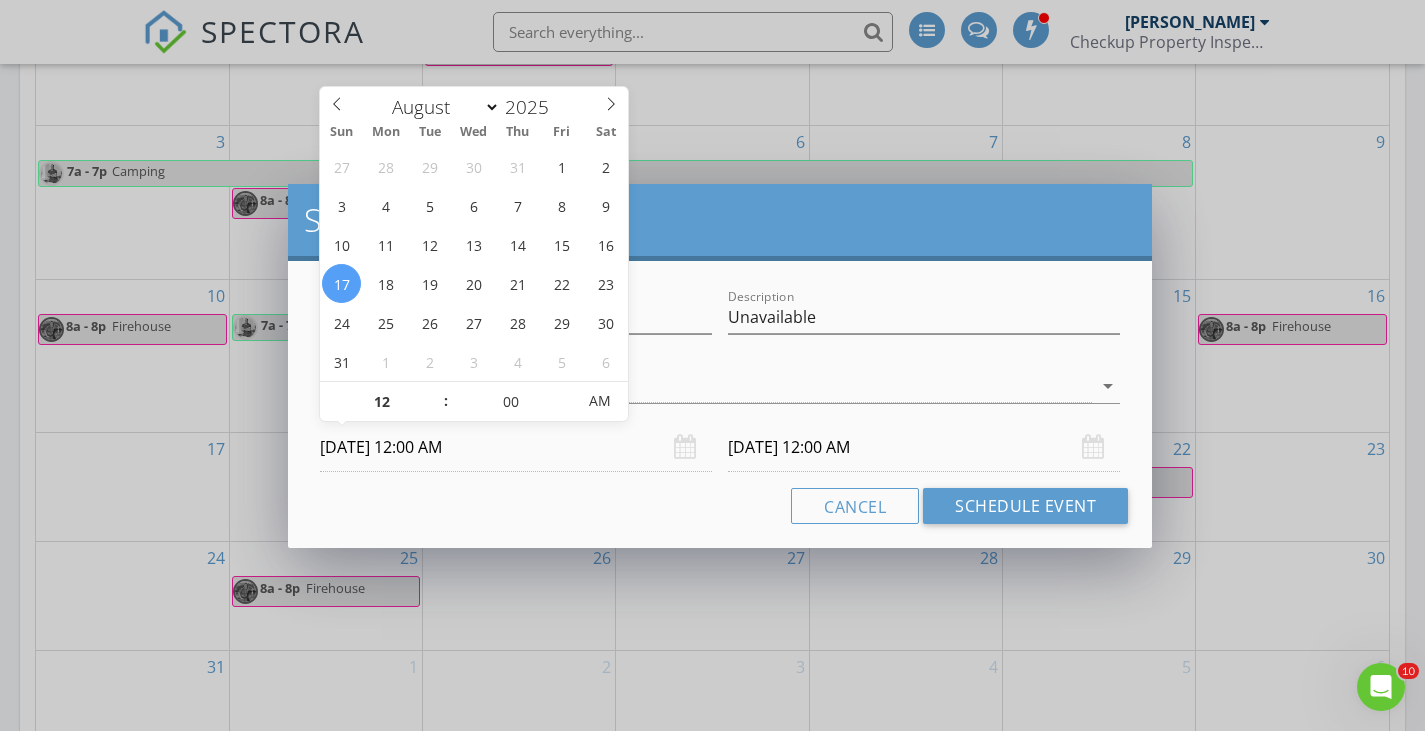 click on "08/17/2025 12:00 AM" at bounding box center (516, 447) 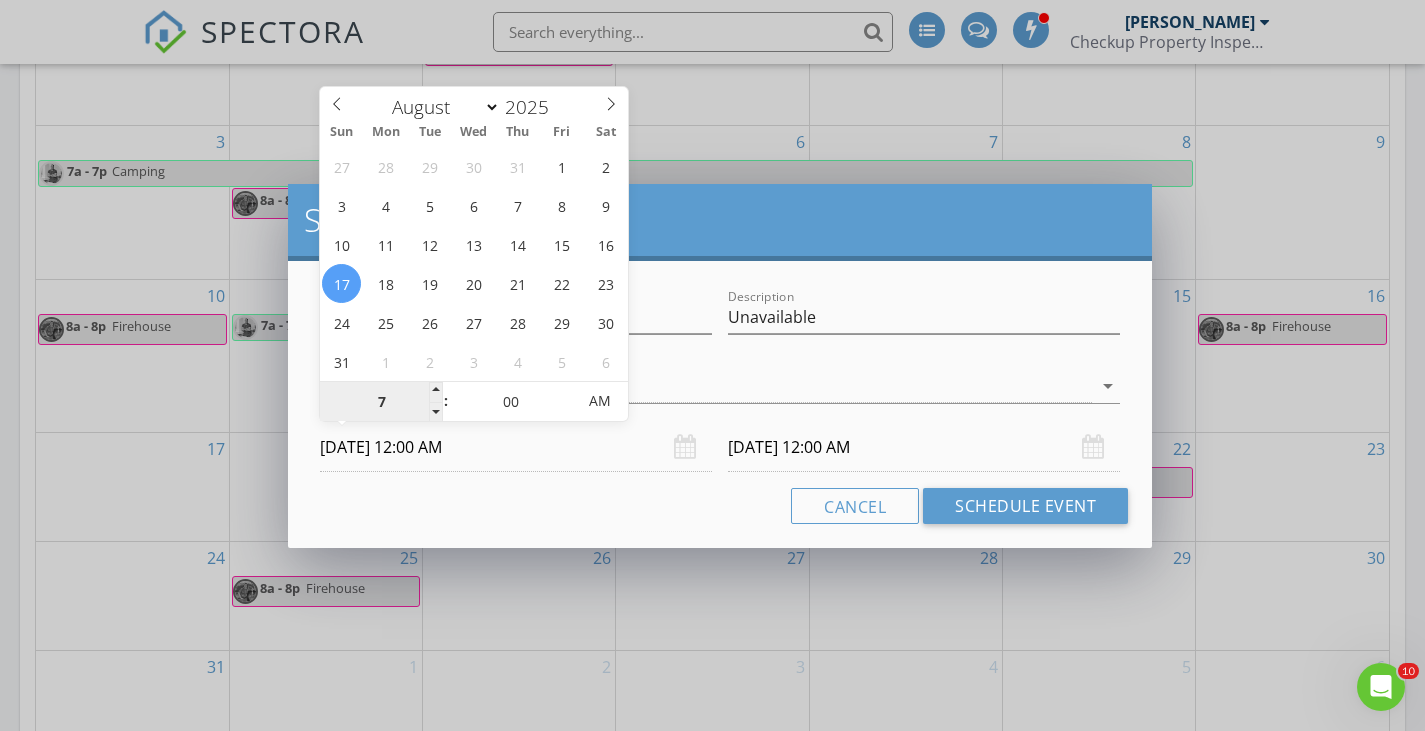 click on "7" at bounding box center (381, 402) 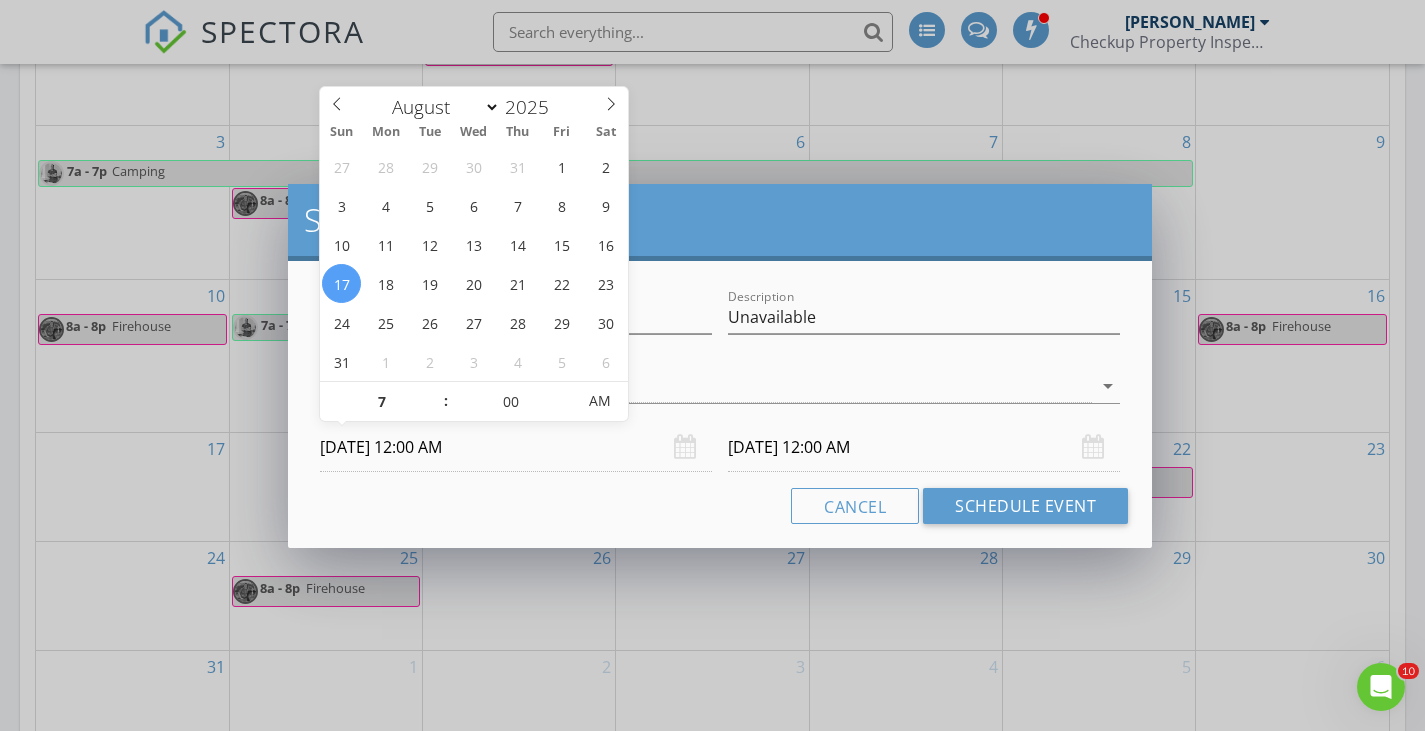 type on "07" 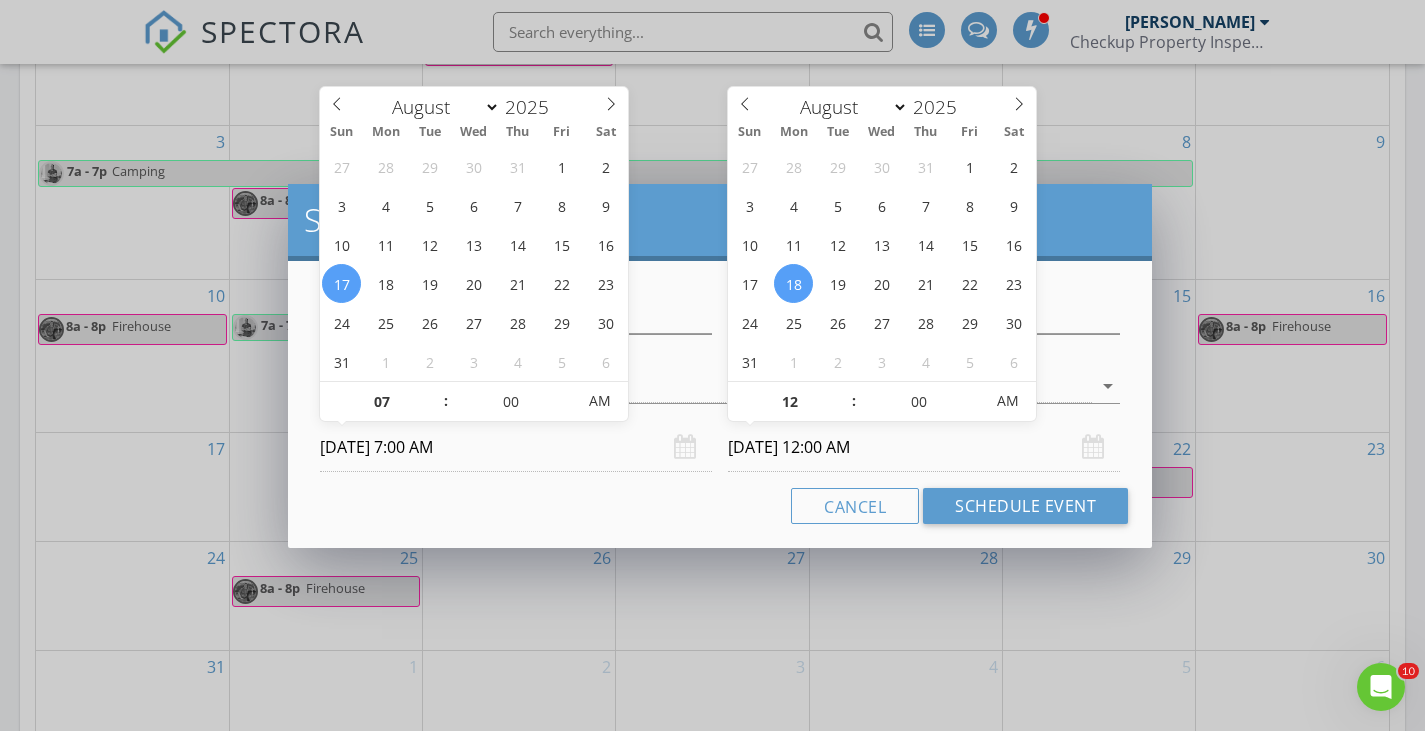 click on "08/18/2025 12:00 AM" at bounding box center [924, 447] 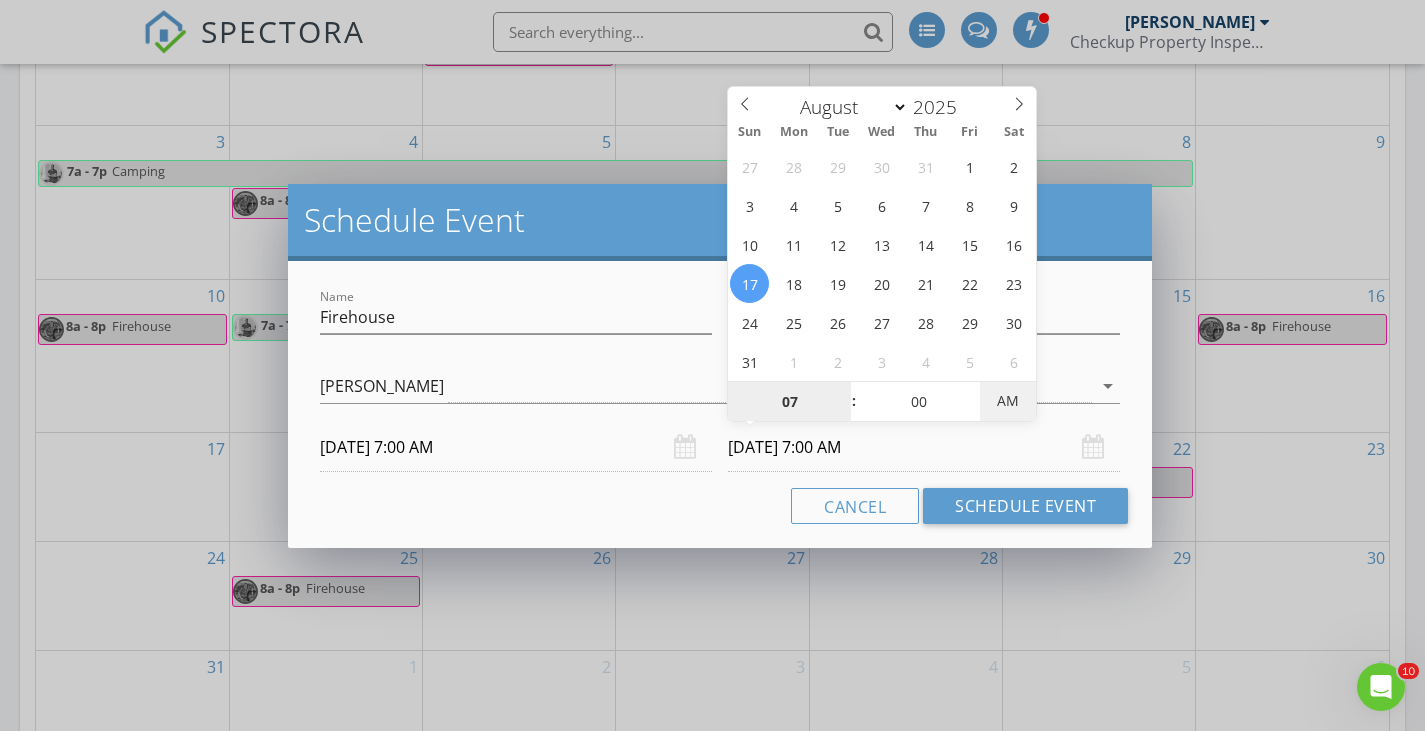 type on "08/17/2025 7:00 PM" 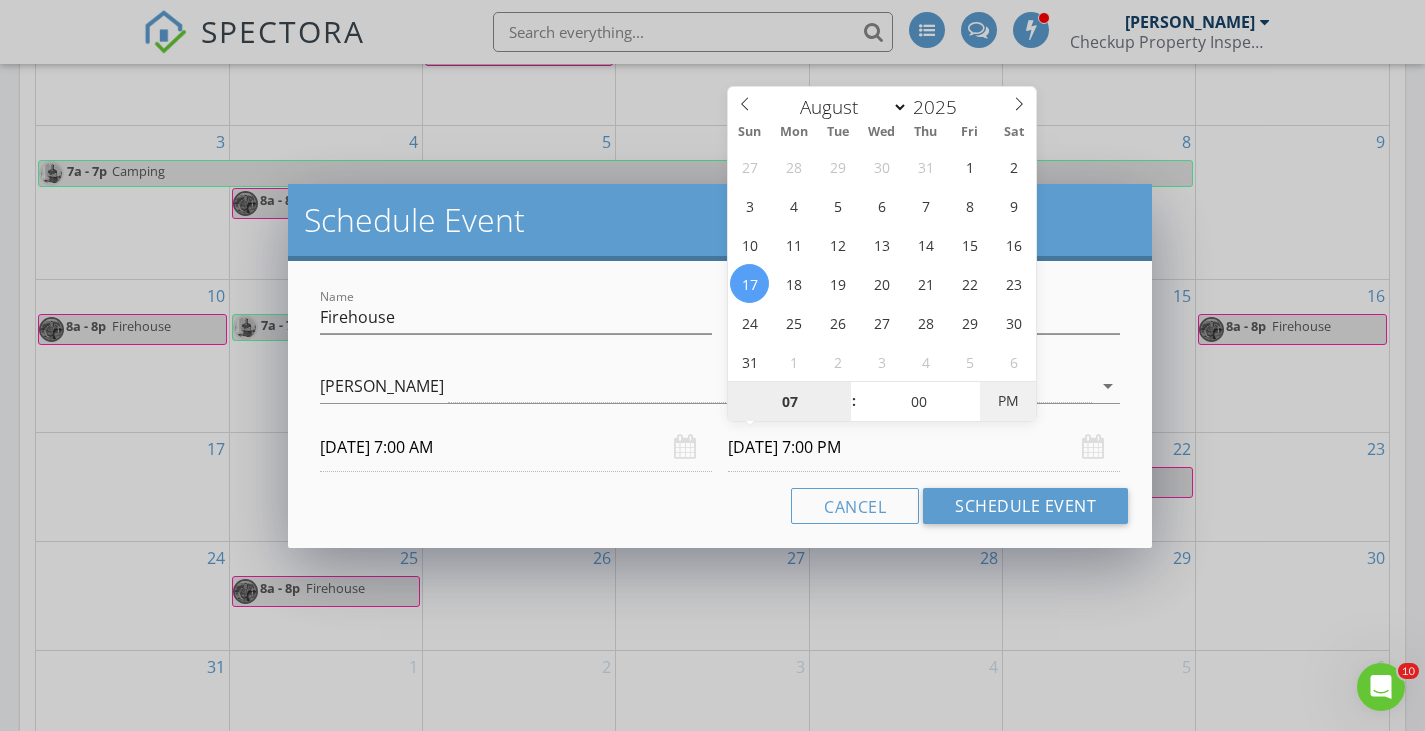 click on "PM" at bounding box center (1007, 401) 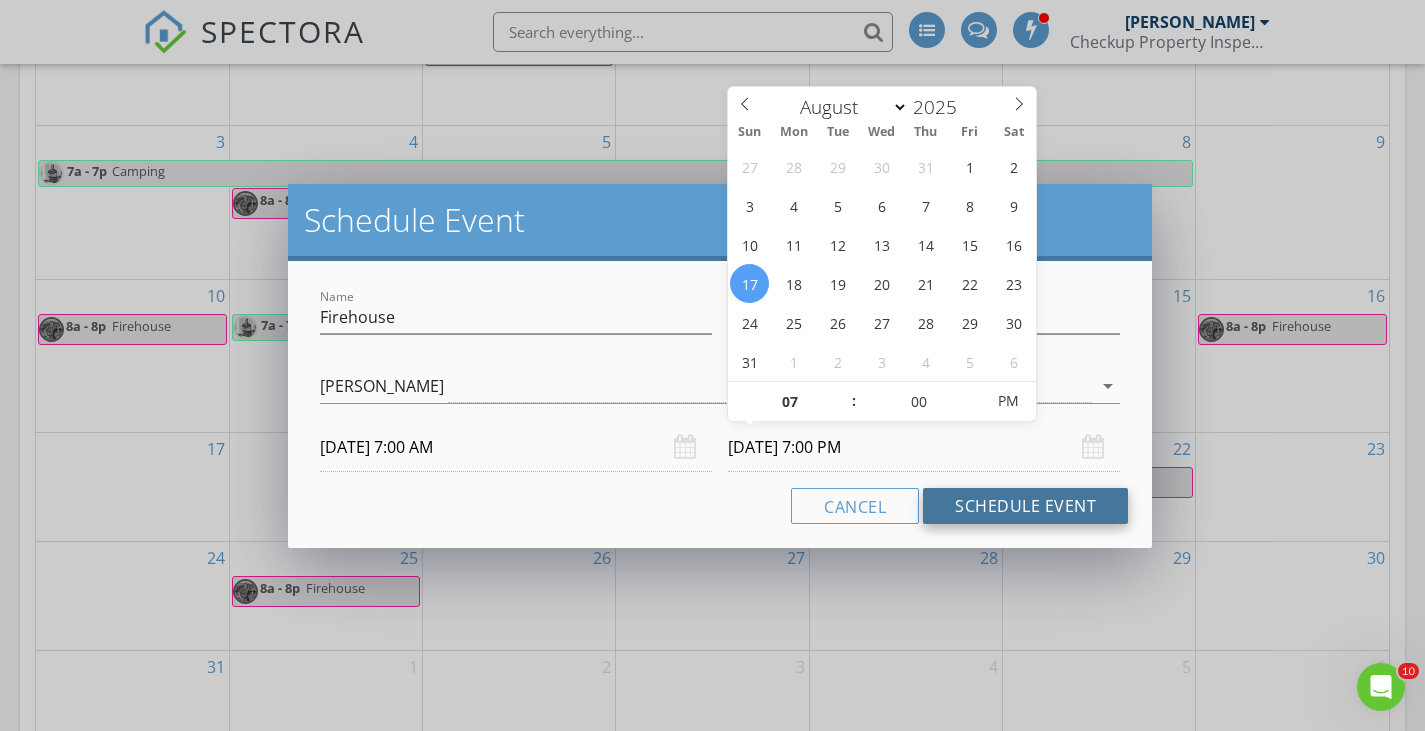 click on "Schedule Event" at bounding box center (1025, 506) 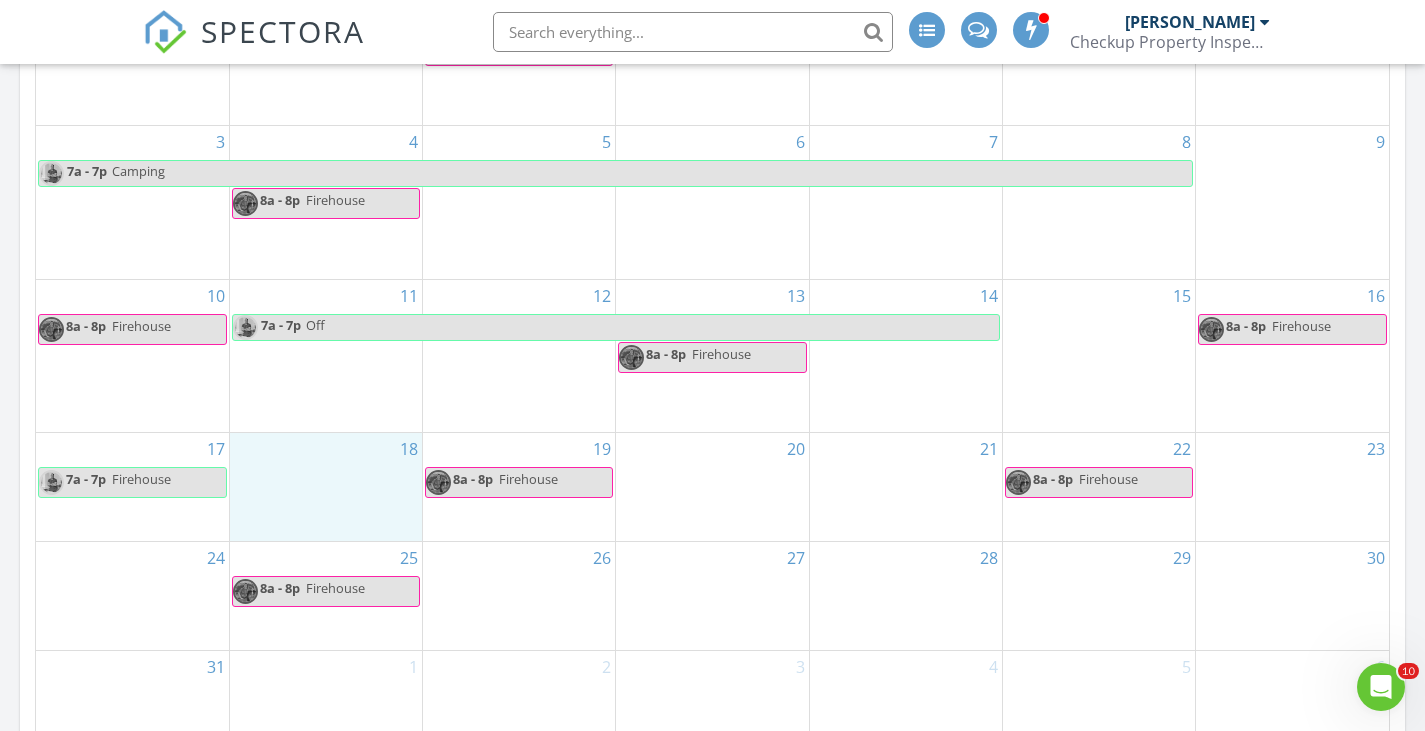 click on "18" at bounding box center [326, 487] 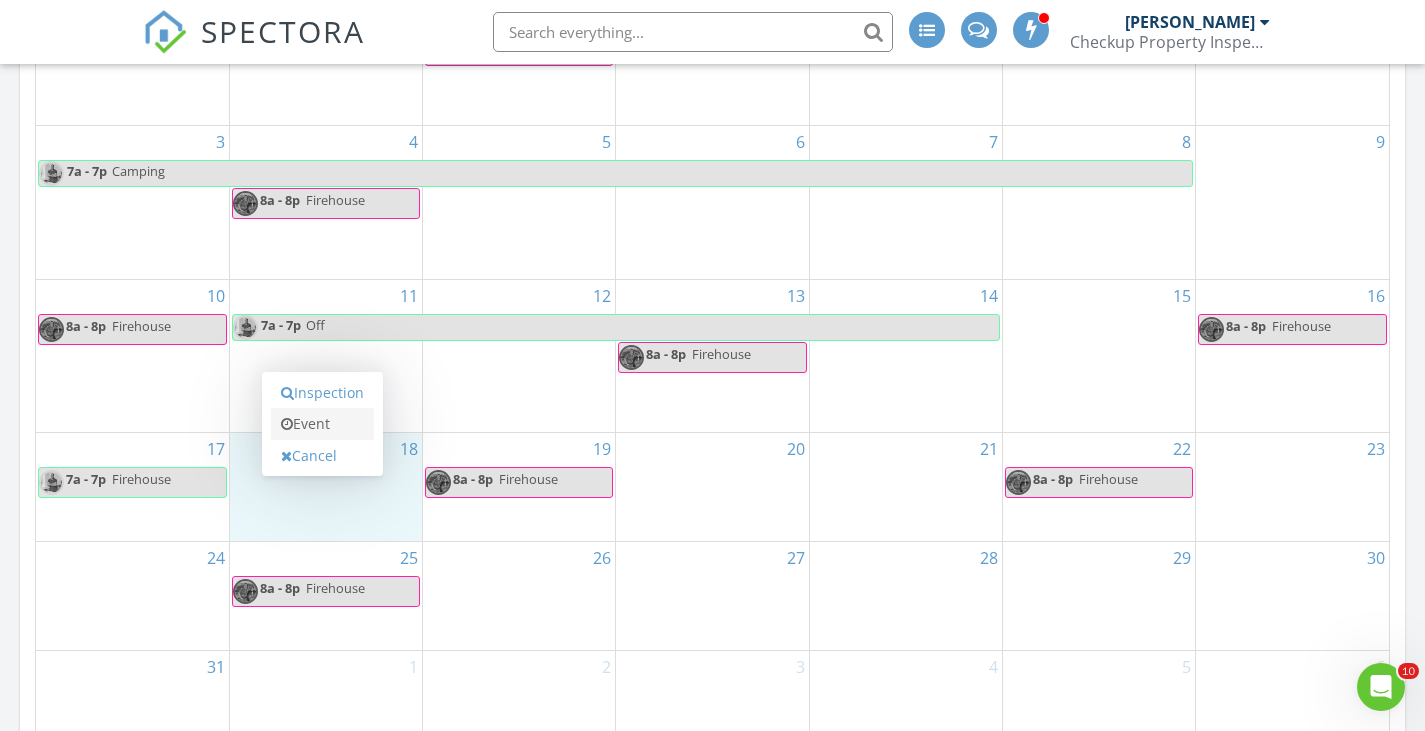 click on "Event" at bounding box center (322, 424) 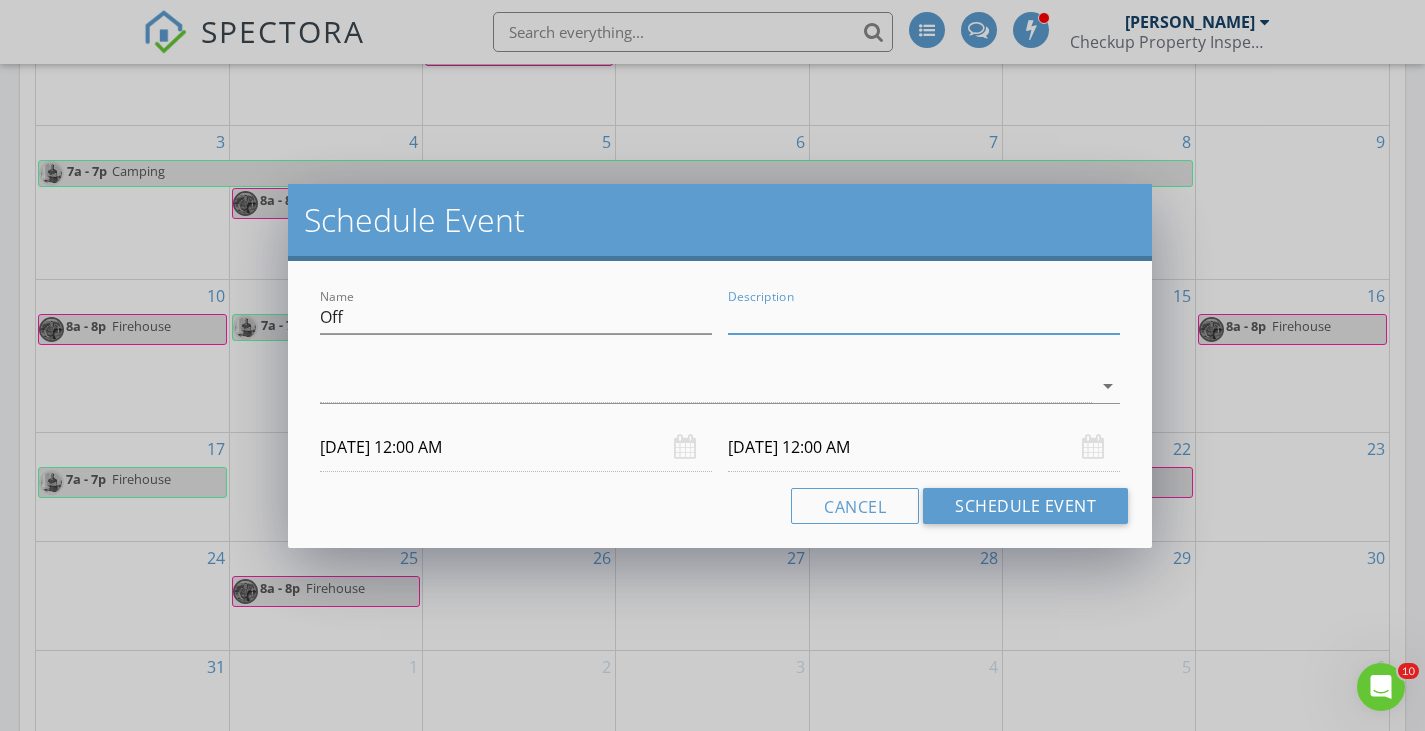 click on "Description" at bounding box center (924, 317) 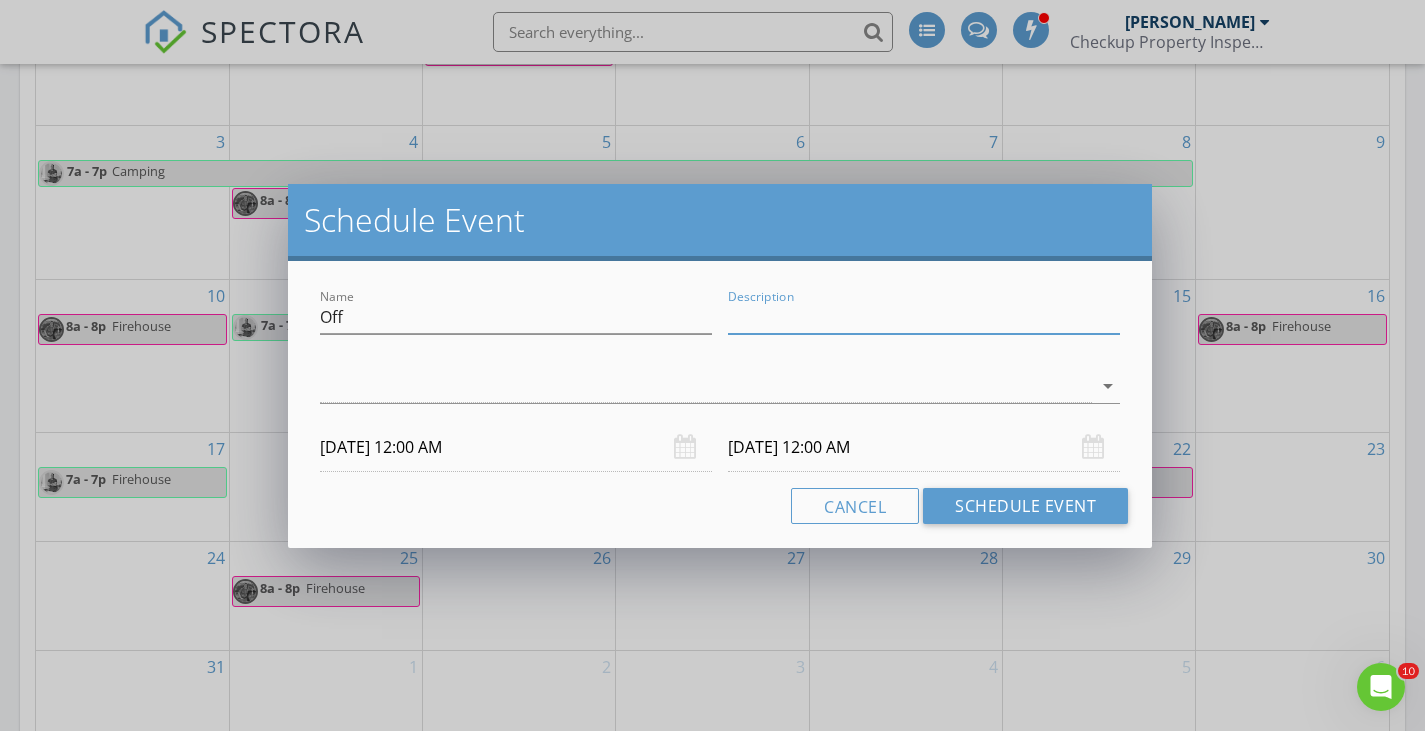 type on "Unavailable" 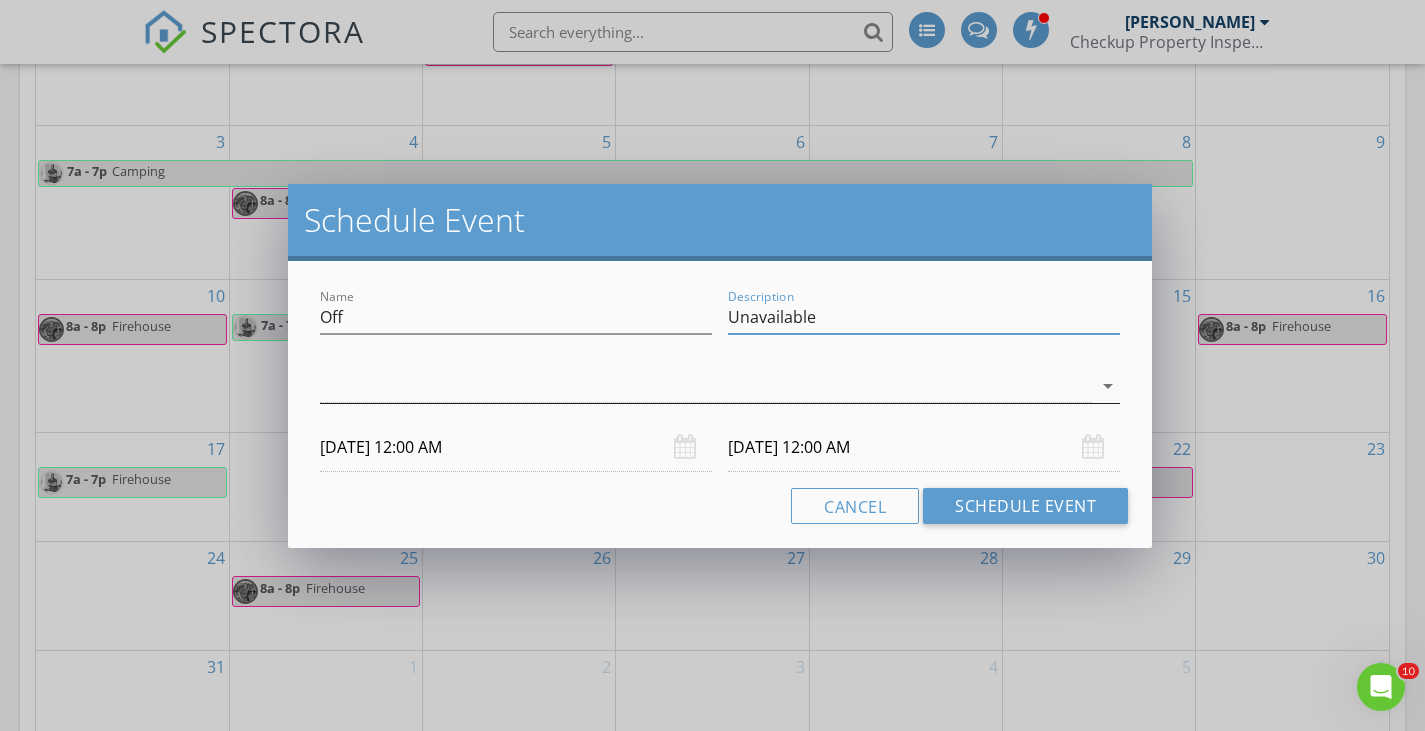 click at bounding box center (706, 386) 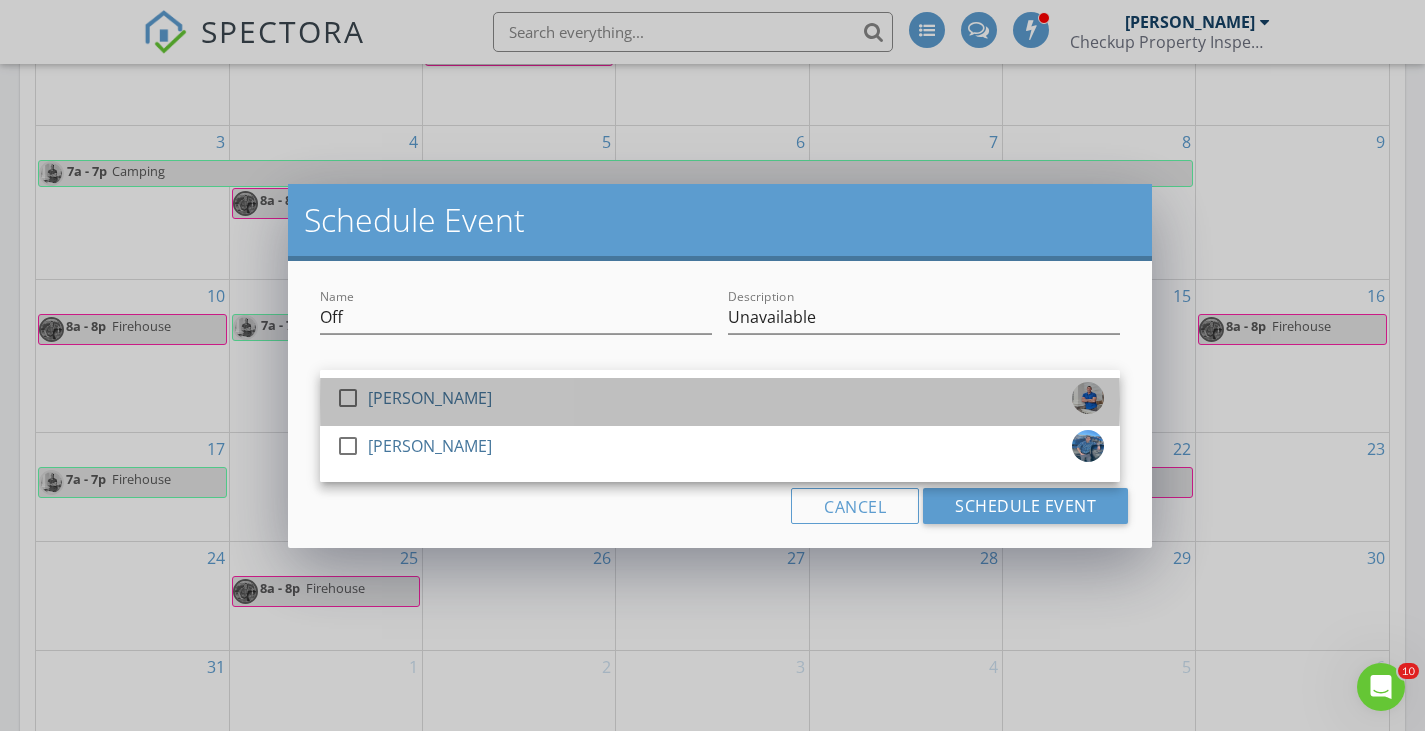 click on "check_box_outline_blank   Ryan Abbott" at bounding box center [720, 402] 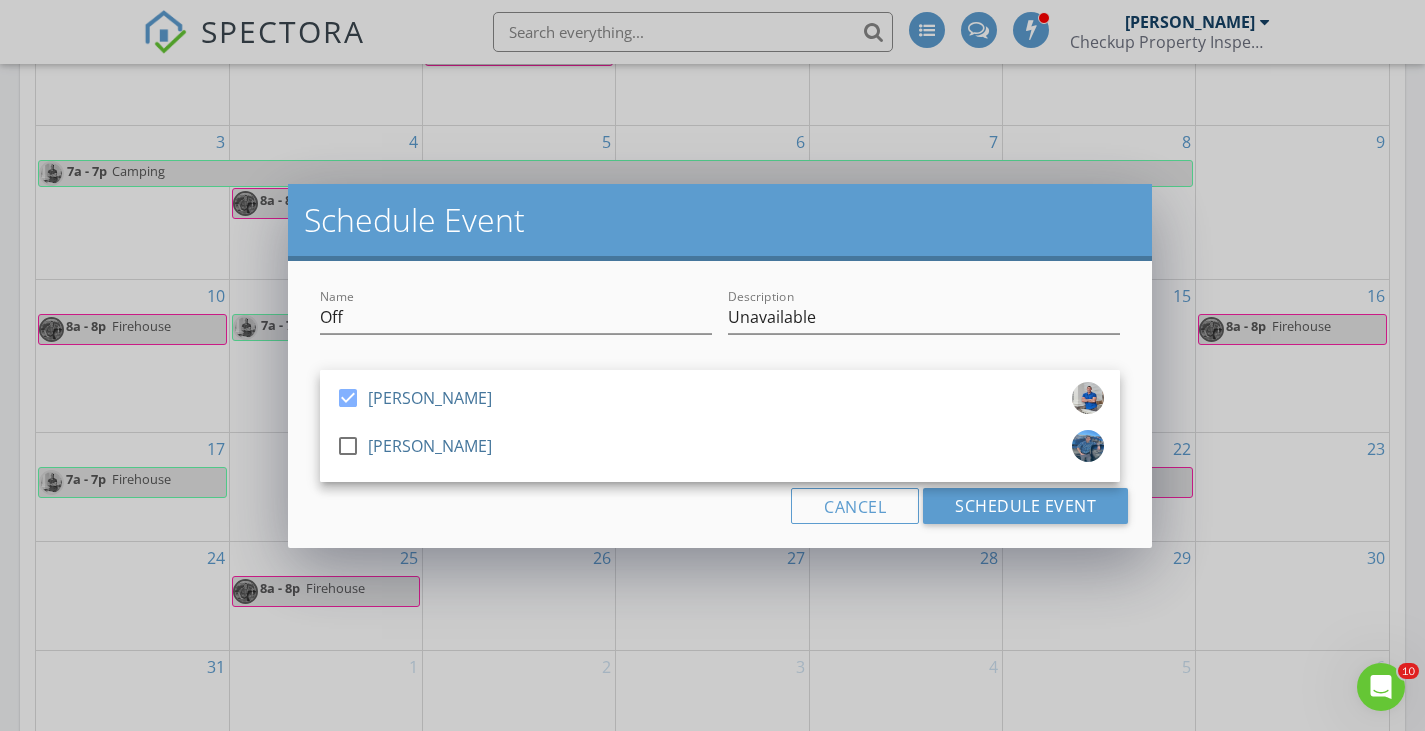 click on "Cancel   Schedule Event" at bounding box center [720, 506] 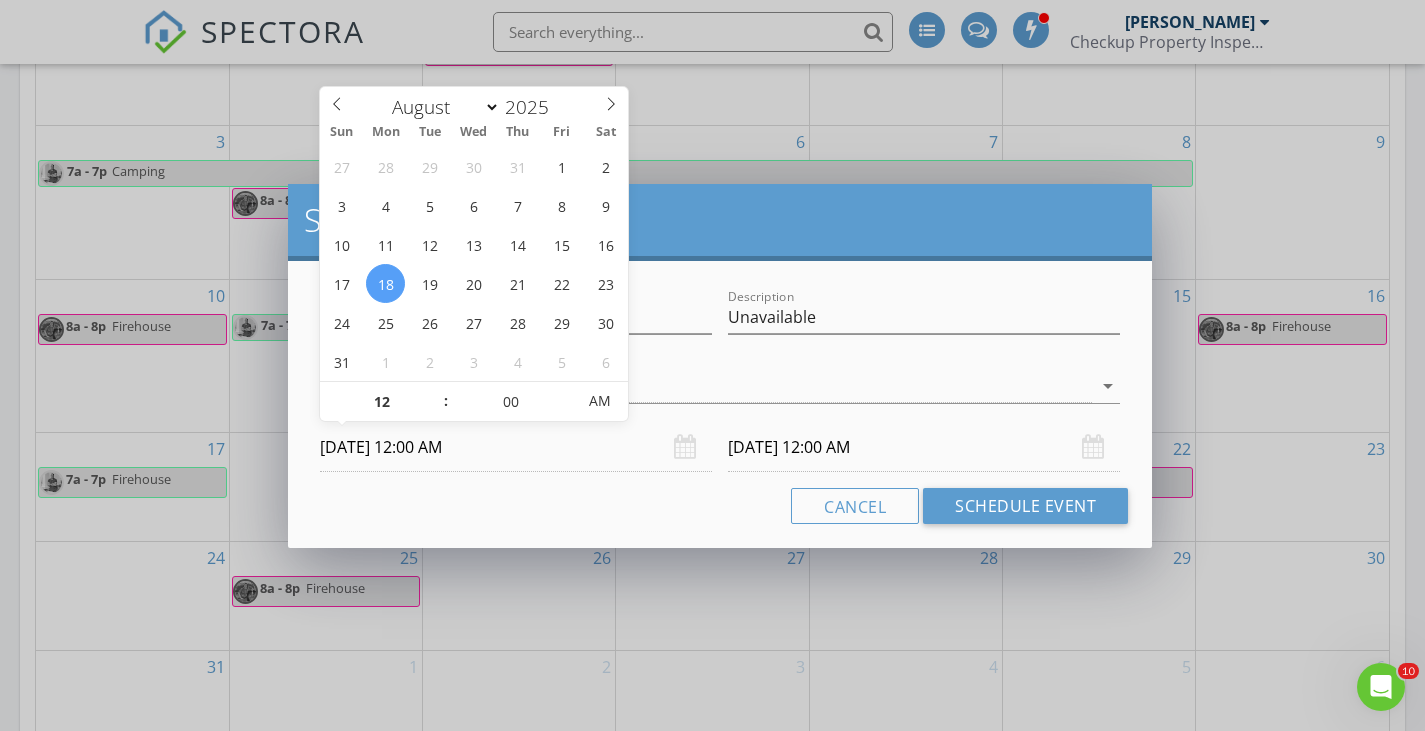 click on "08/18/2025 12:00 AM" at bounding box center [516, 447] 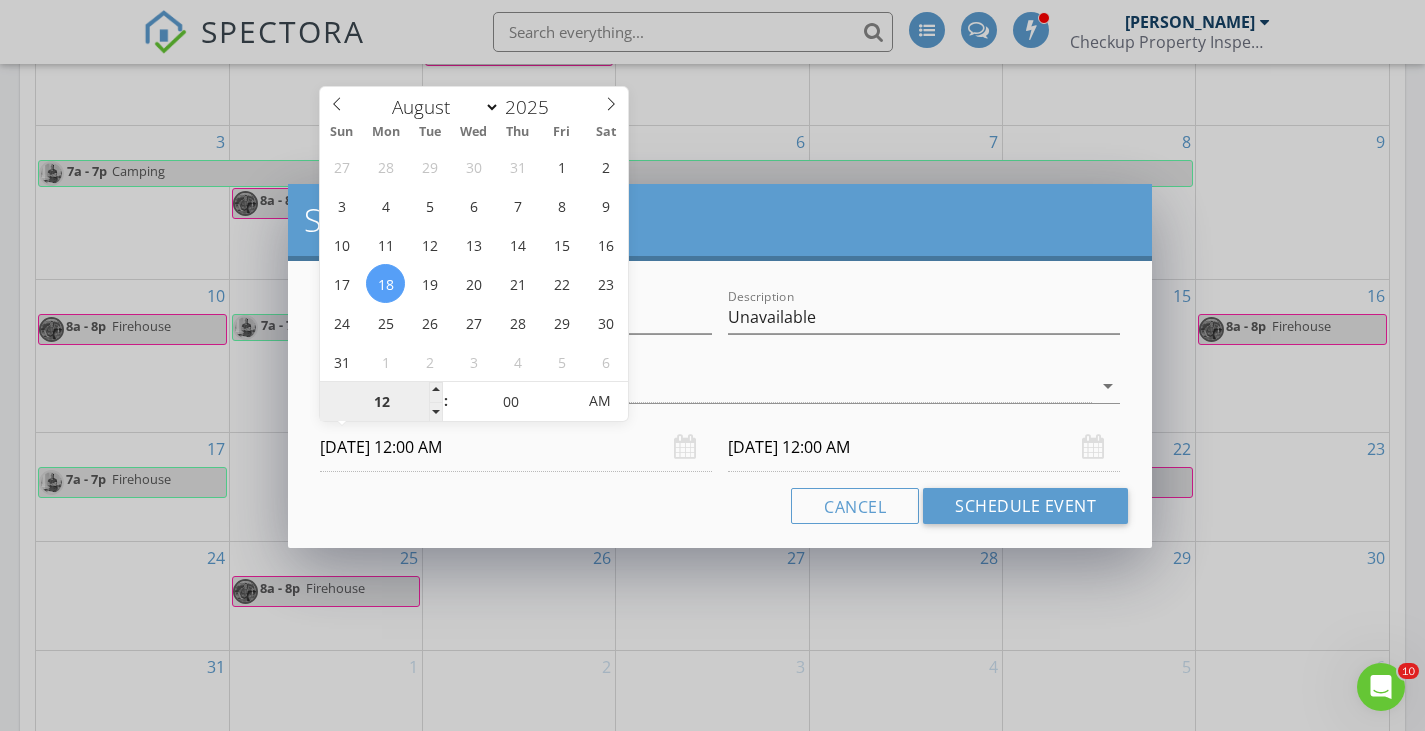 click on "12" at bounding box center (381, 402) 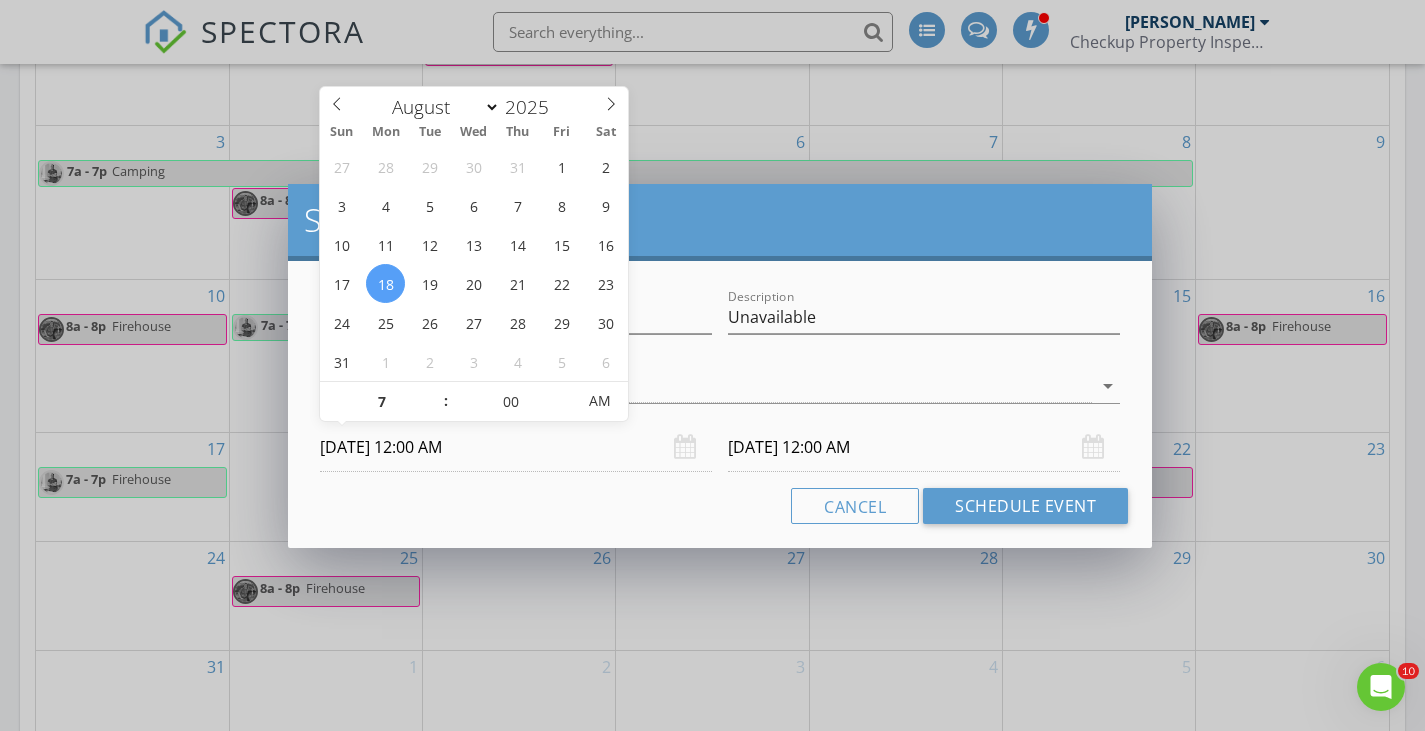 type on "07" 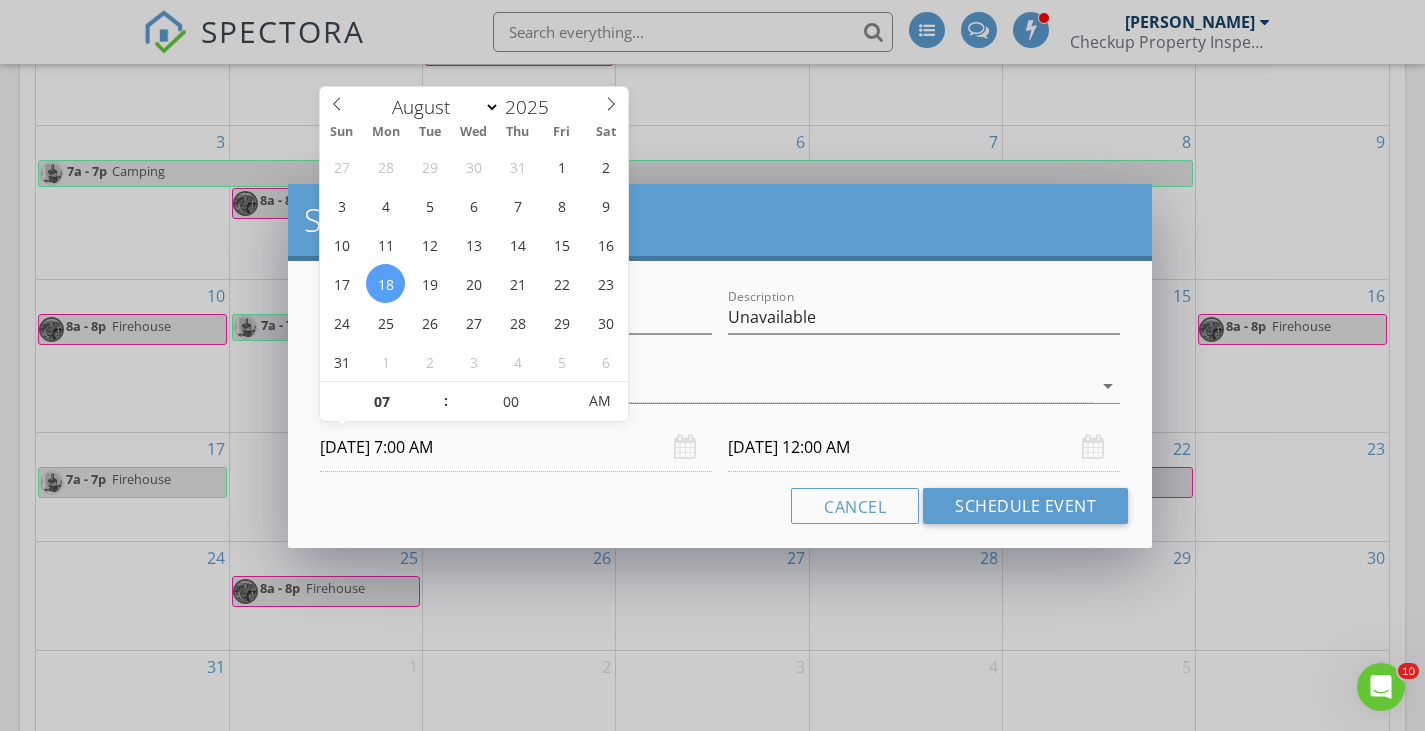 click on "08/19/2025 12:00 AM" at bounding box center (924, 447) 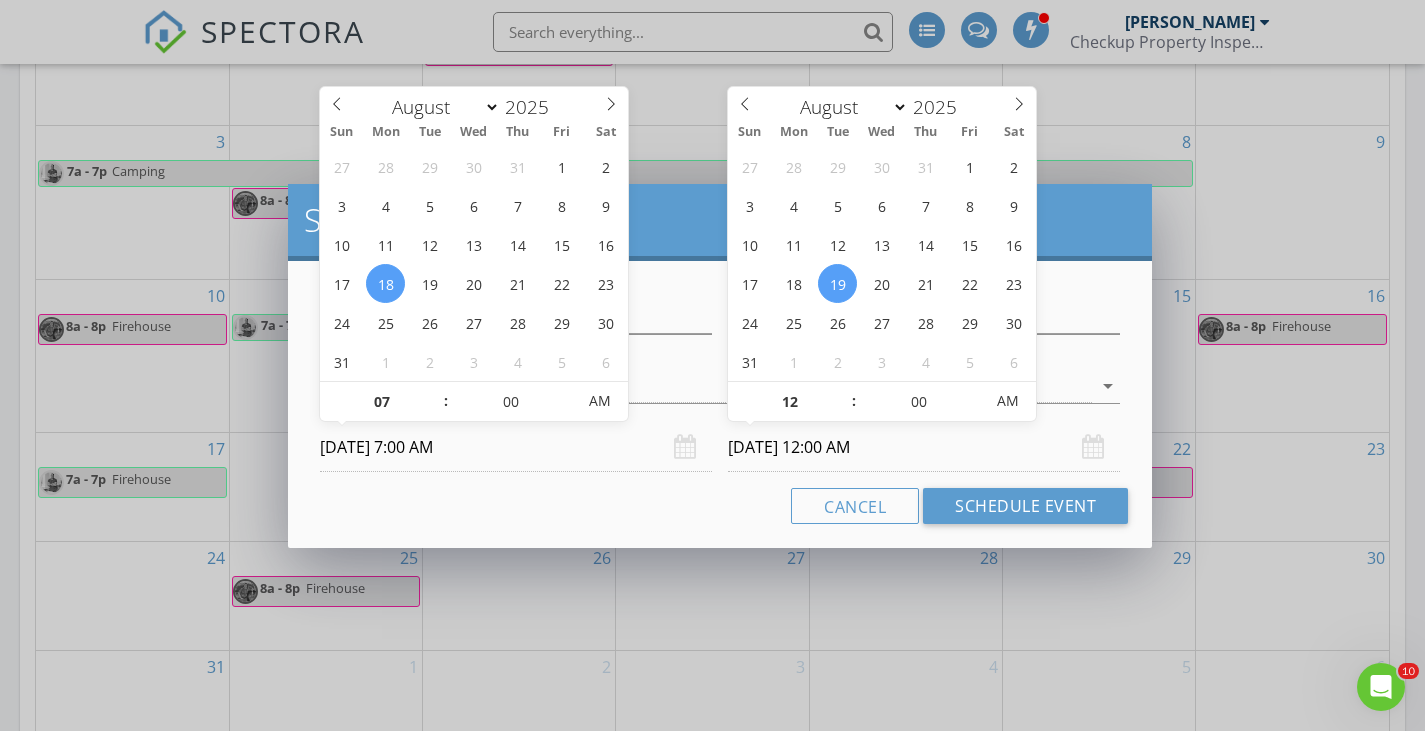 type on "07" 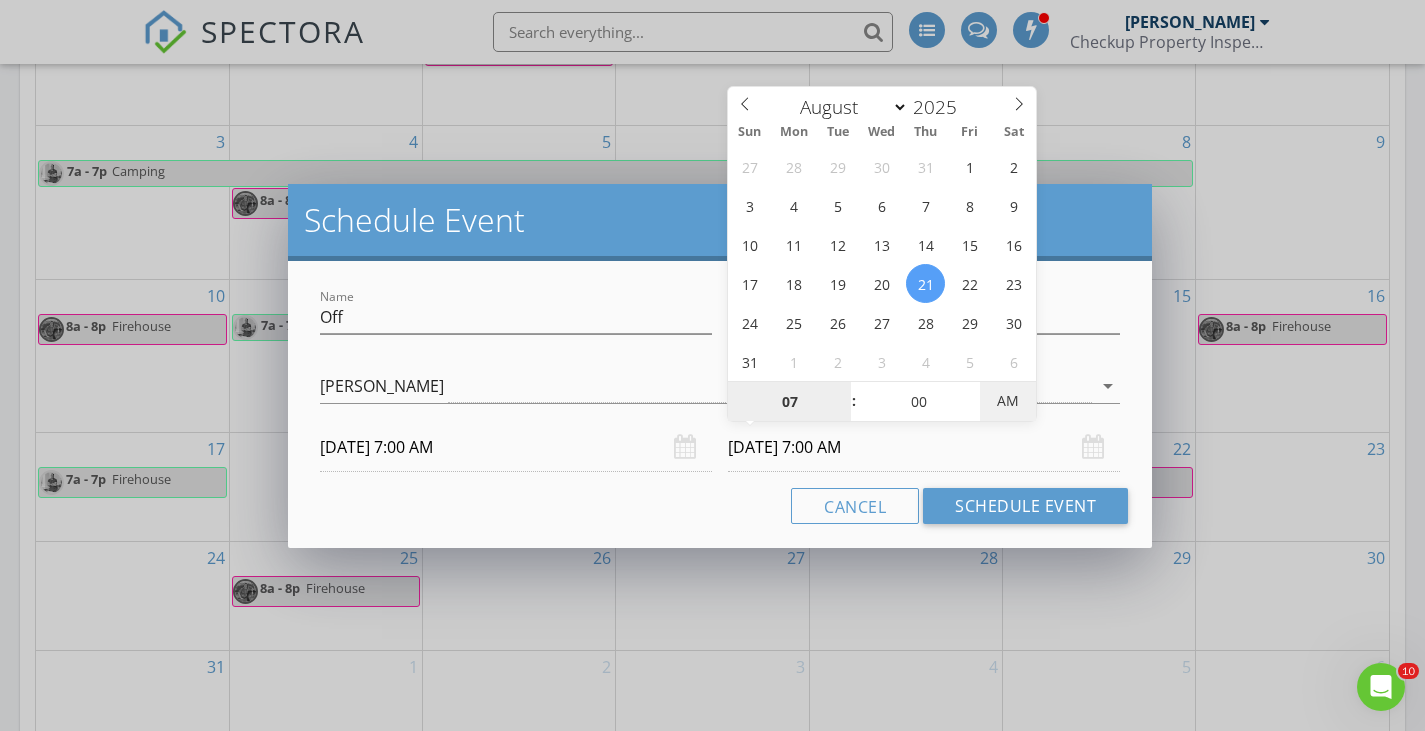 type on "08/21/2025 7:00 PM" 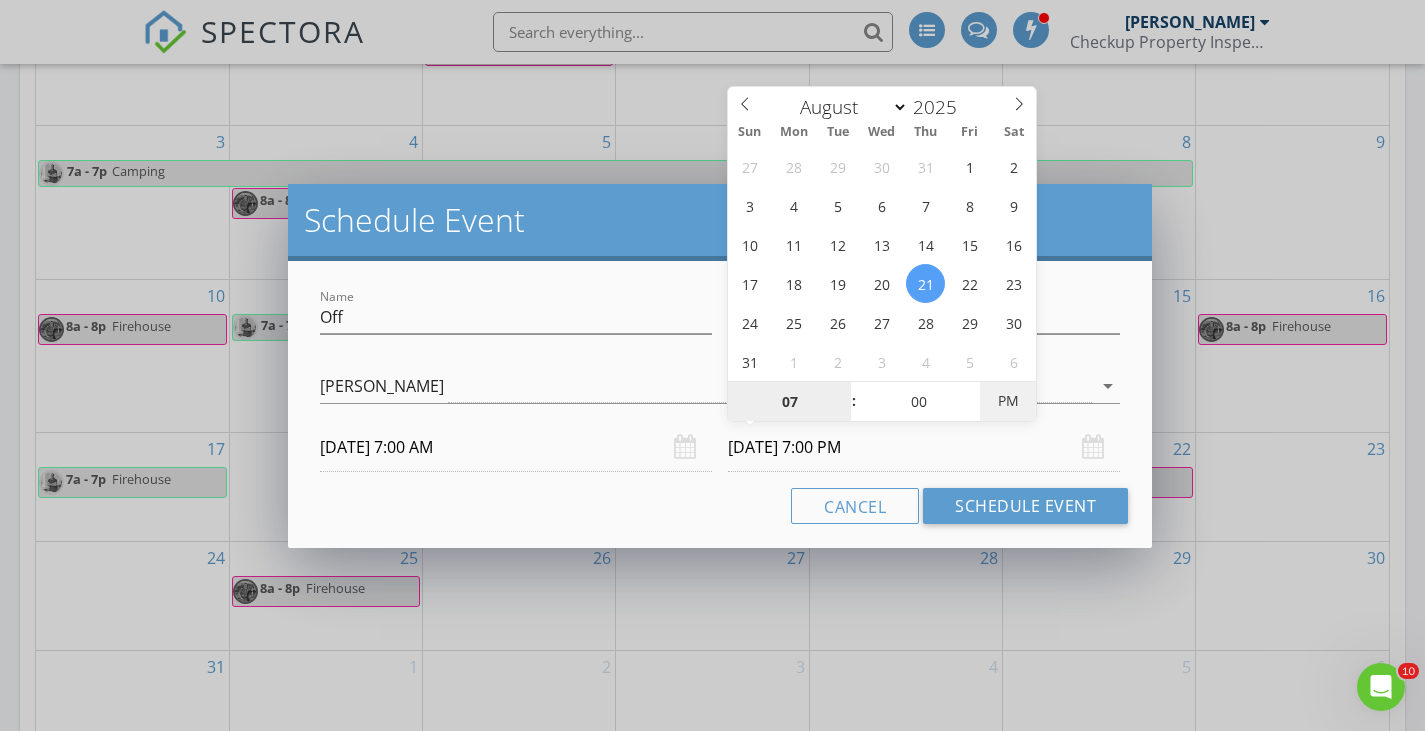 click on "PM" at bounding box center (1007, 401) 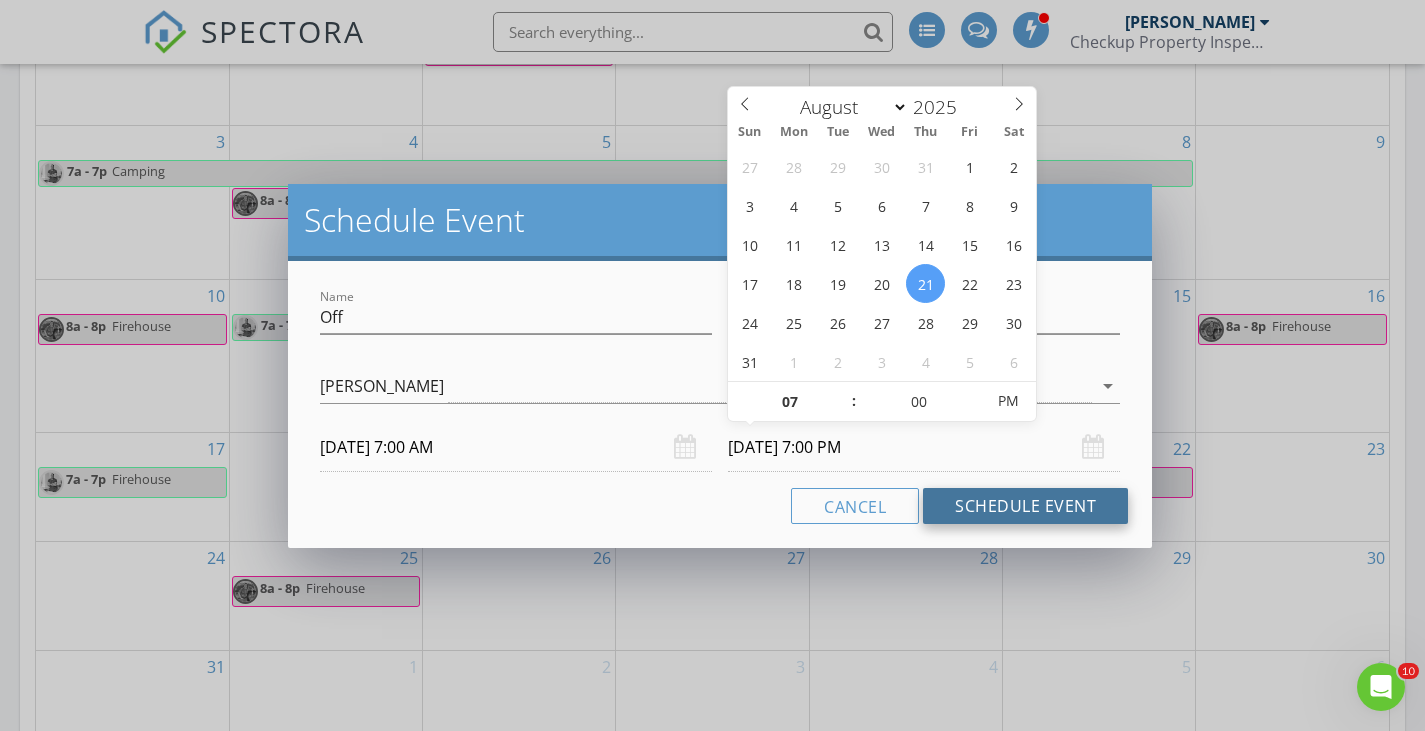 click on "Schedule Event" at bounding box center (1025, 506) 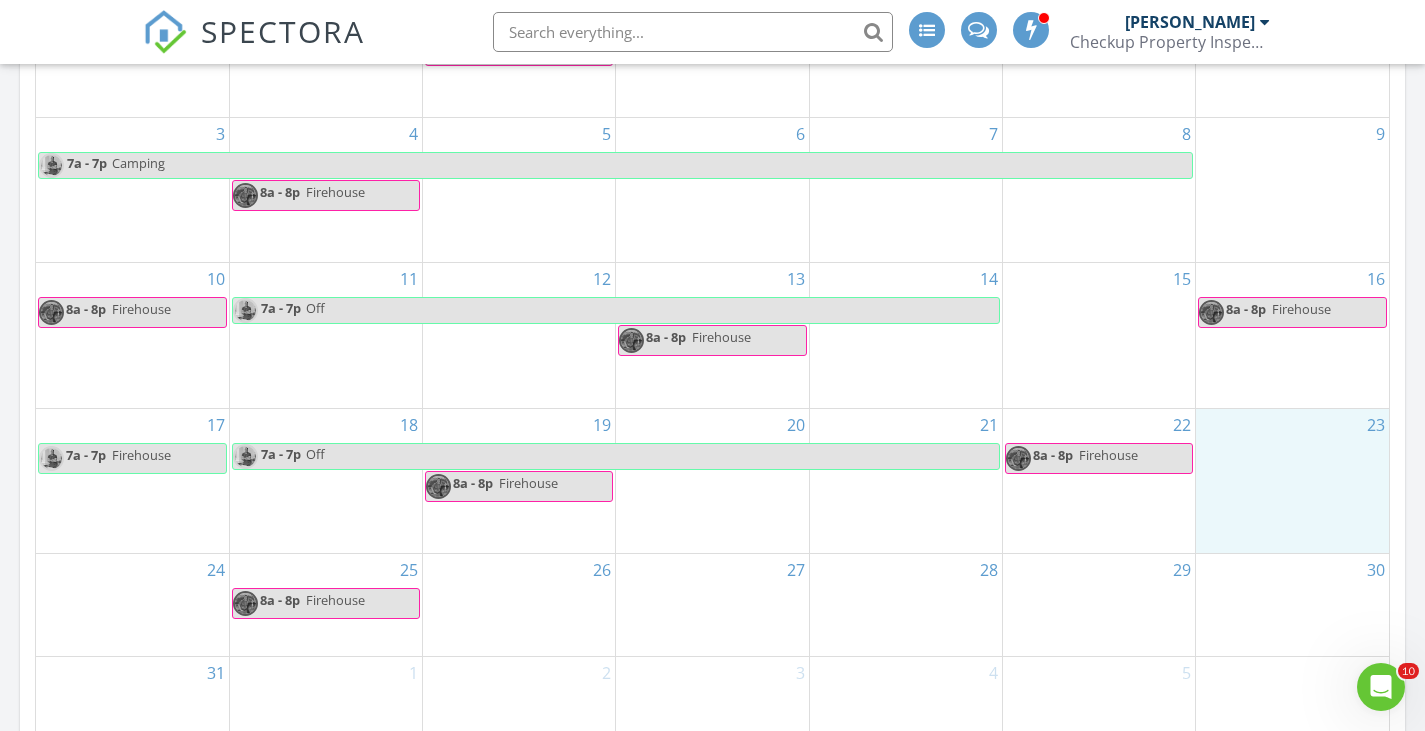 click on "23" at bounding box center (1292, 481) 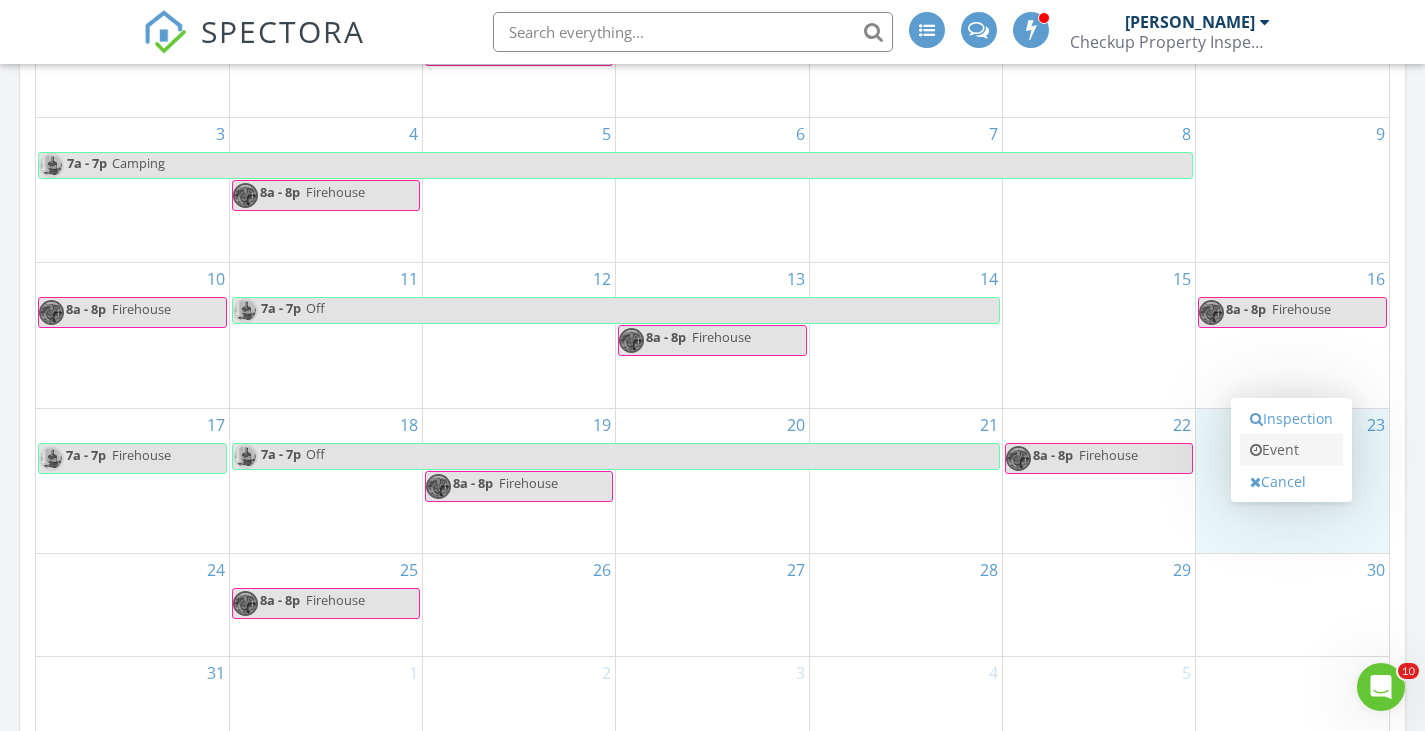 click on "Event" at bounding box center [1291, 450] 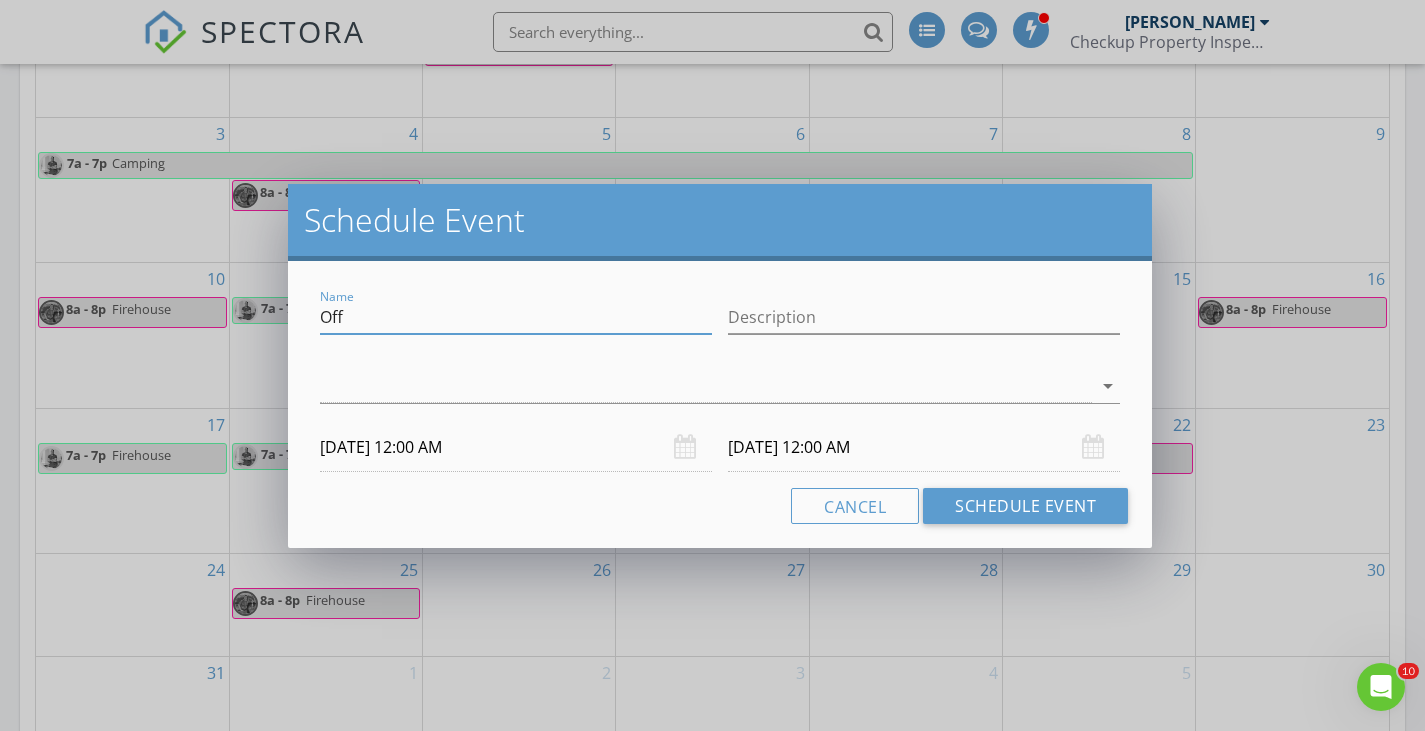 click on "Off" at bounding box center (516, 317) 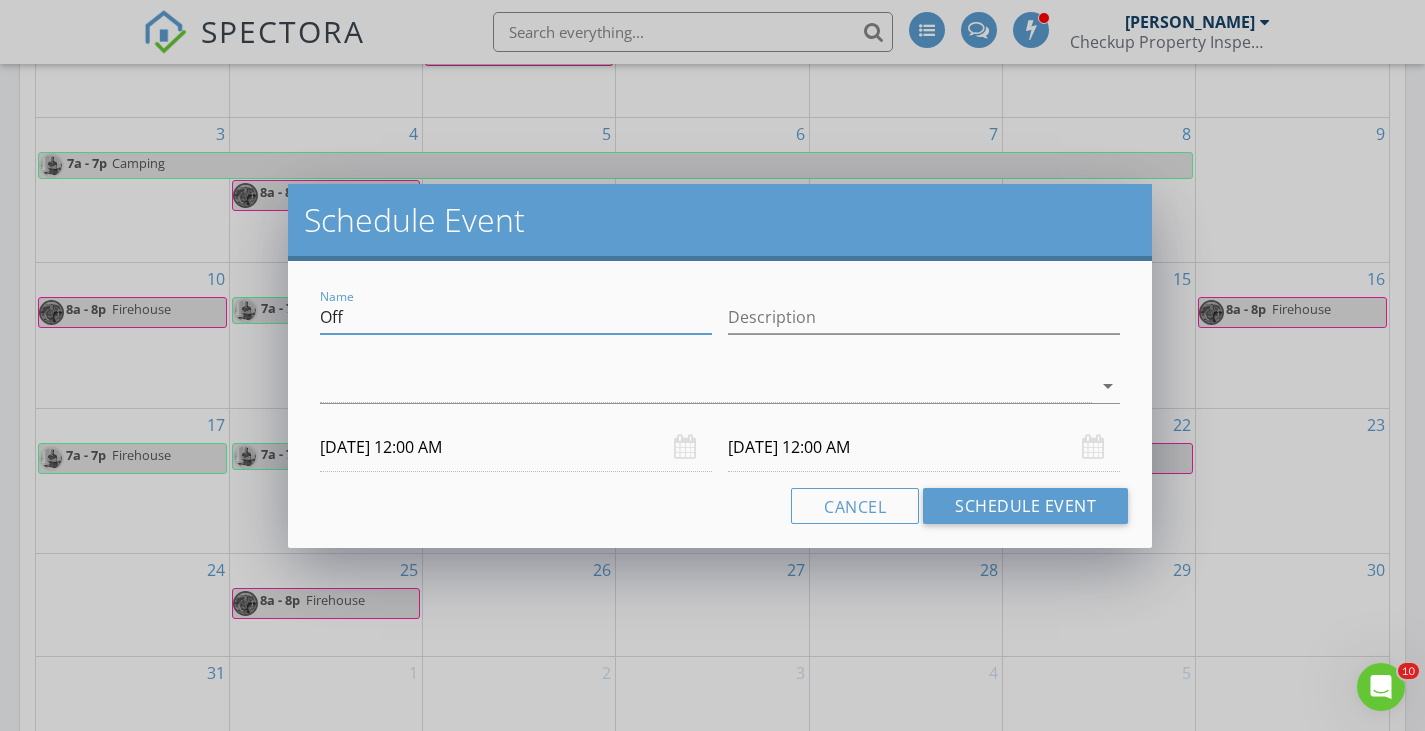 click on "Off" at bounding box center [516, 317] 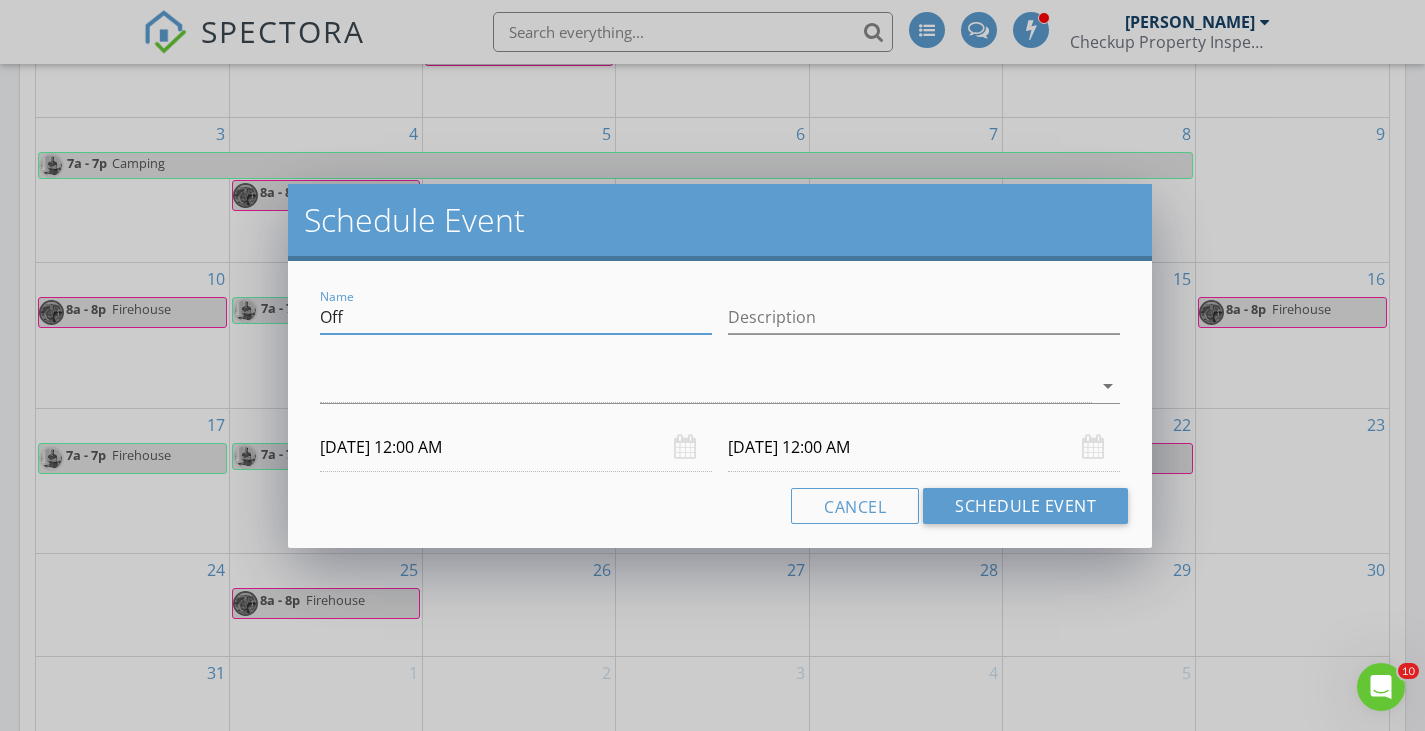 click on "Off" at bounding box center (516, 317) 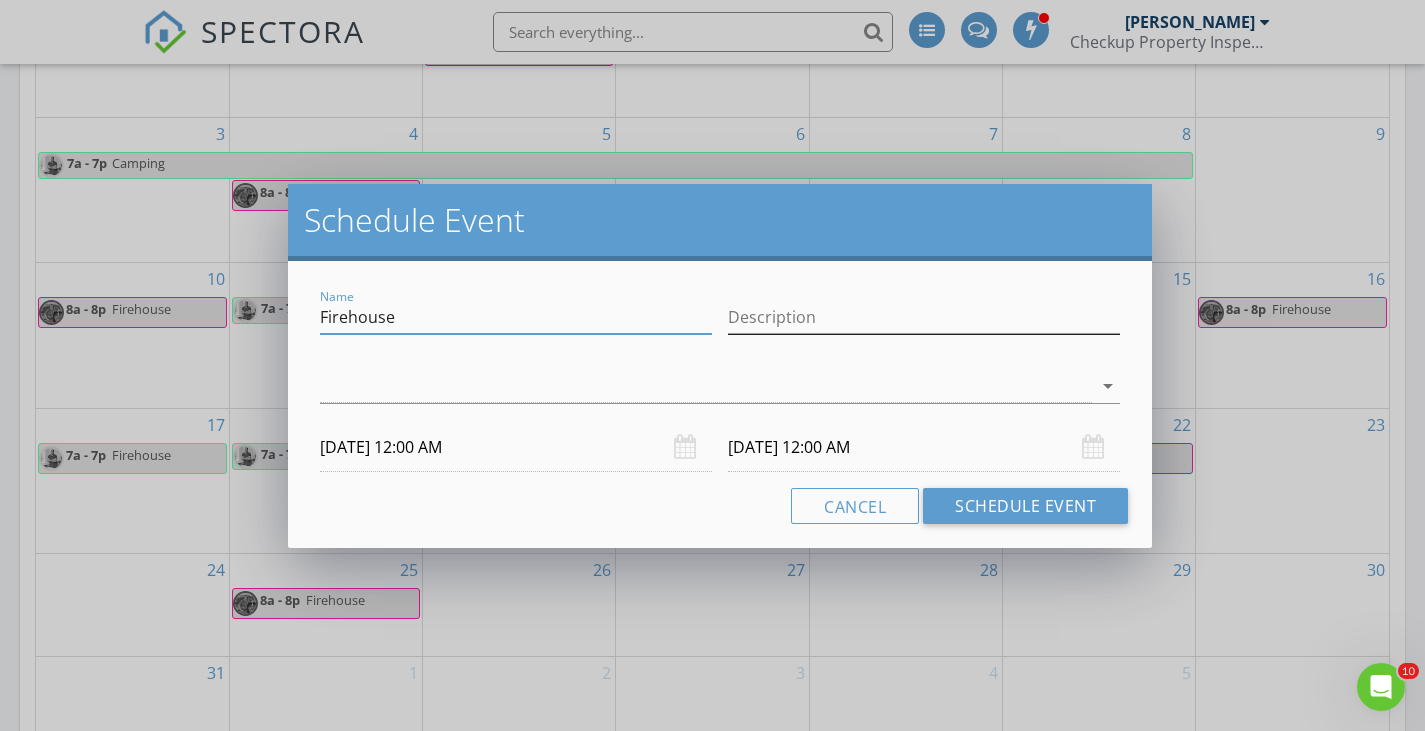 type on "Firehouse" 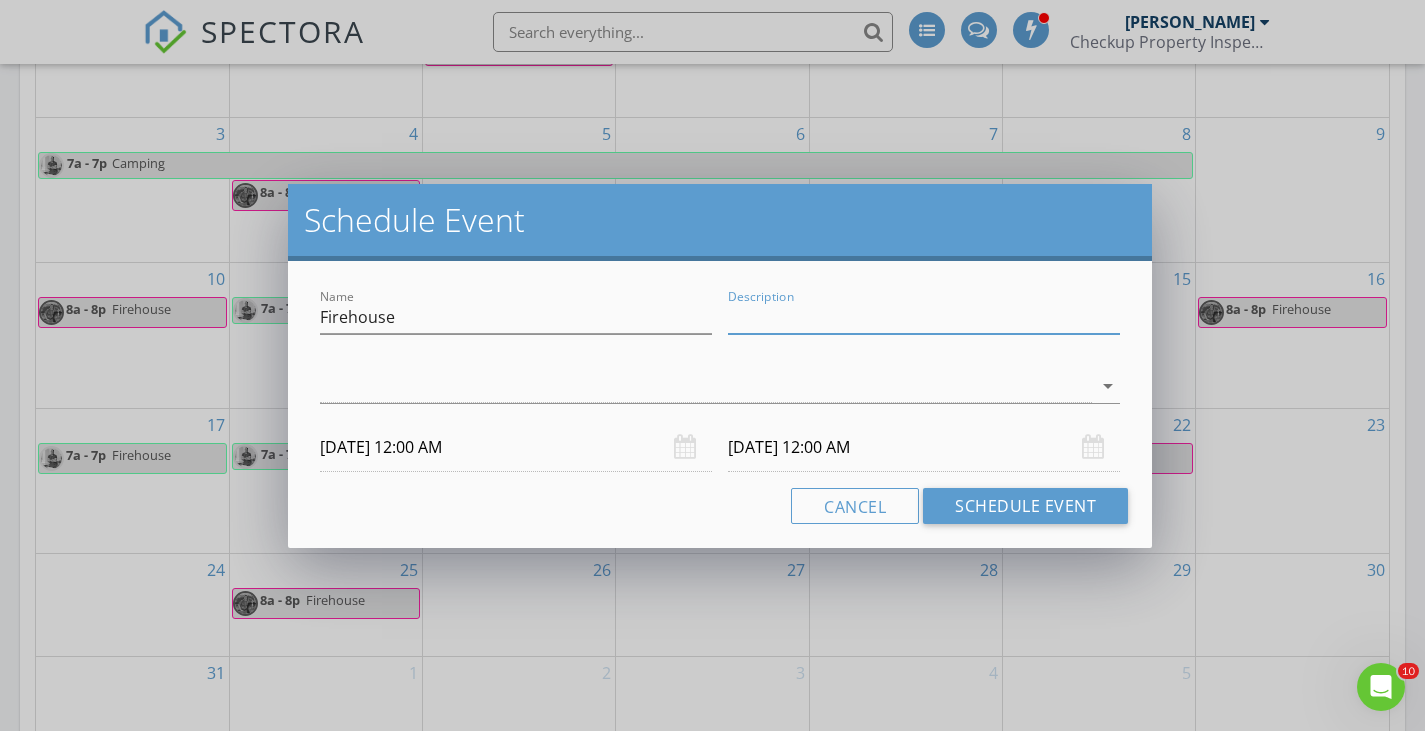 click on "Description" at bounding box center (924, 317) 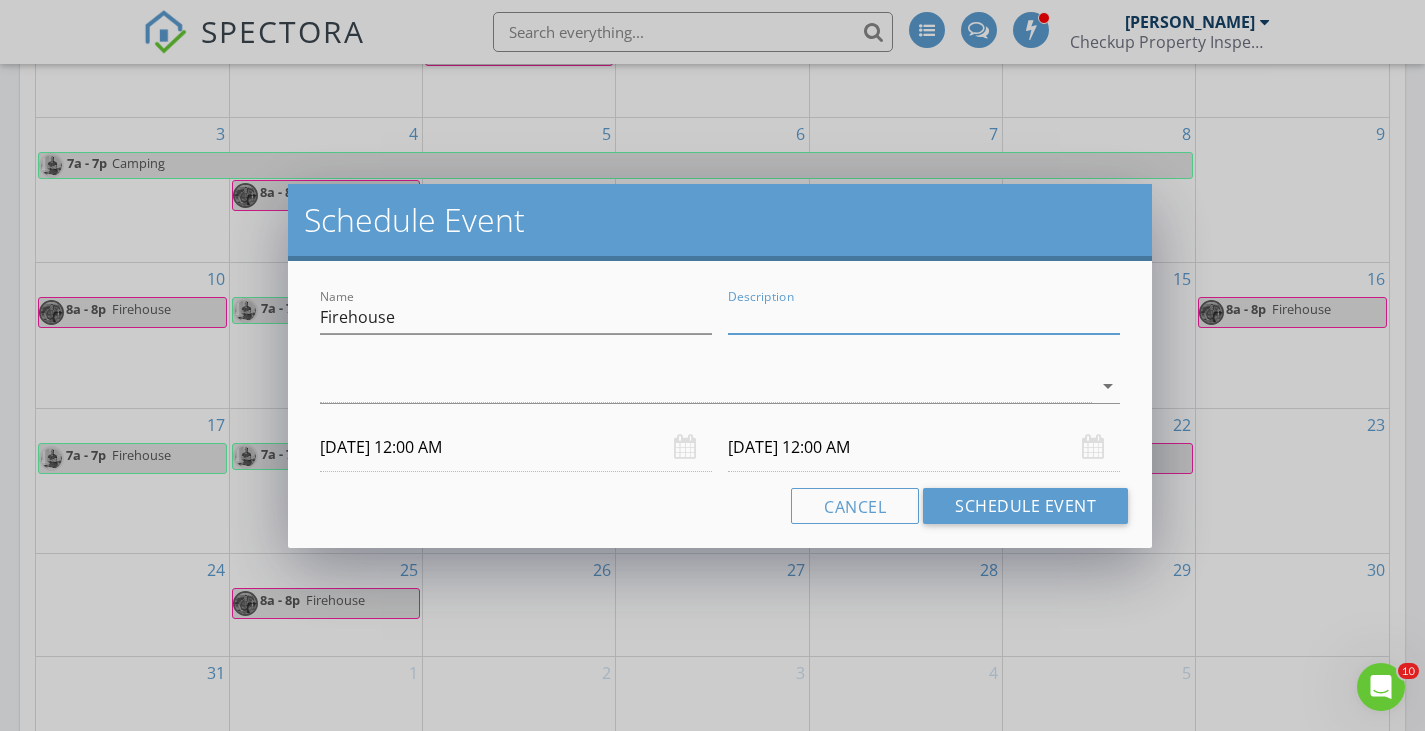 type on "Unavailable" 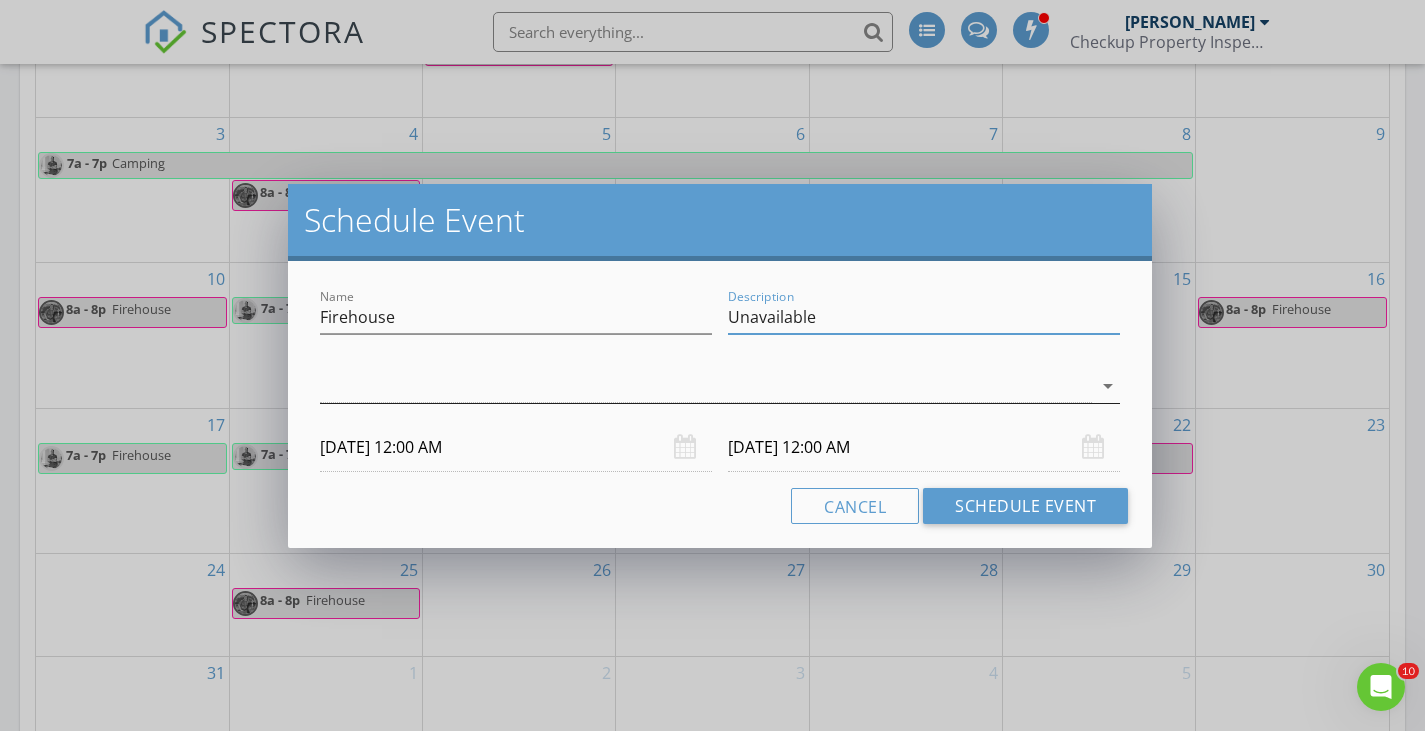 click at bounding box center (706, 386) 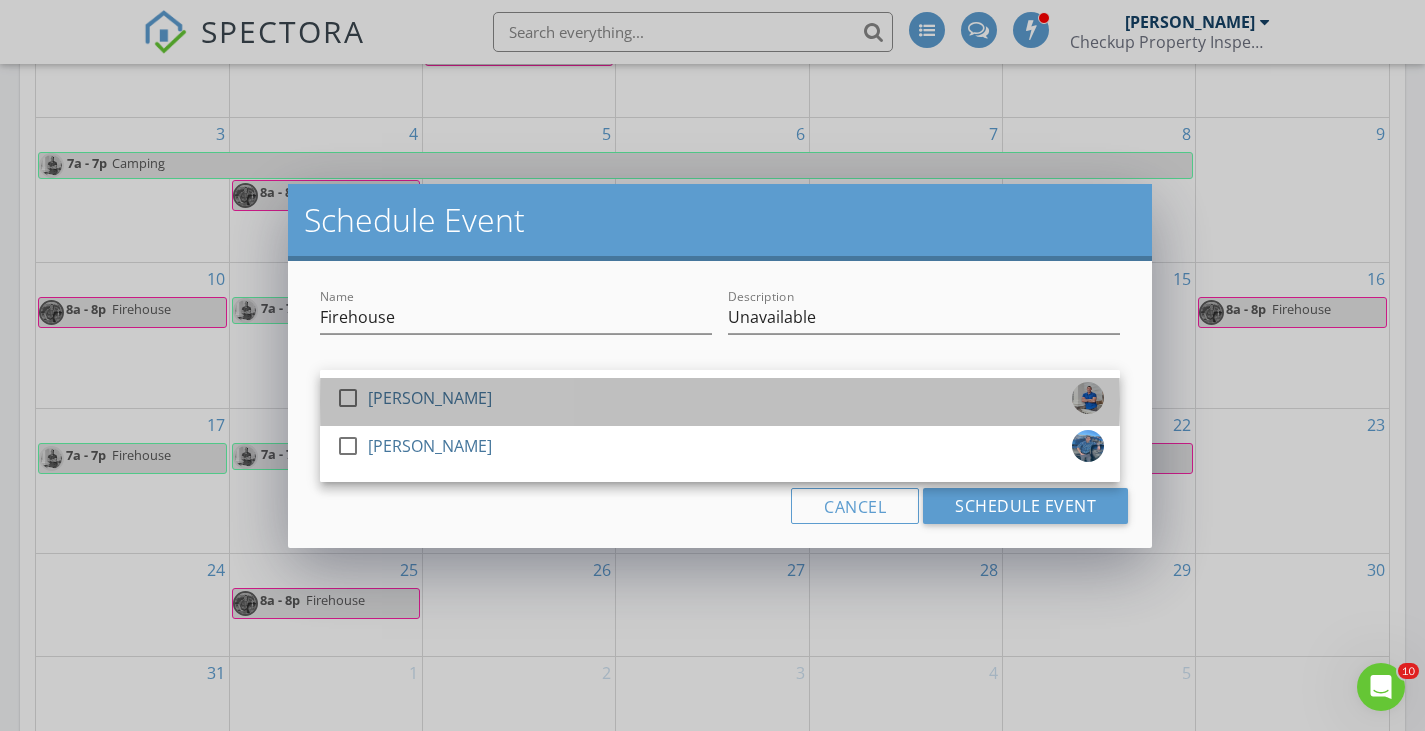 click on "[PERSON_NAME]" at bounding box center (430, 398) 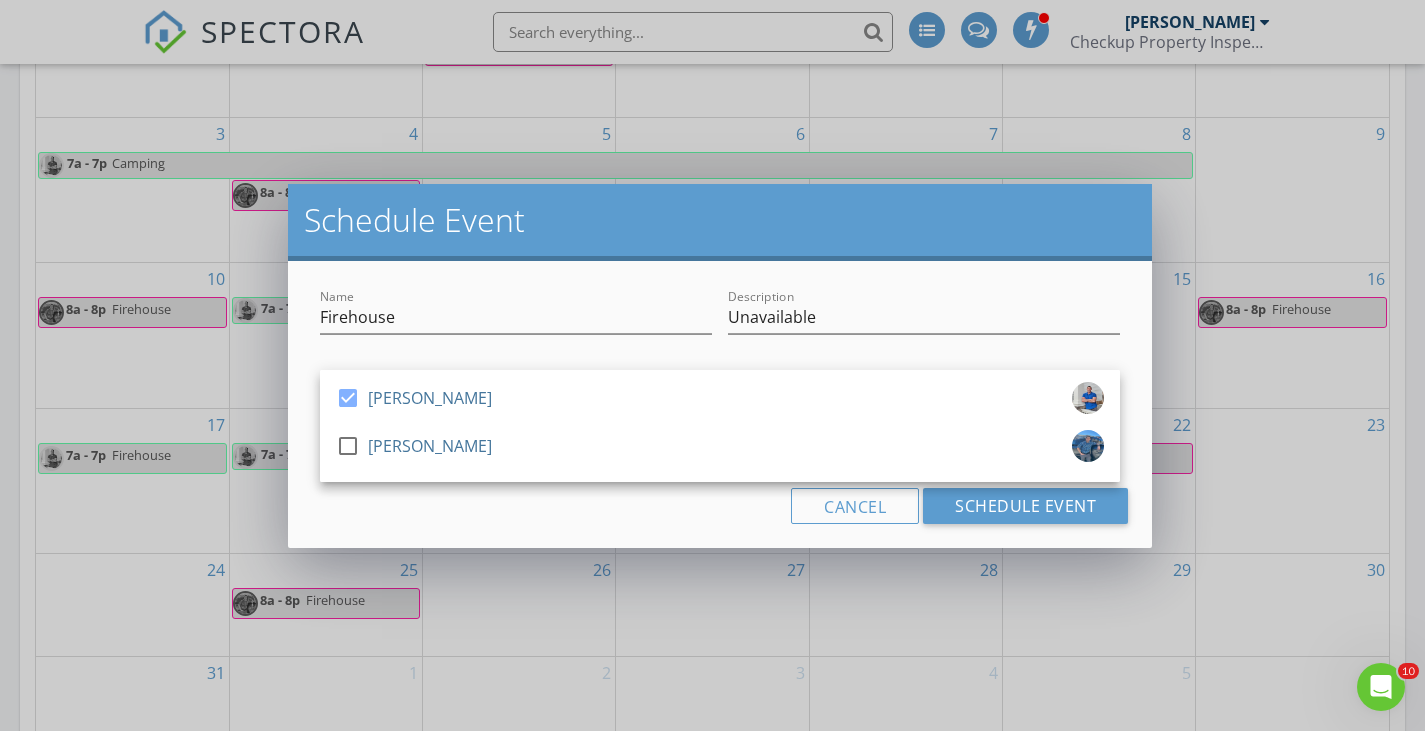 click on "Cancel   Schedule Event" at bounding box center [720, 506] 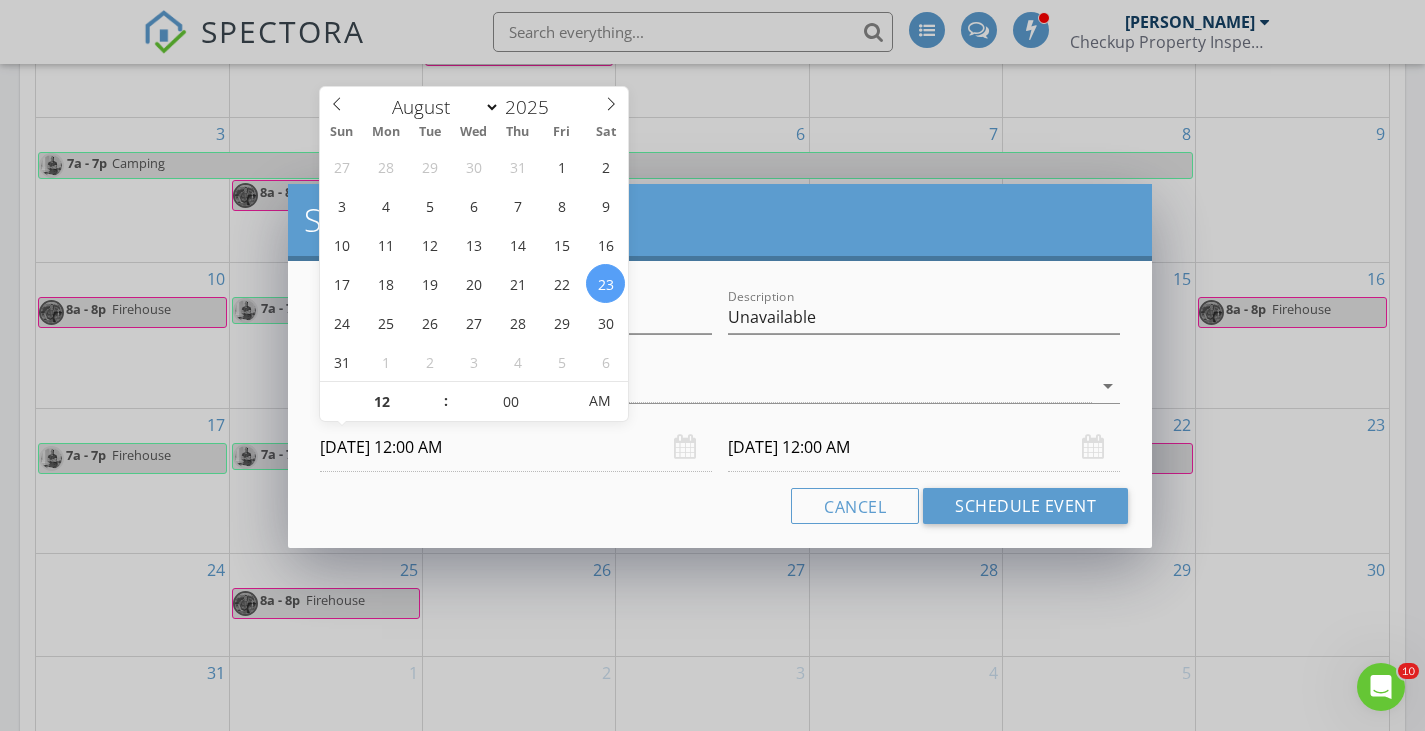 click on "08/23/2025 12:00 AM" at bounding box center (516, 447) 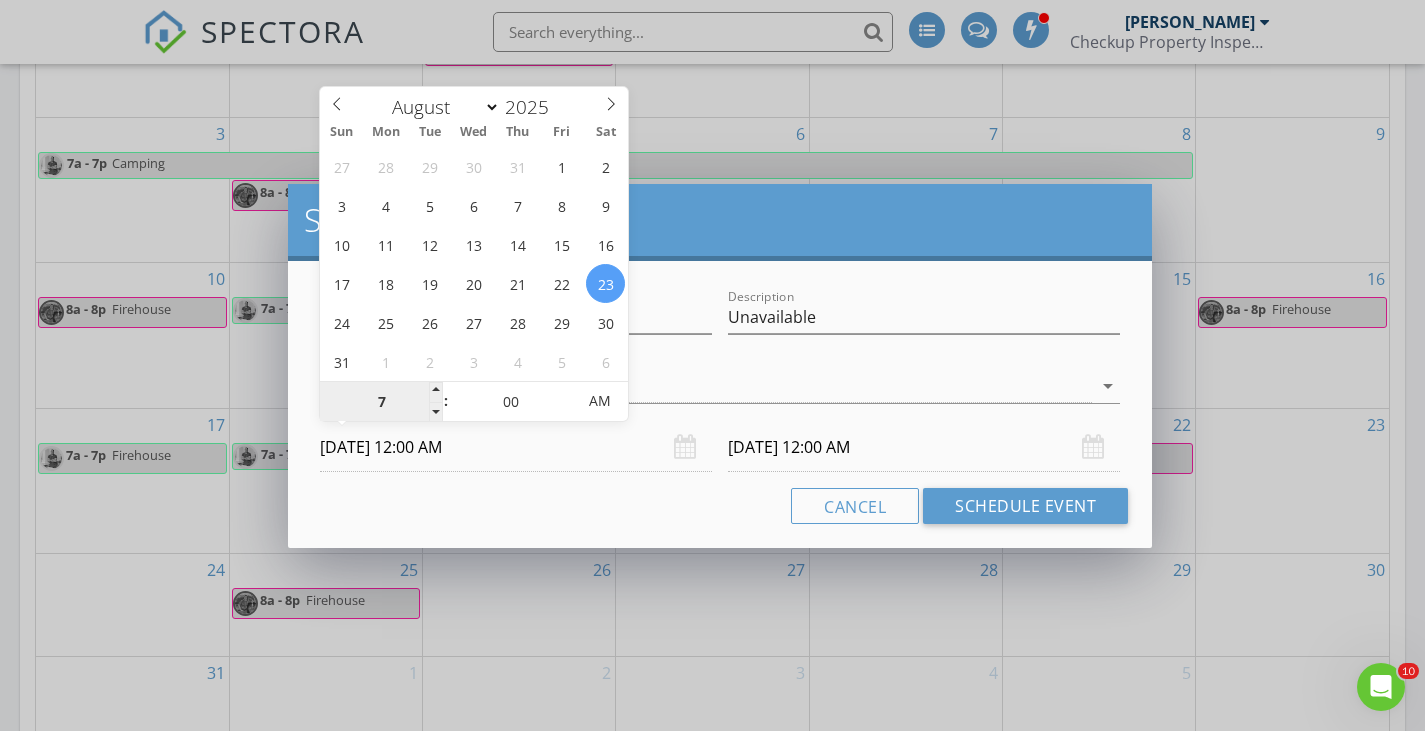 click on "7" at bounding box center [381, 402] 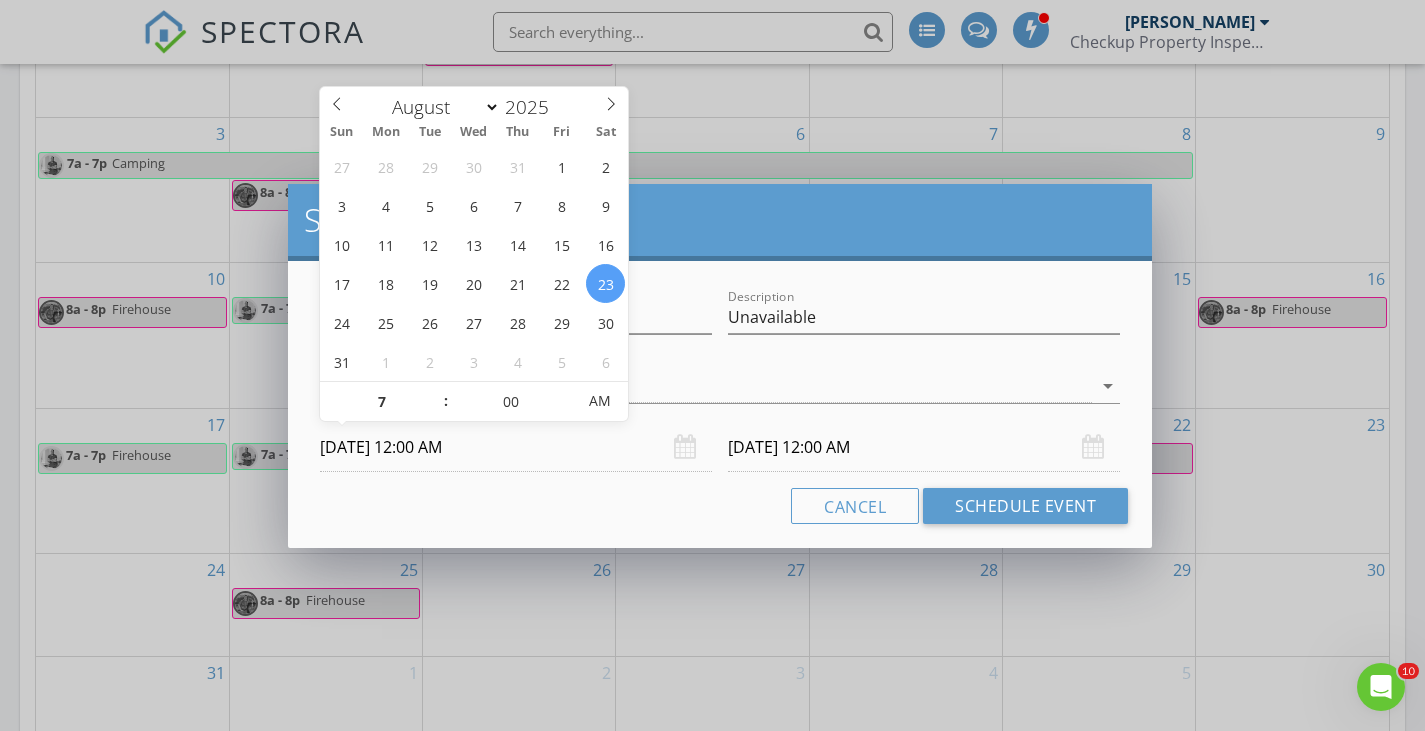 type on "07" 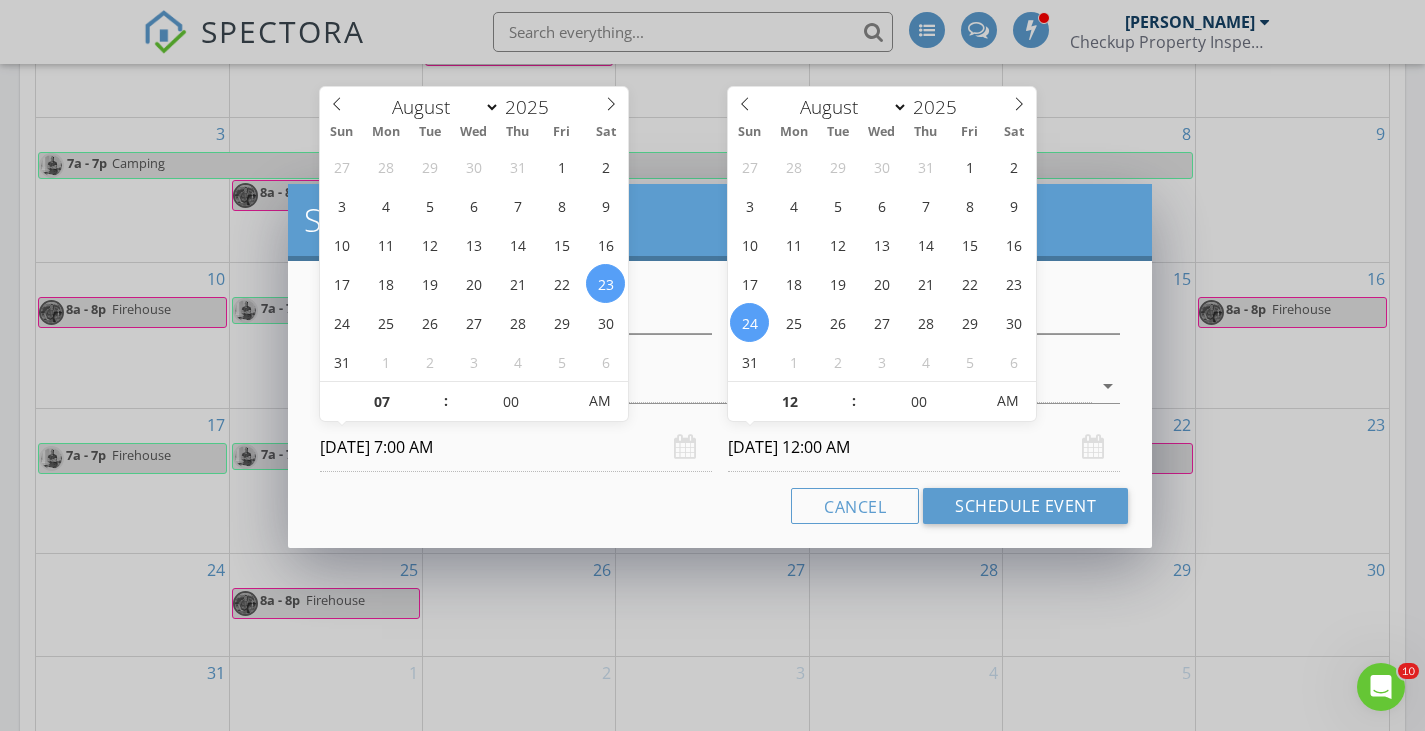 click on "08/24/2025 12:00 AM" at bounding box center [924, 447] 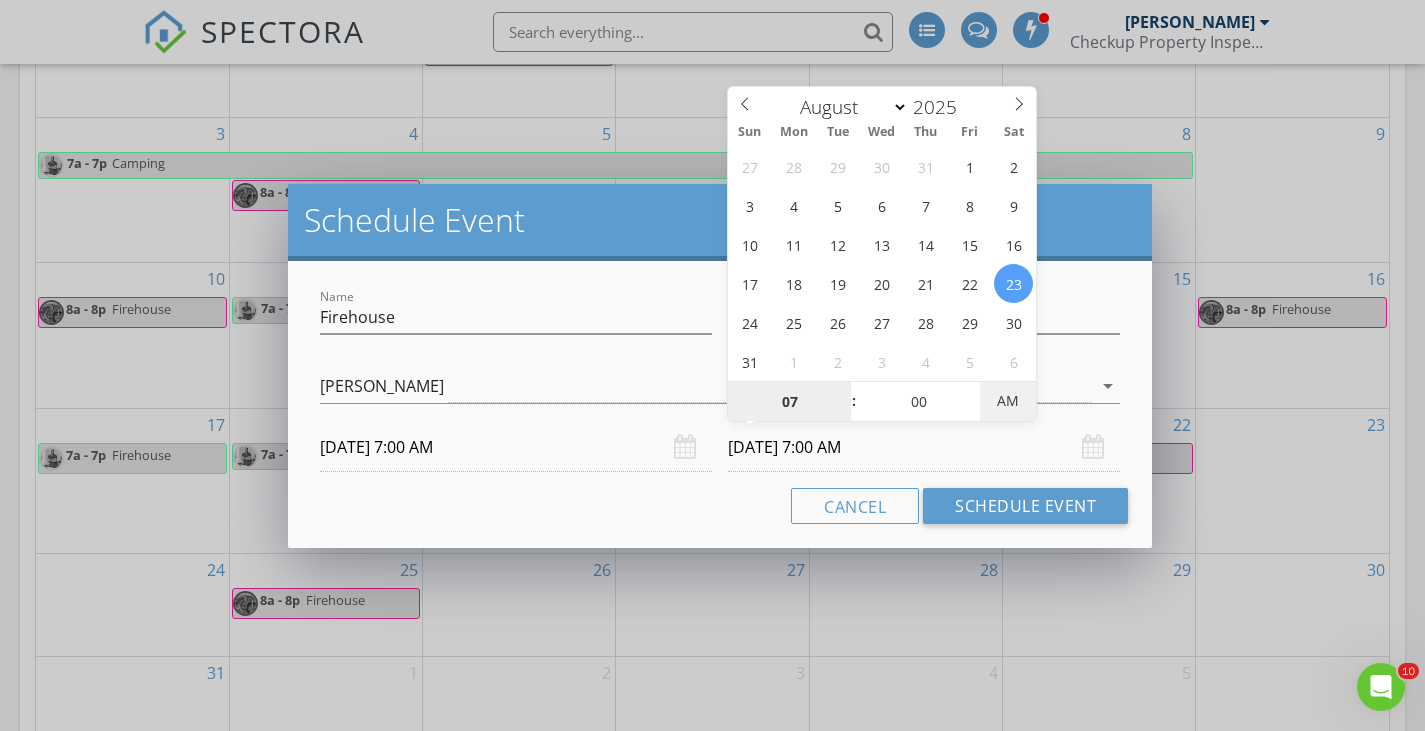 type on "08/23/2025 7:00 PM" 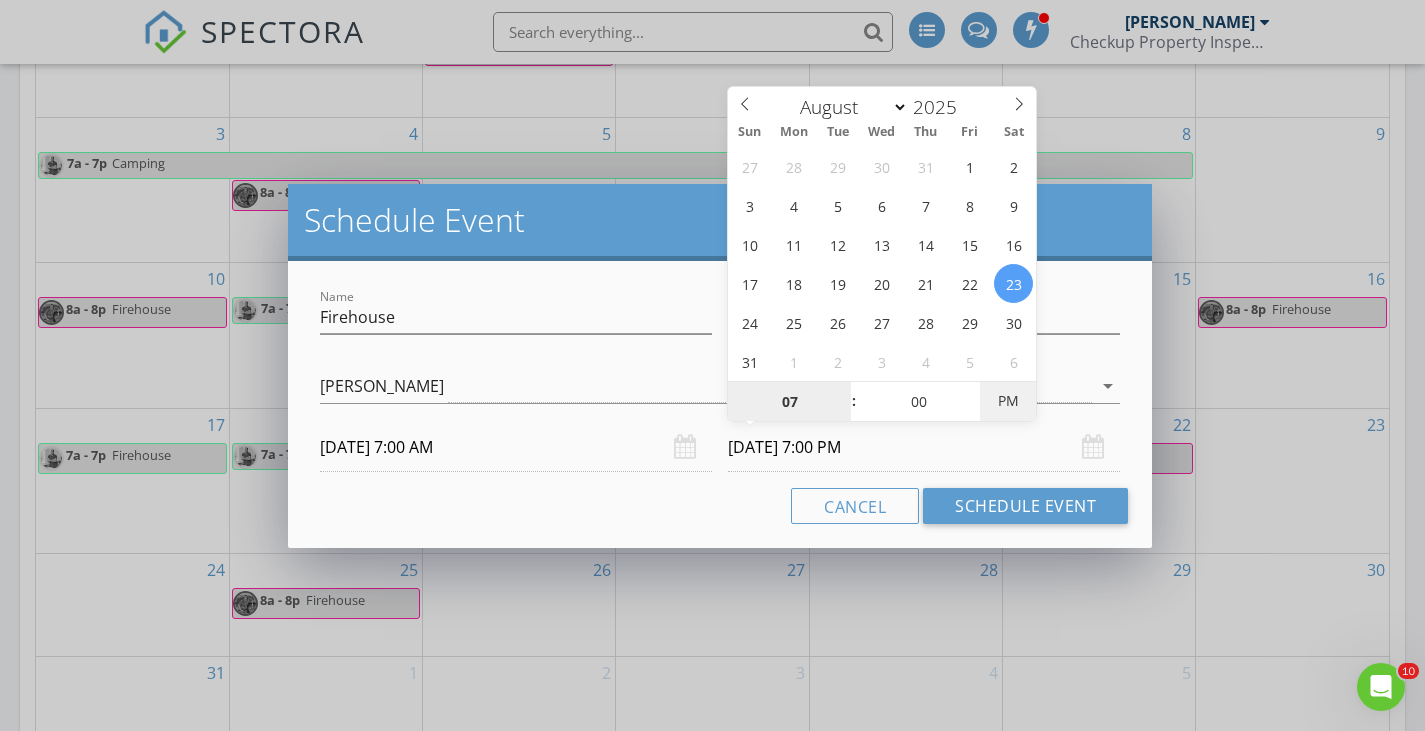 click on "PM" at bounding box center [1007, 401] 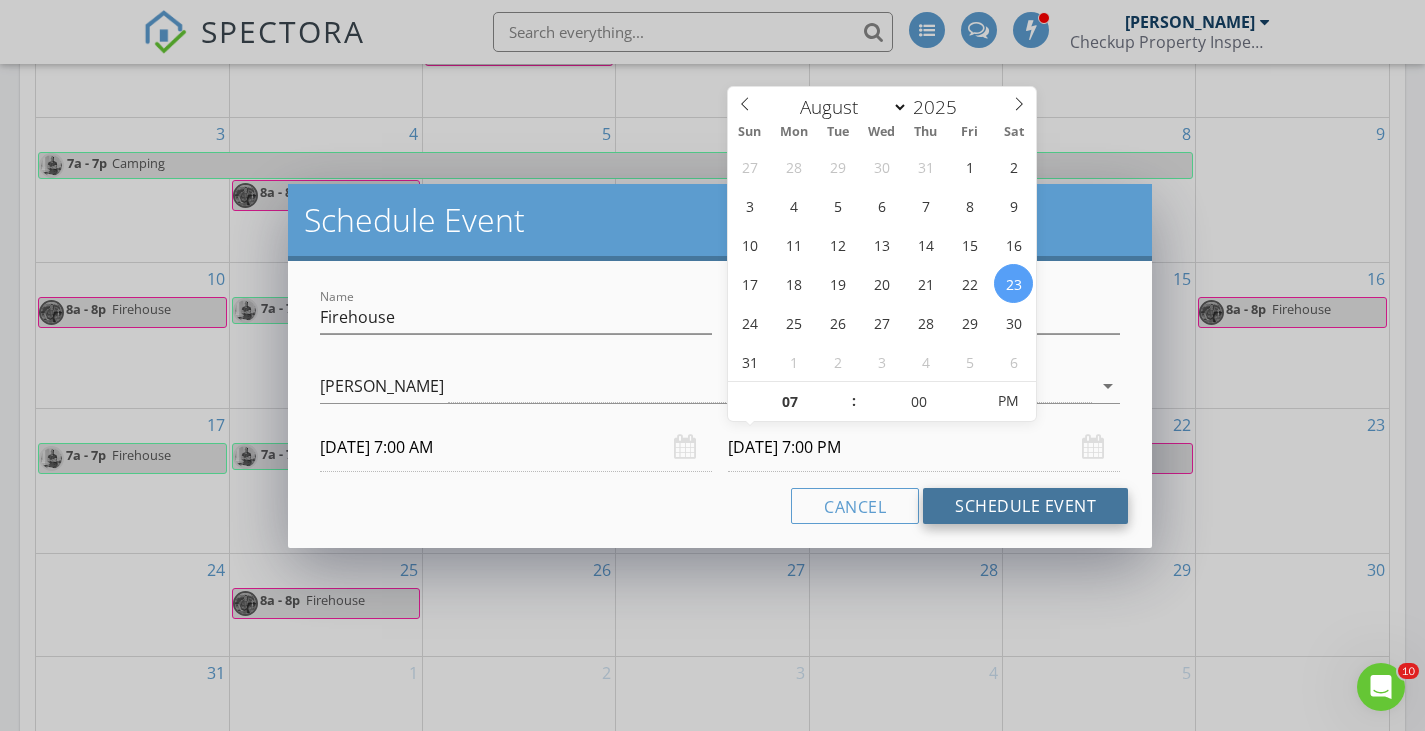 click on "Schedule Event" at bounding box center [1025, 506] 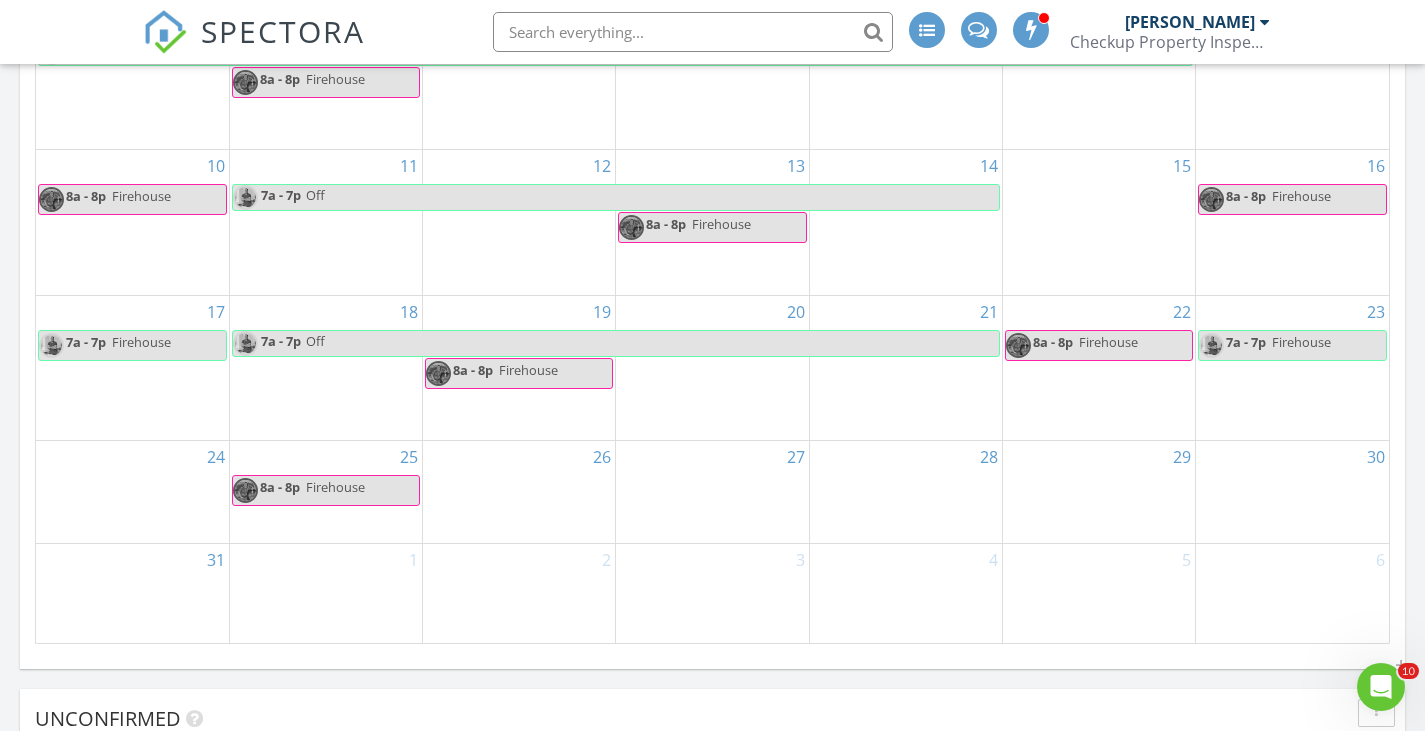 scroll, scrollTop: 2706, scrollLeft: 0, axis: vertical 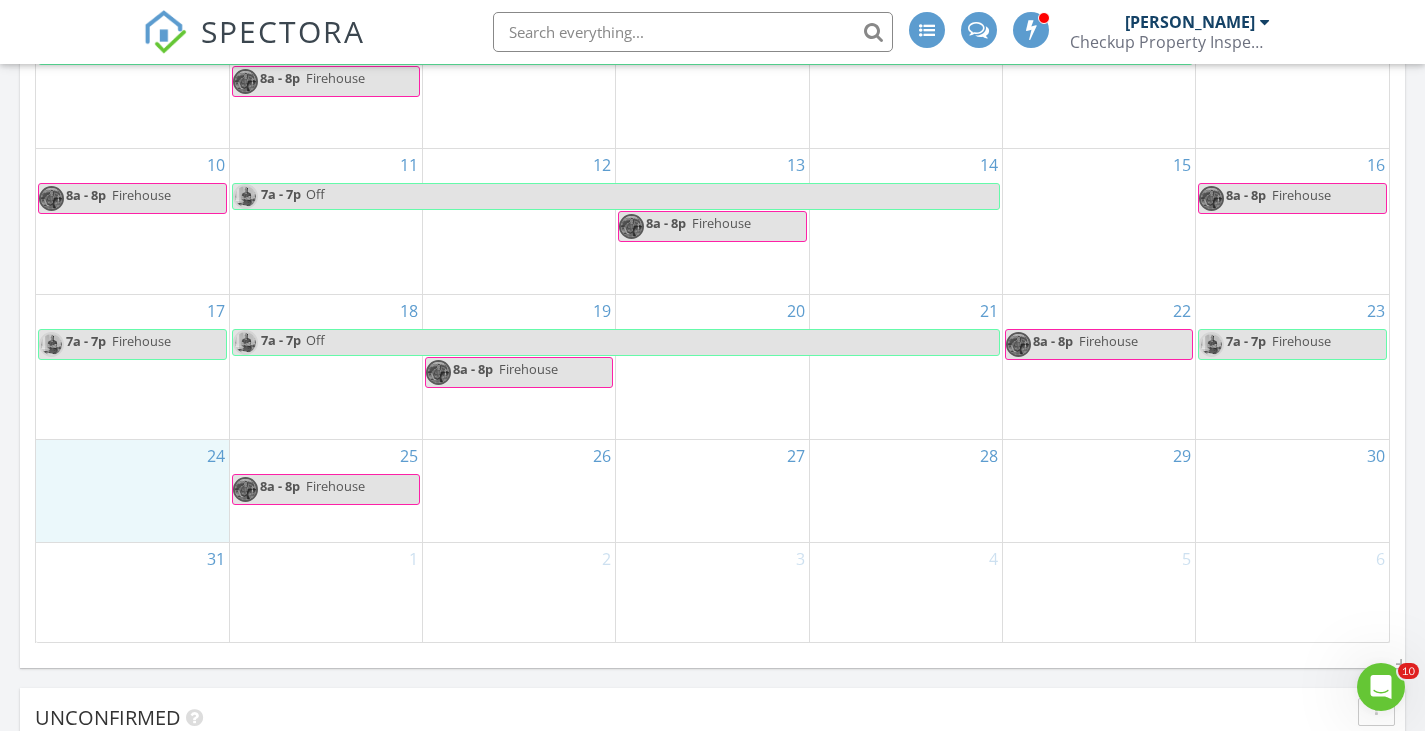 click on "24" at bounding box center [132, 491] 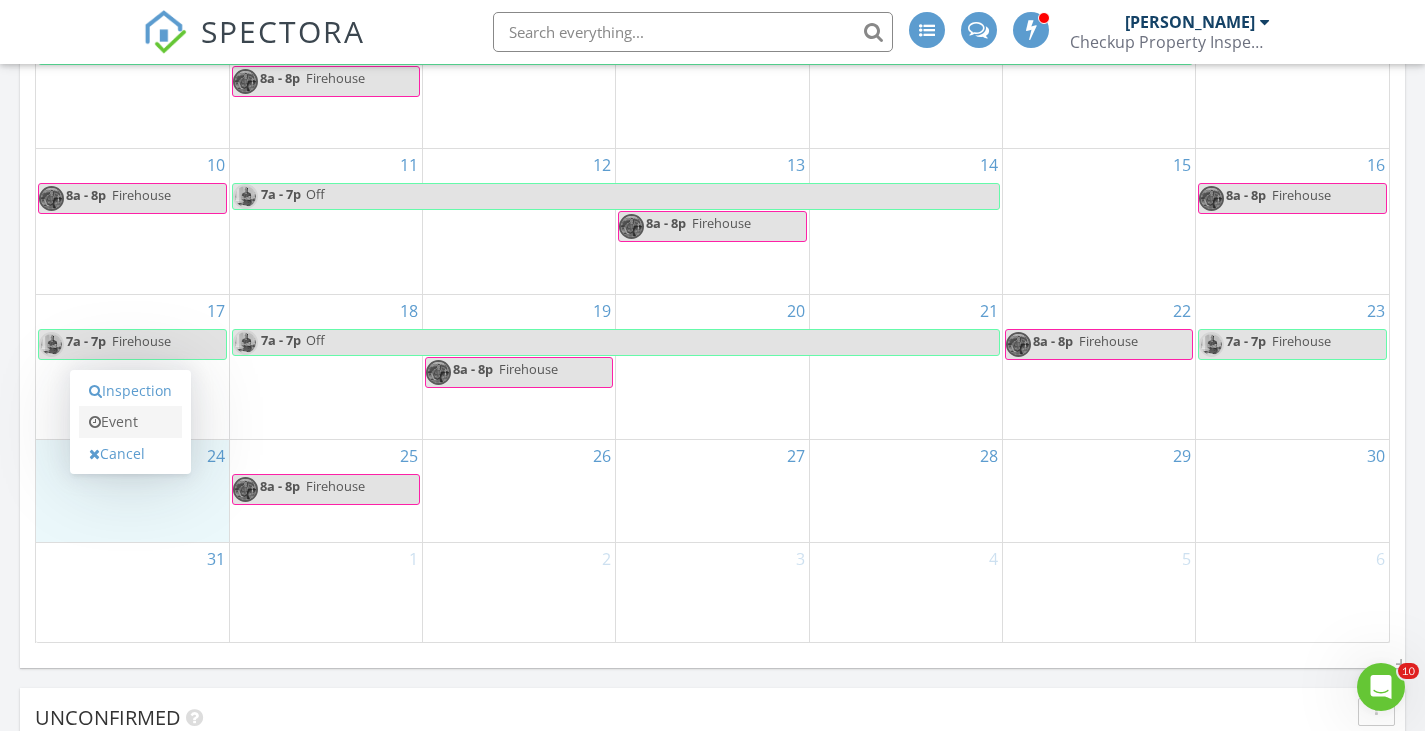 click on "Event" at bounding box center (130, 422) 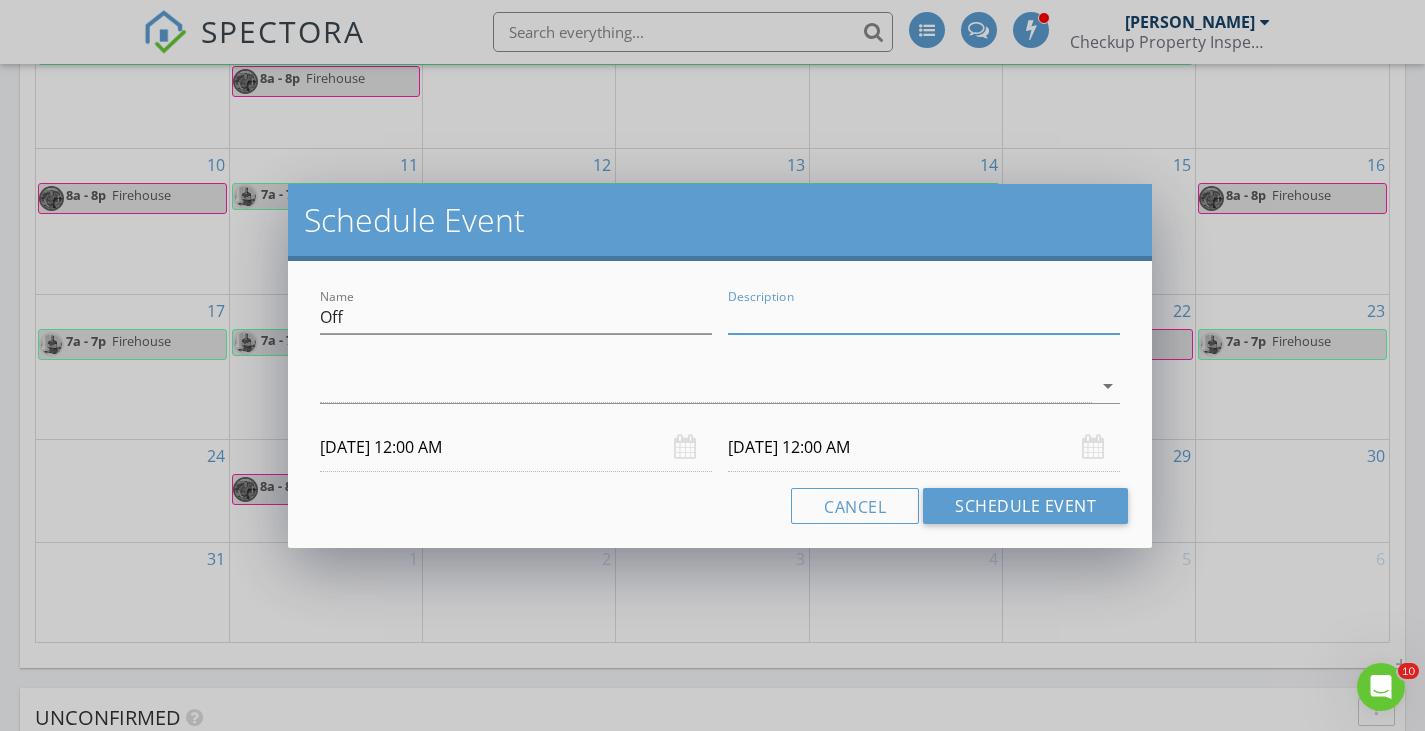 click on "Description" at bounding box center [924, 317] 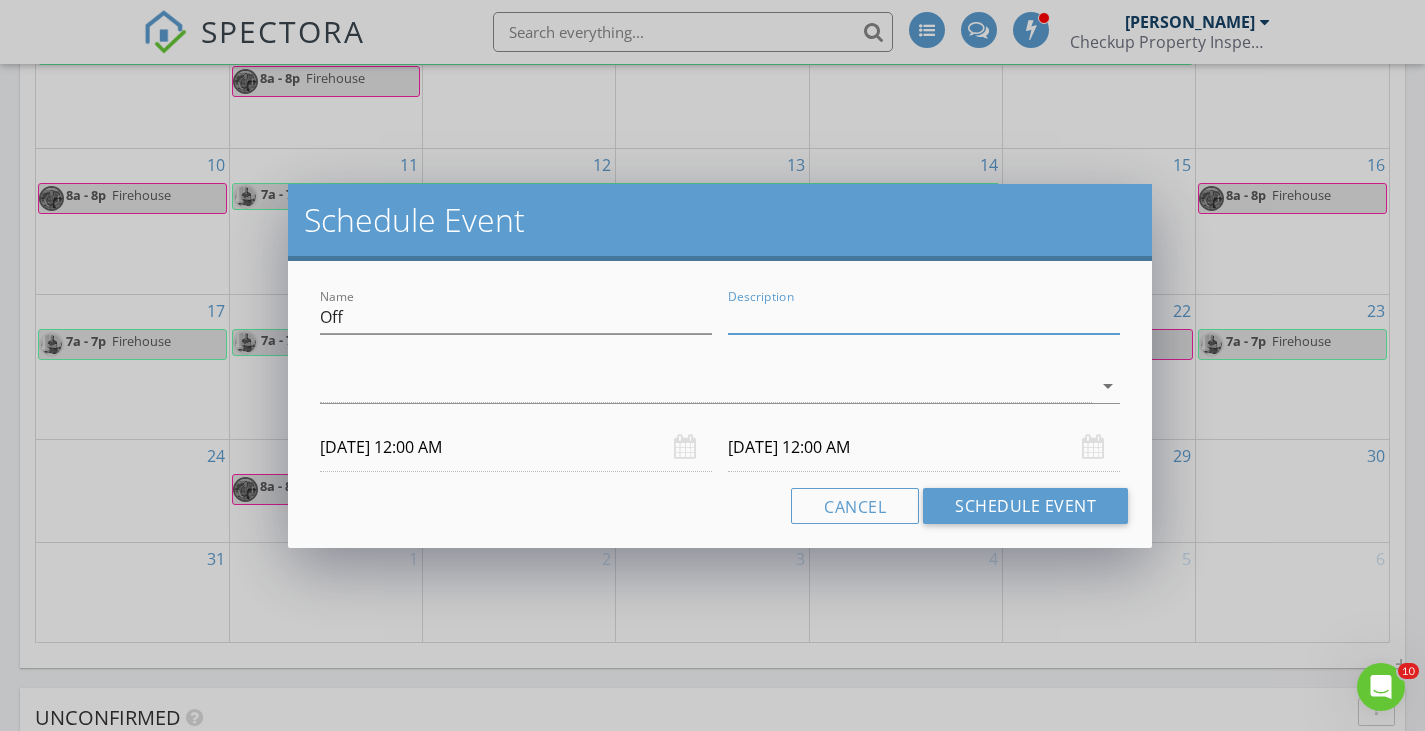 type on "Unavailable" 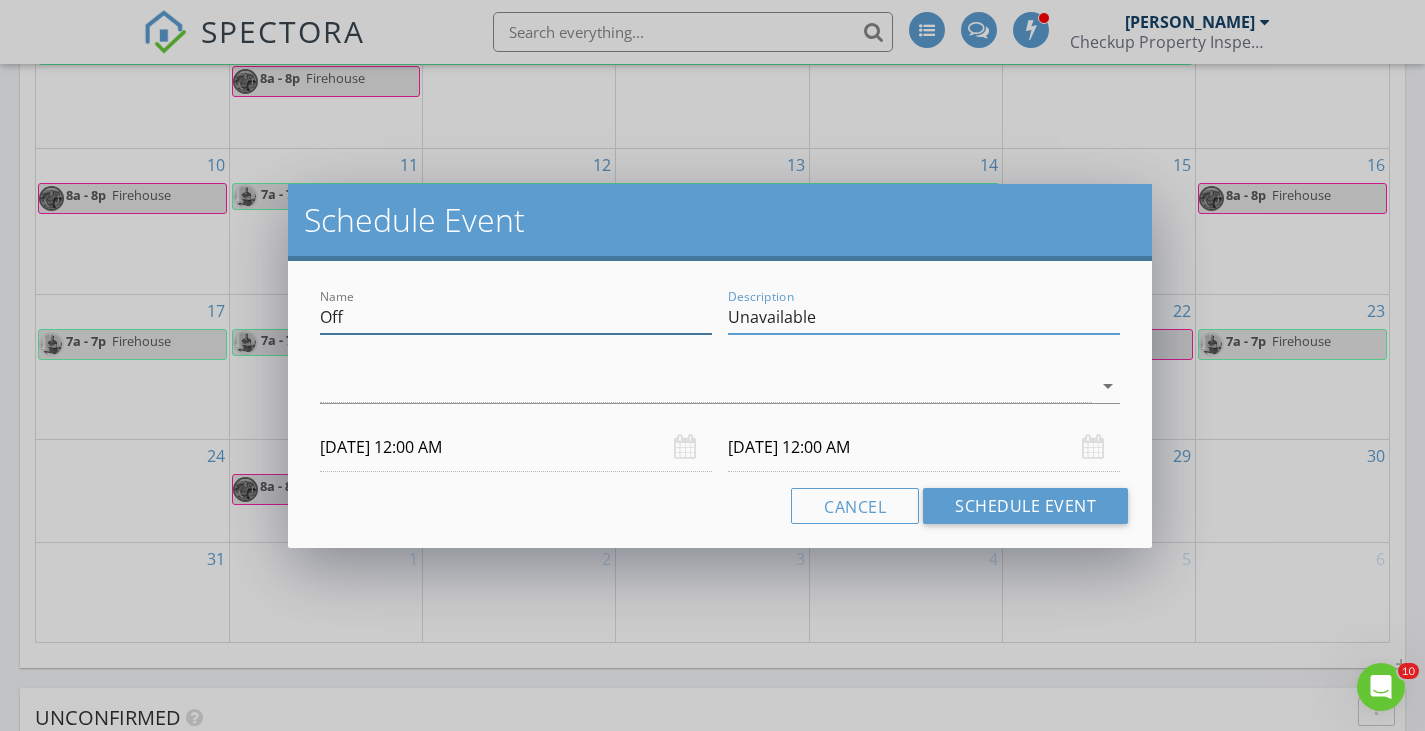 click on "Off" at bounding box center [516, 317] 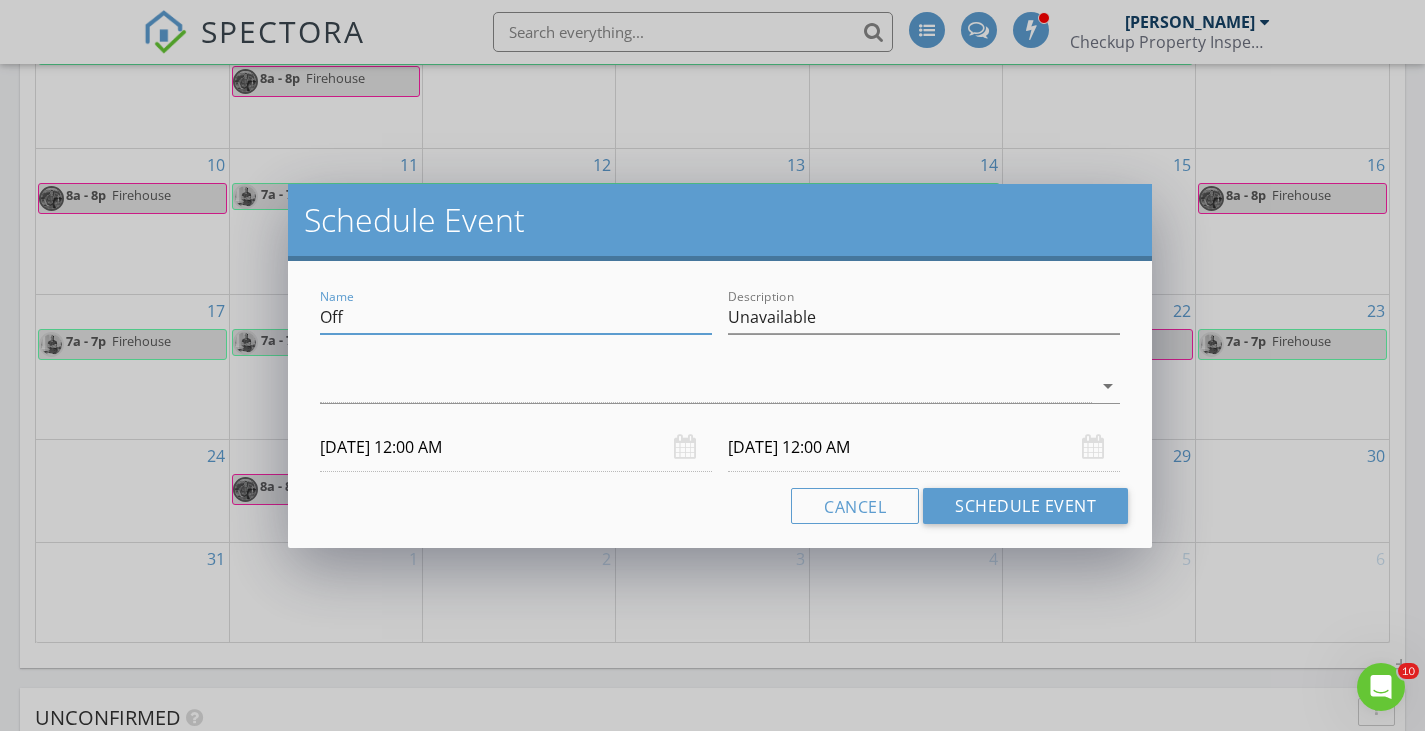 click on "Off" at bounding box center (516, 317) 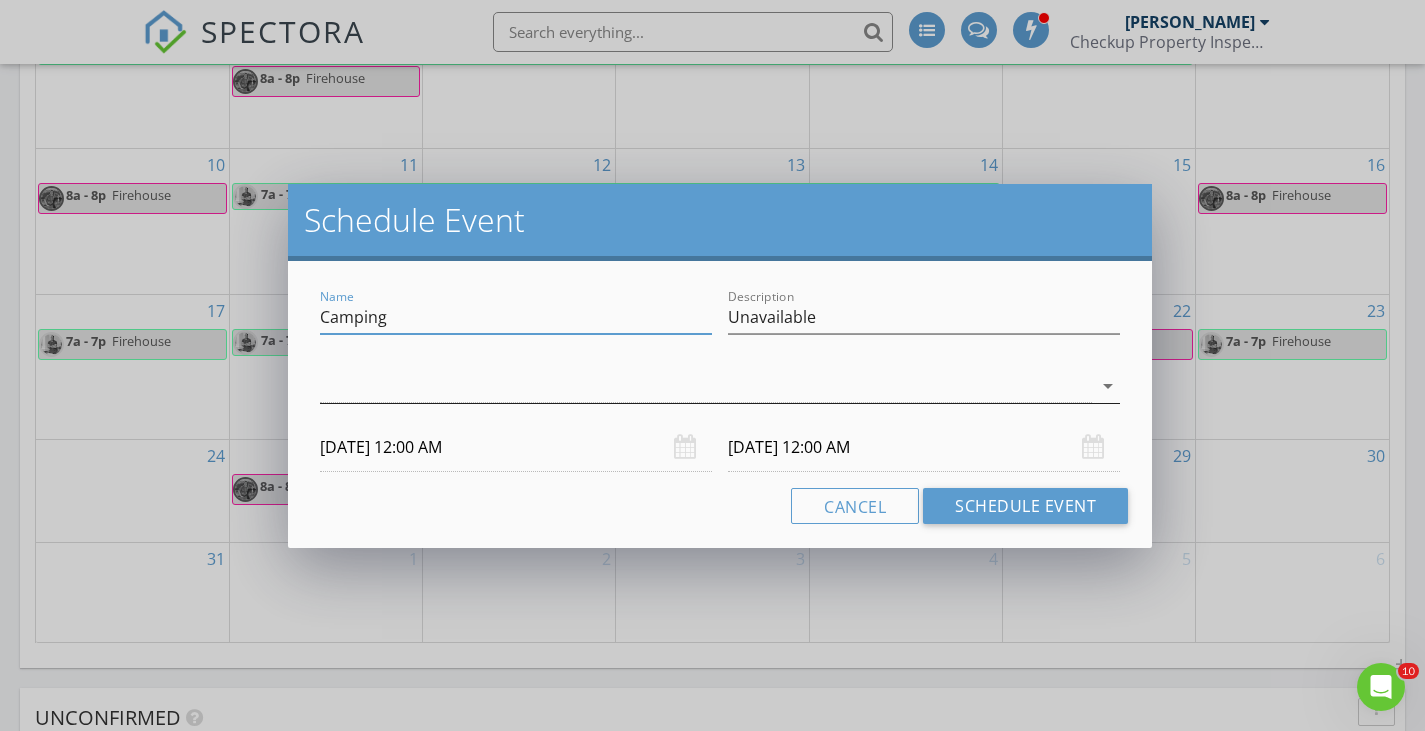 type on "Camping" 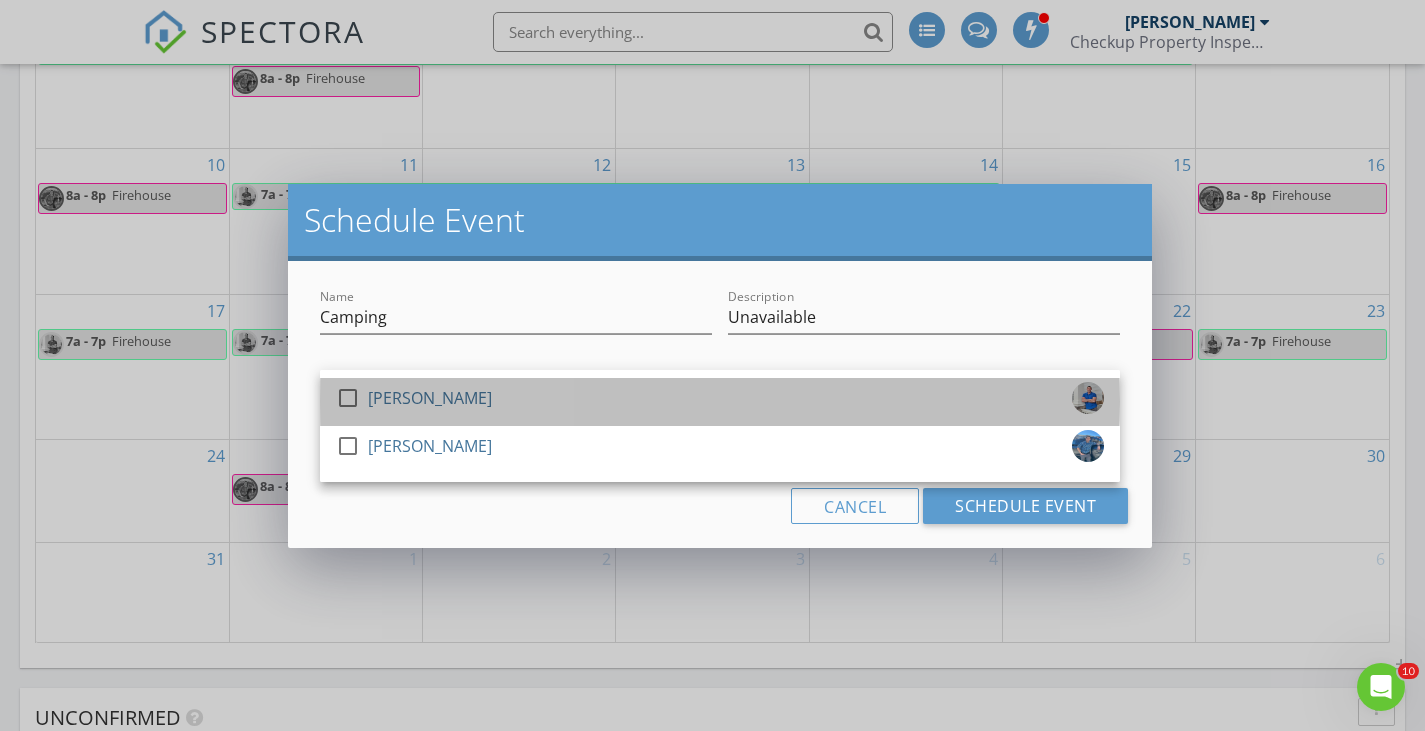 click on "check_box_outline_blank   Ryan Abbott" at bounding box center [720, 402] 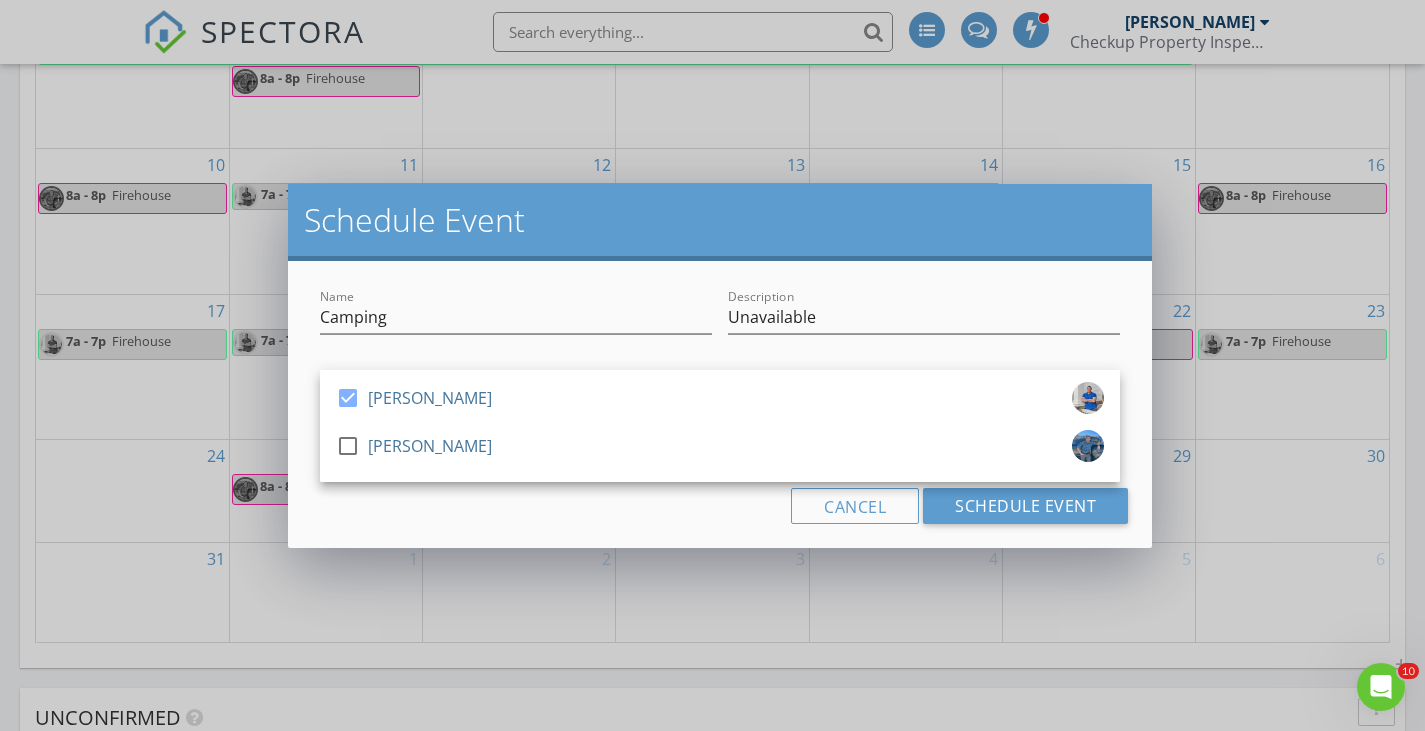 click on "Cancel   Schedule Event" at bounding box center [720, 506] 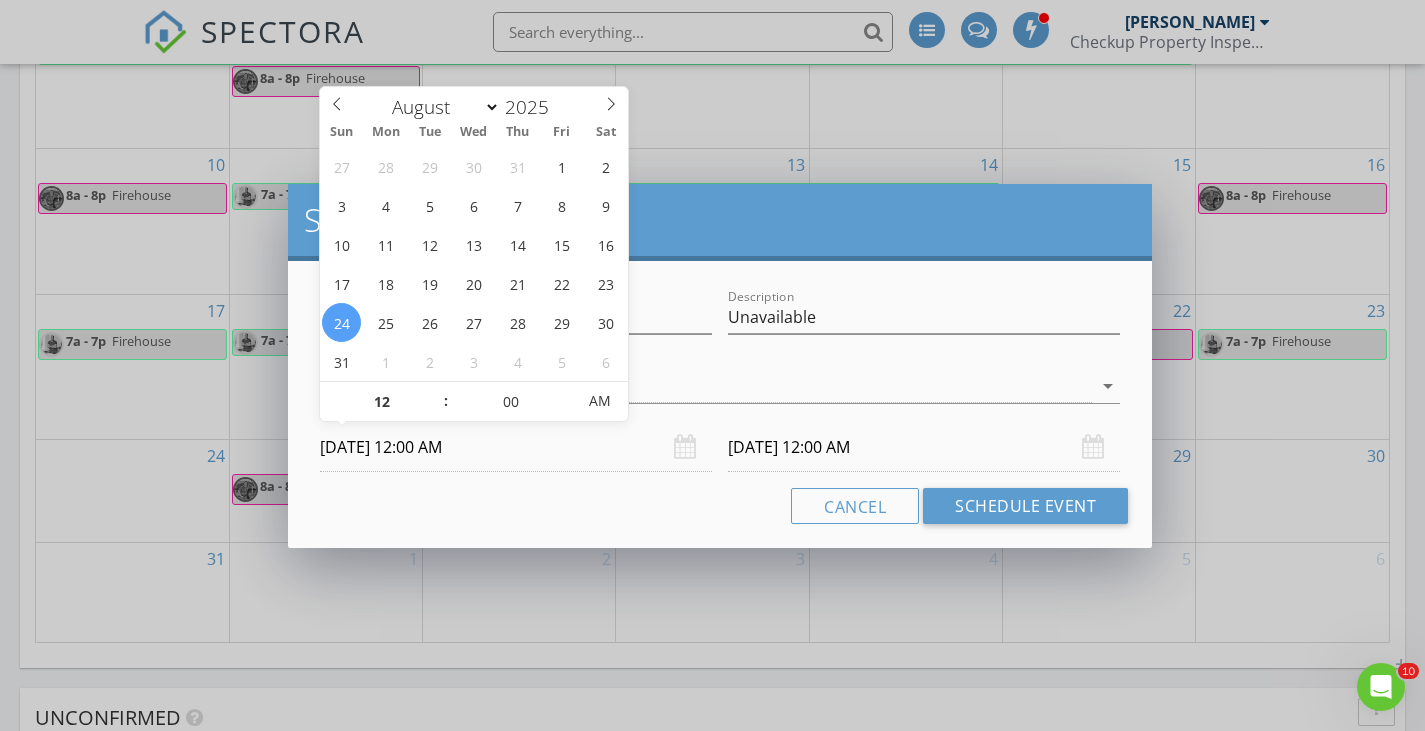 click on "08/24/2025 12:00 AM" at bounding box center (516, 447) 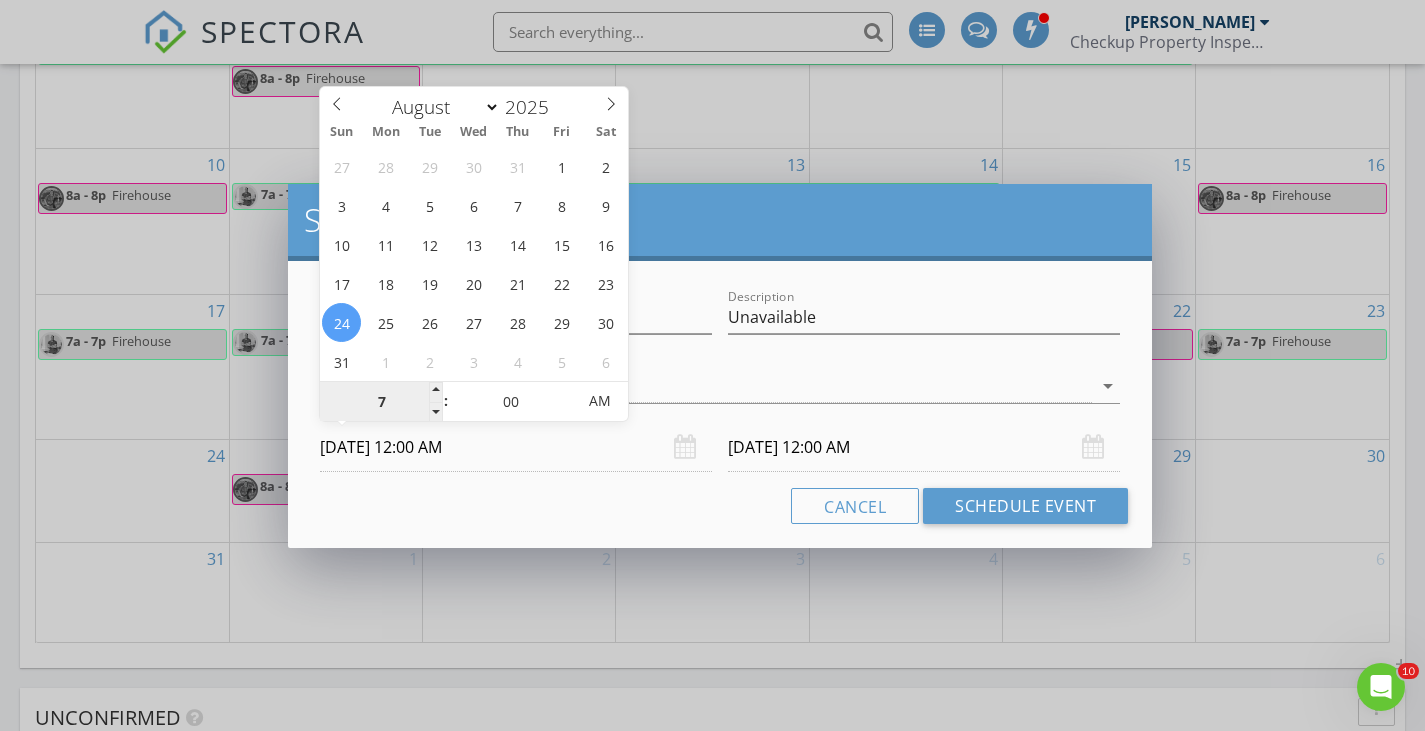 click on "7" at bounding box center (381, 402) 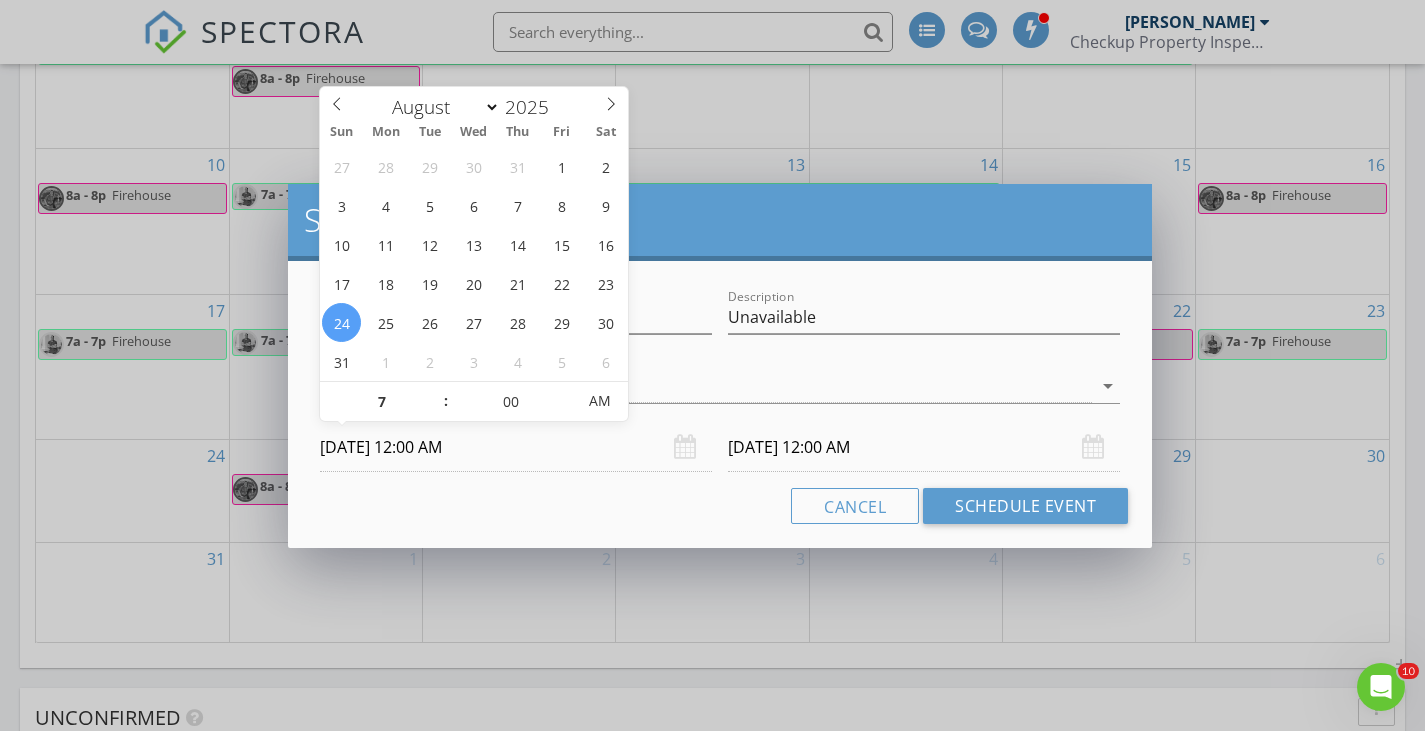 type on "07" 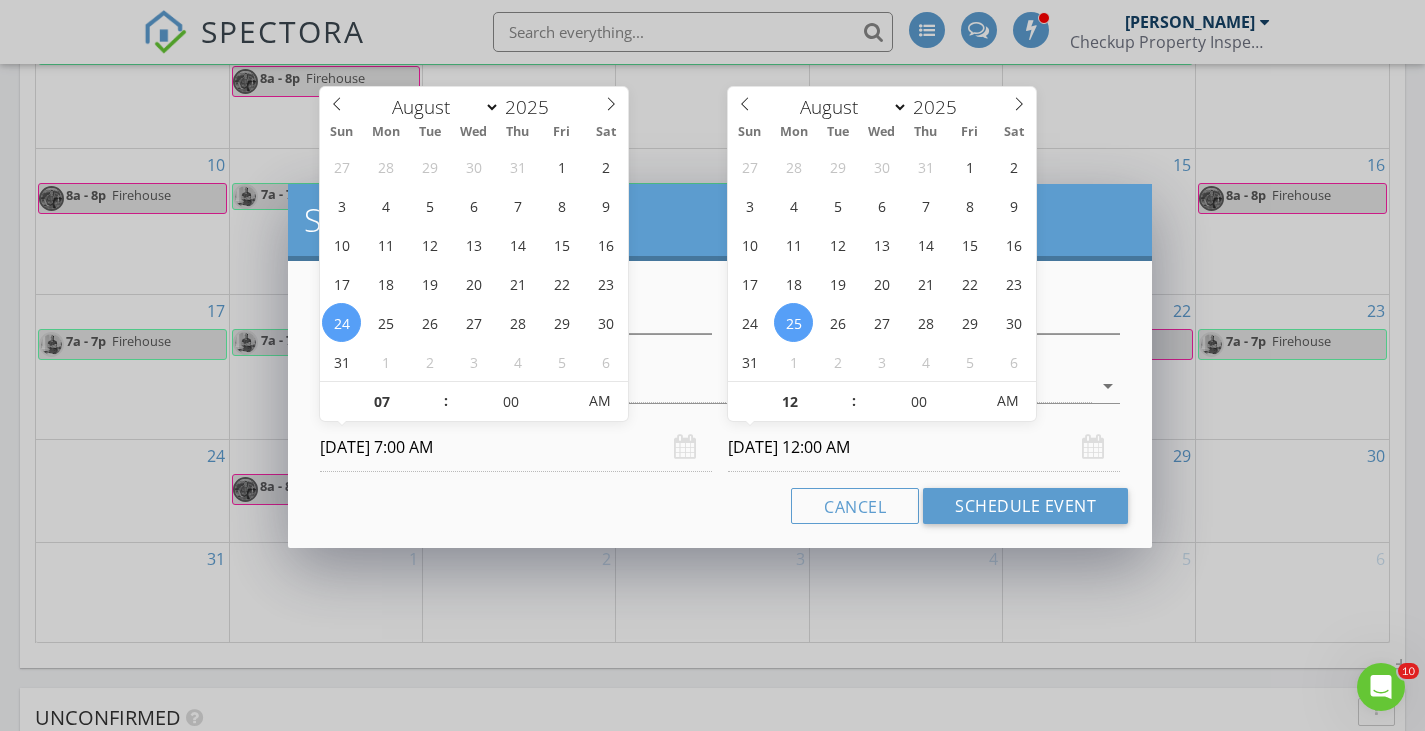 click on "08/25/2025 12:00 AM" at bounding box center [924, 447] 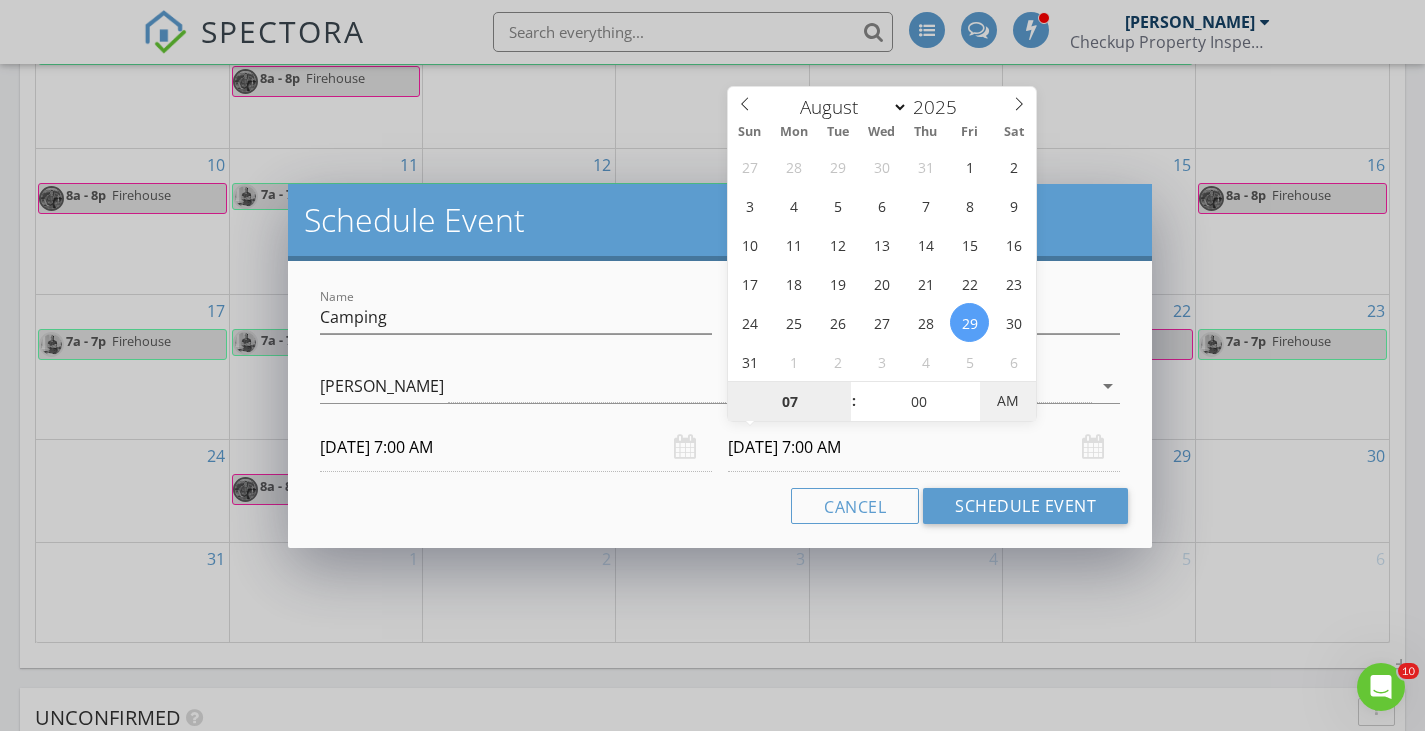 type on "08/29/2025 7:00 PM" 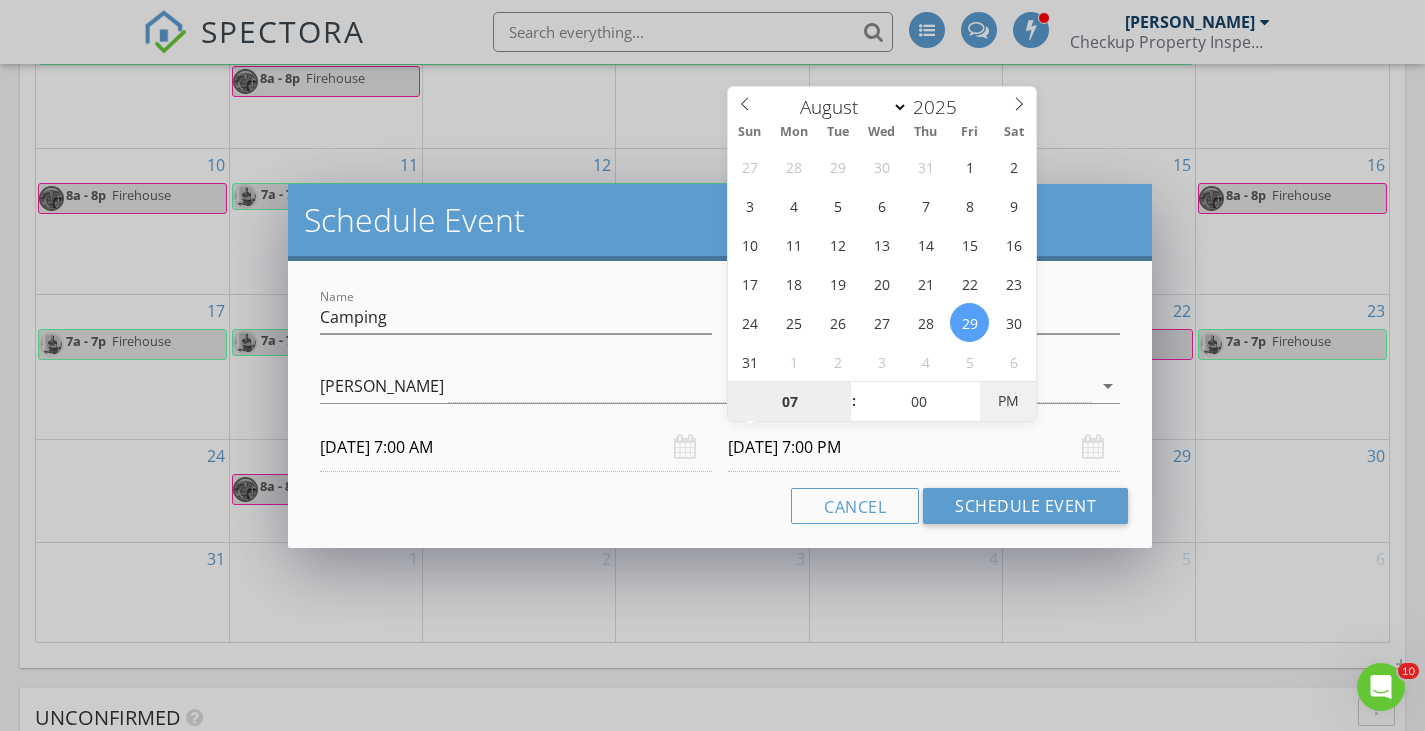 click on "PM" at bounding box center (1007, 401) 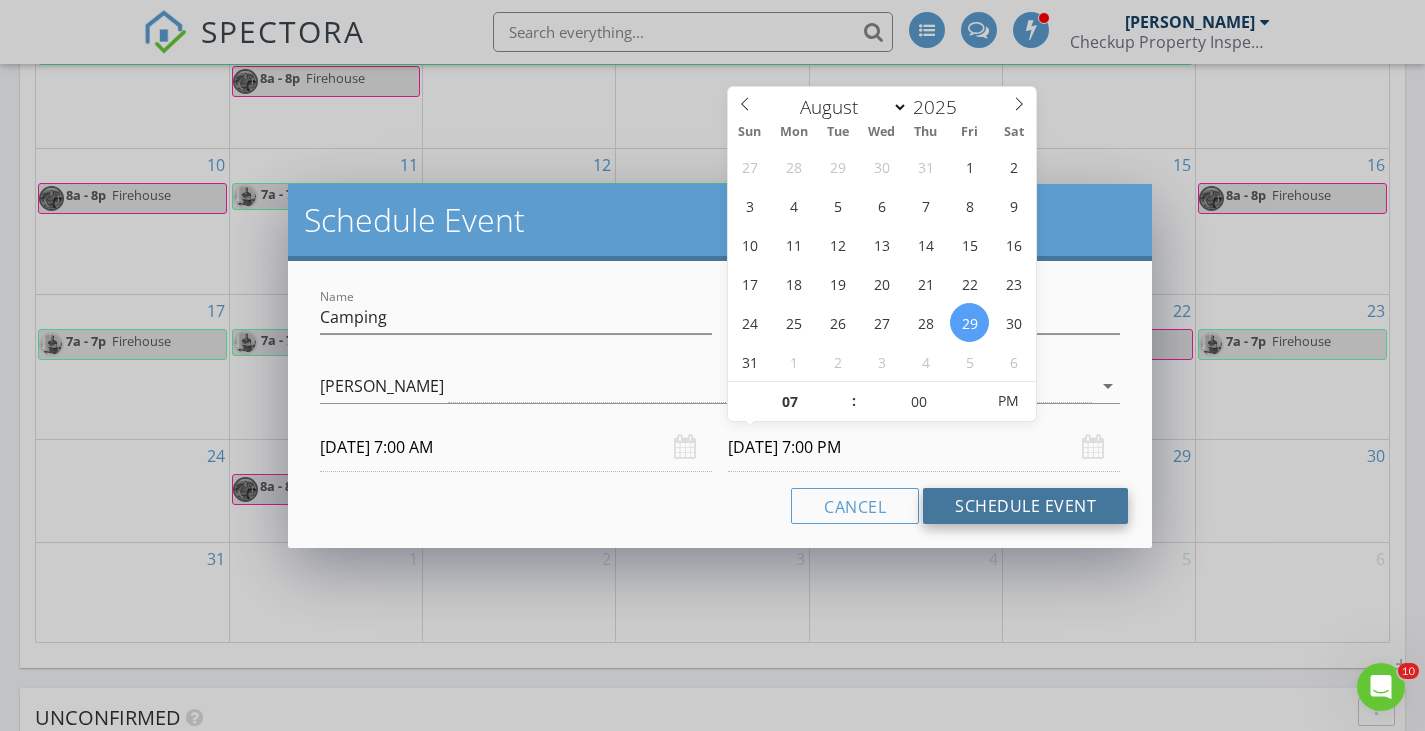 click on "Schedule Event" at bounding box center [1025, 506] 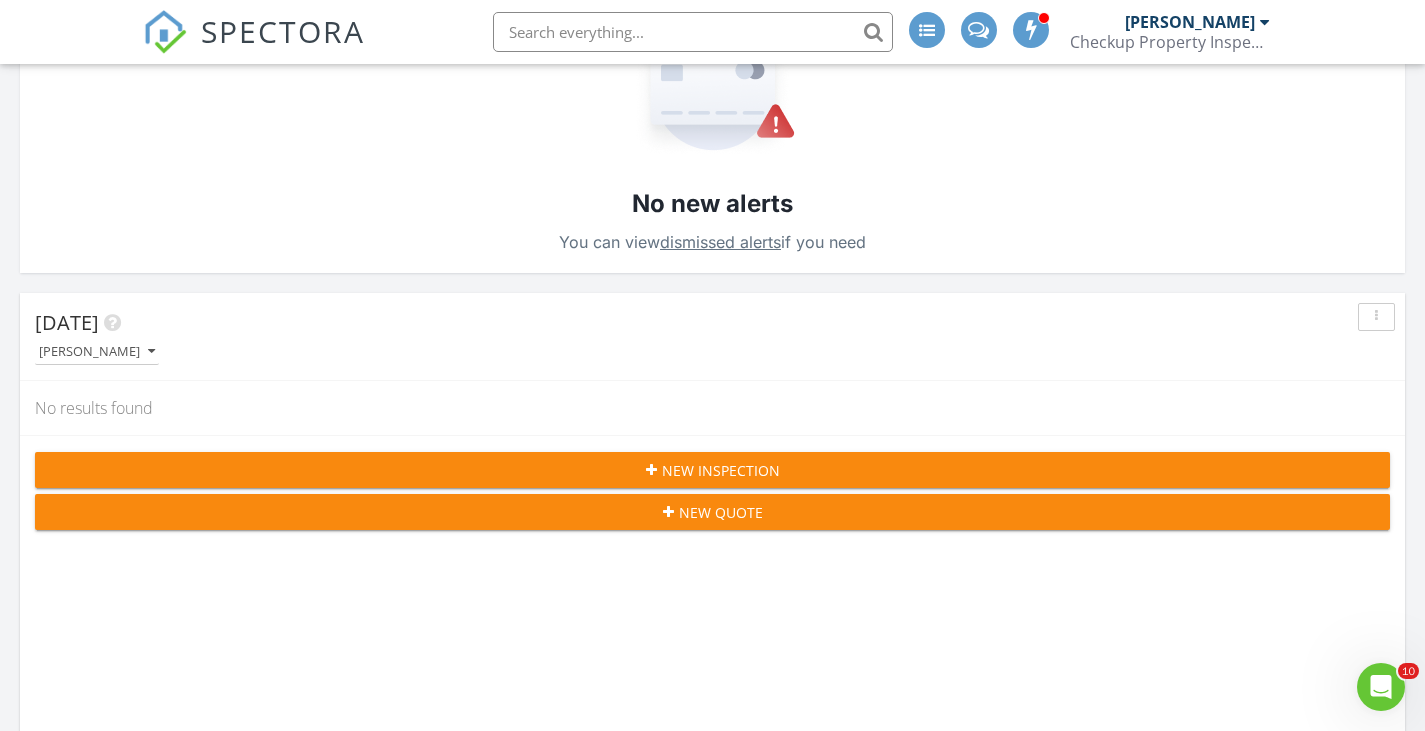 scroll, scrollTop: 0, scrollLeft: 0, axis: both 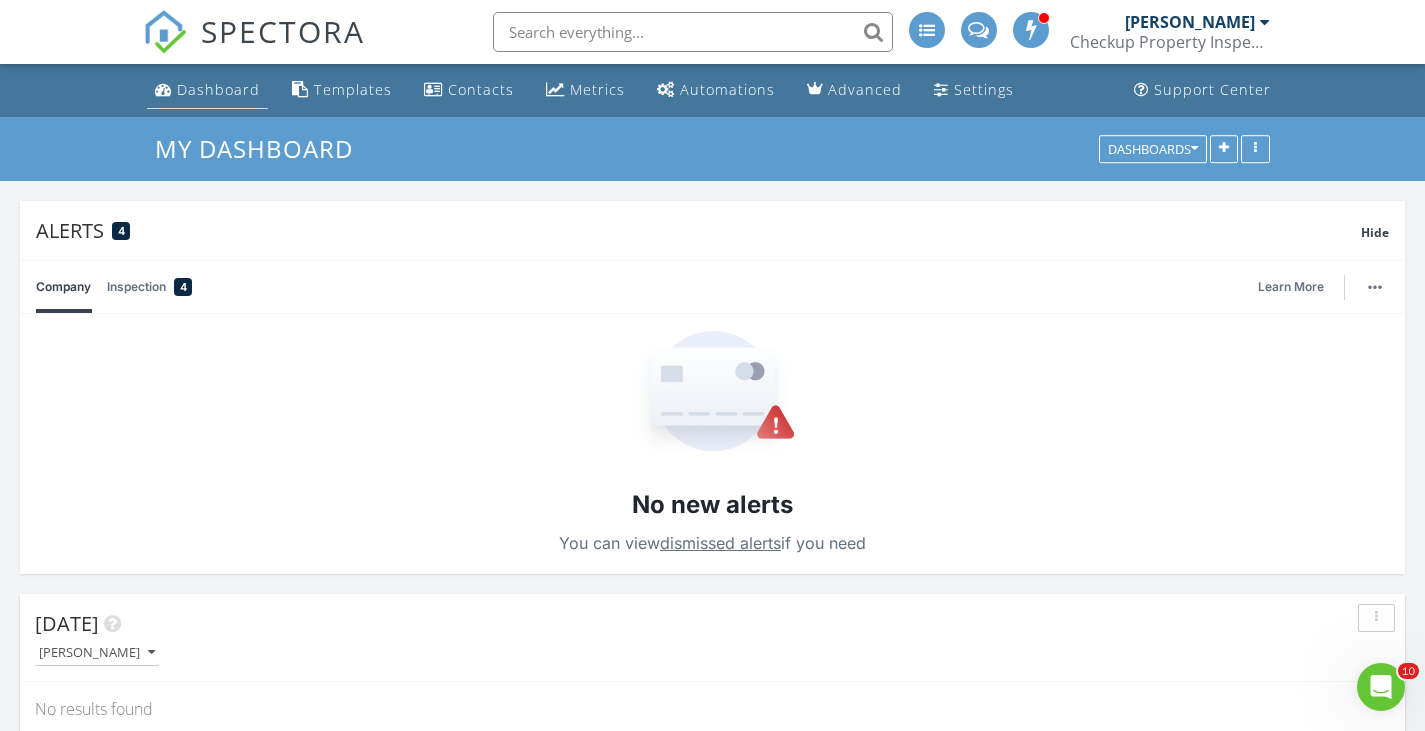 click on "Dashboard" at bounding box center [218, 89] 